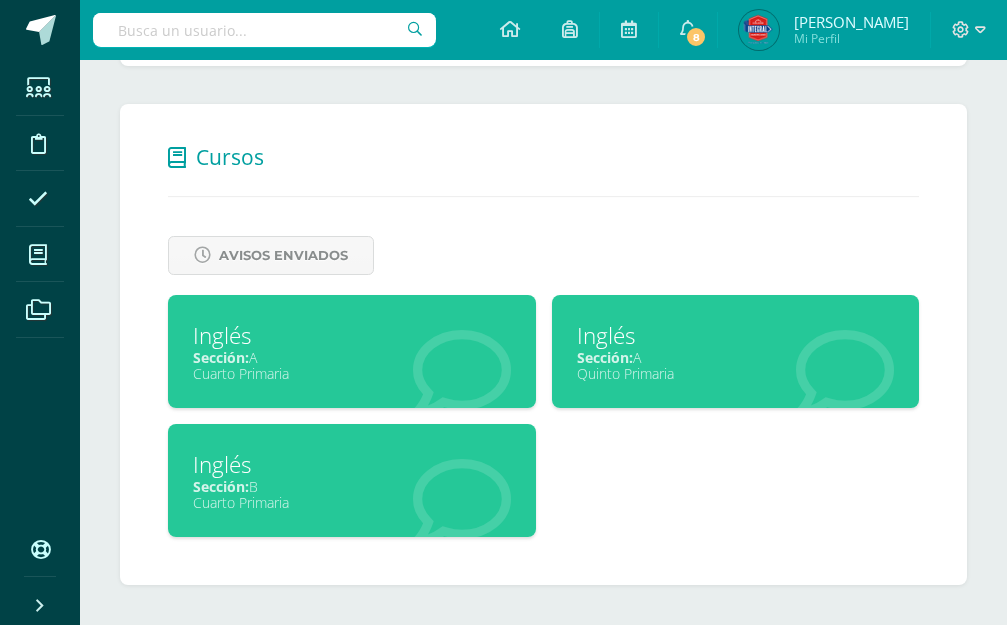 scroll, scrollTop: 0, scrollLeft: 0, axis: both 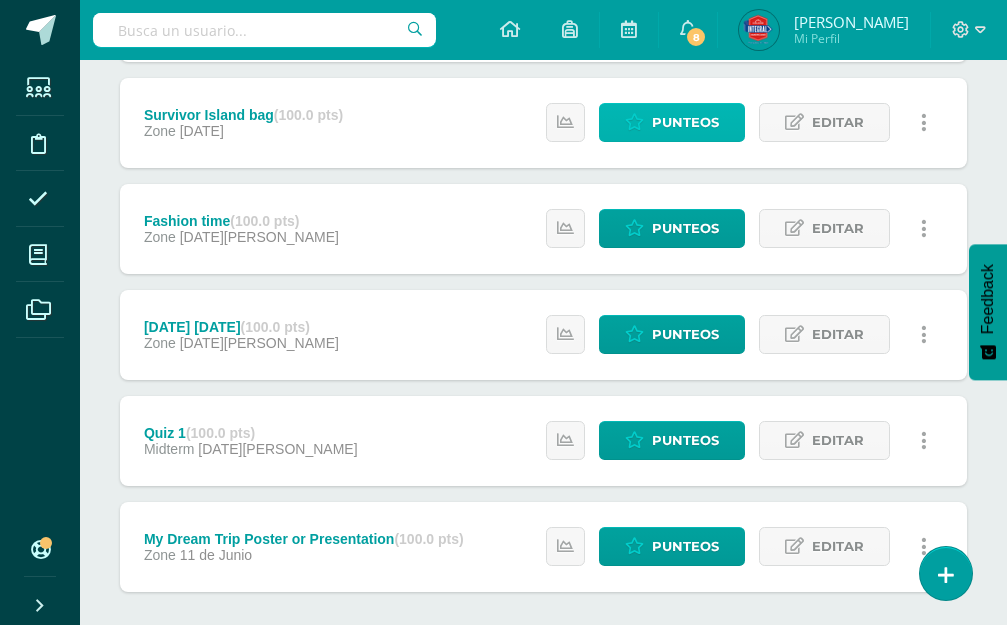 click on "Punteos" at bounding box center [685, 122] 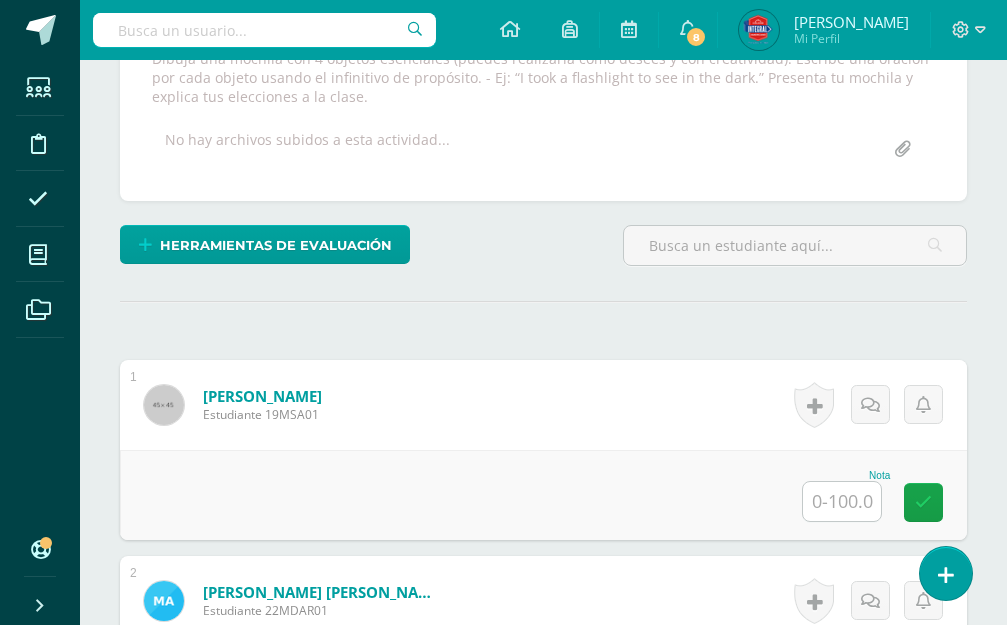 scroll, scrollTop: 836, scrollLeft: 0, axis: vertical 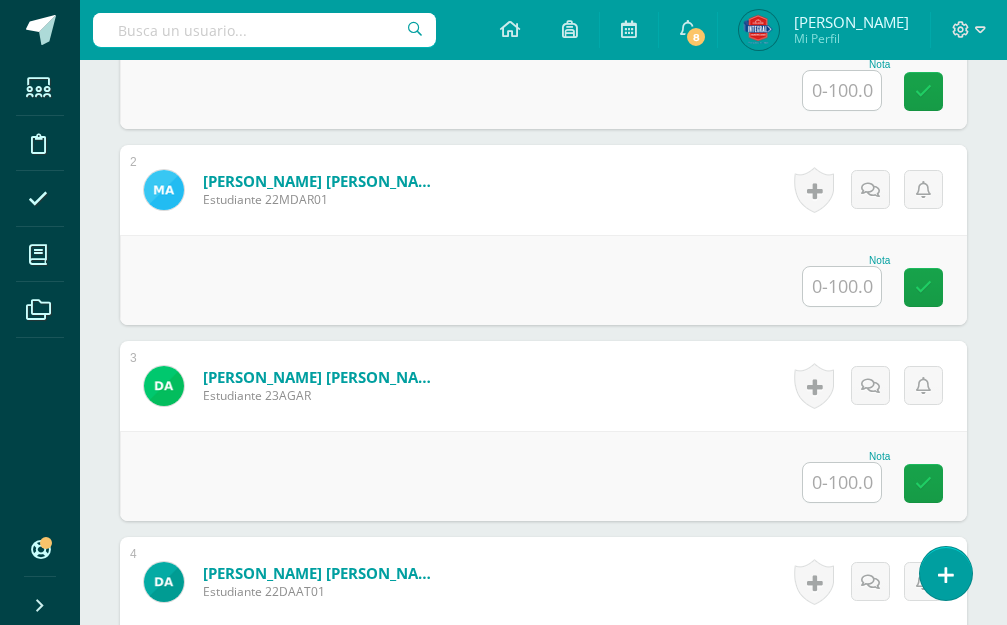 drag, startPoint x: 826, startPoint y: 249, endPoint x: 840, endPoint y: 272, distance: 26.925823 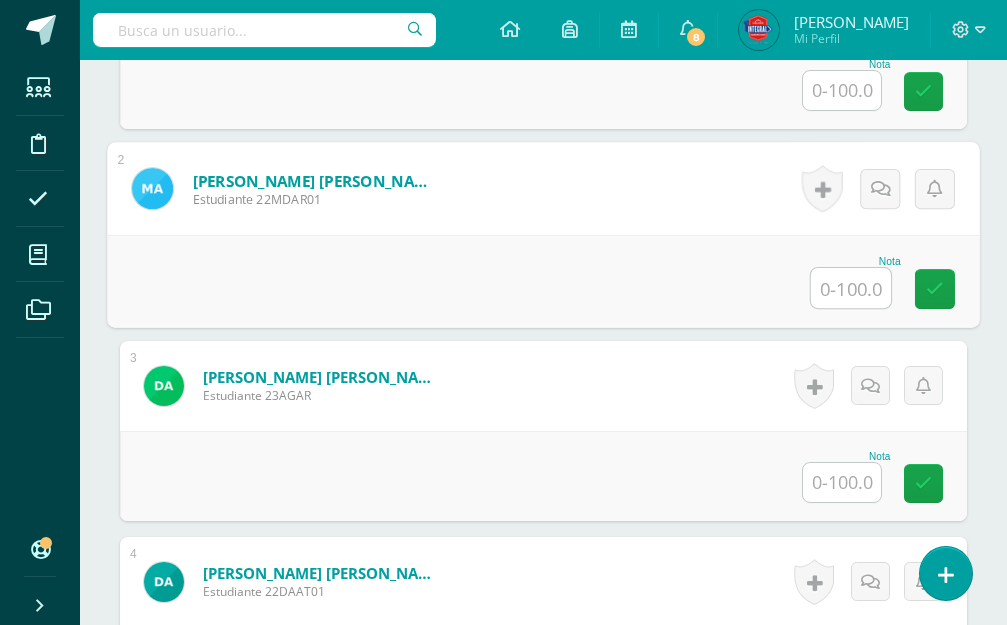 click at bounding box center (851, 288) 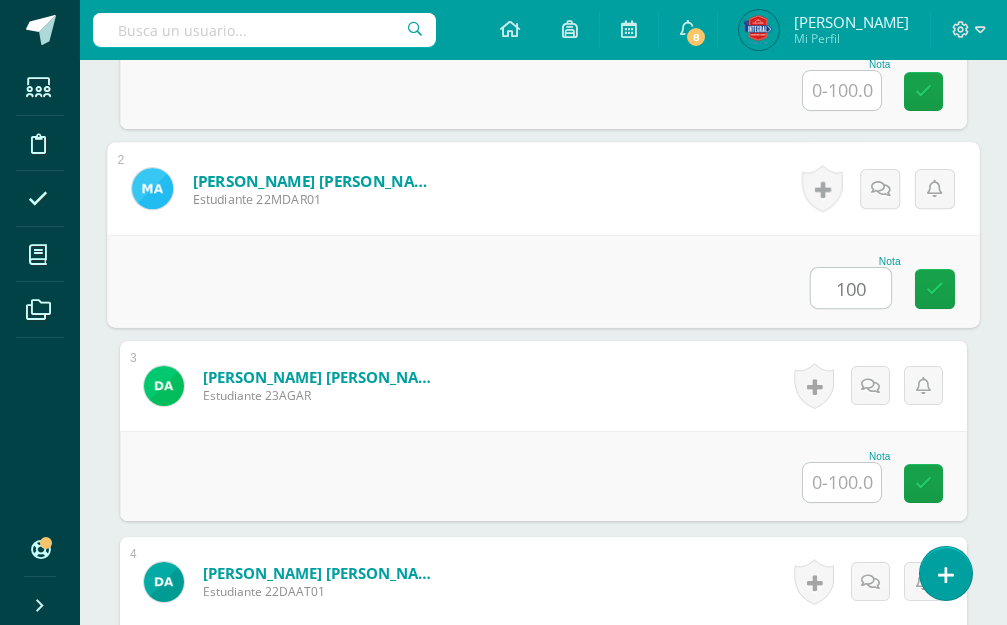 type on "100" 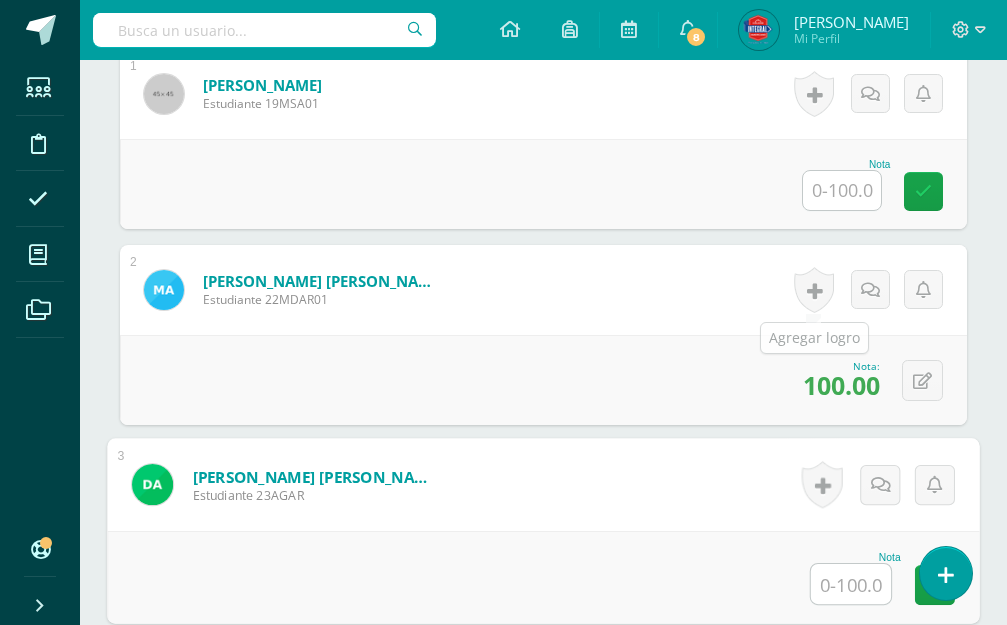 scroll, scrollTop: 536, scrollLeft: 0, axis: vertical 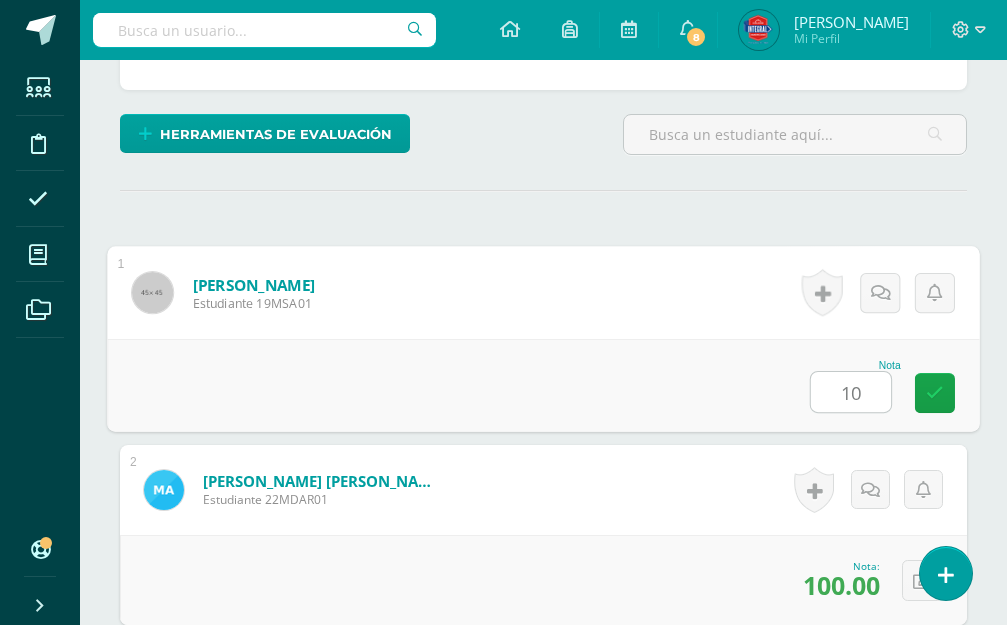 type on "100" 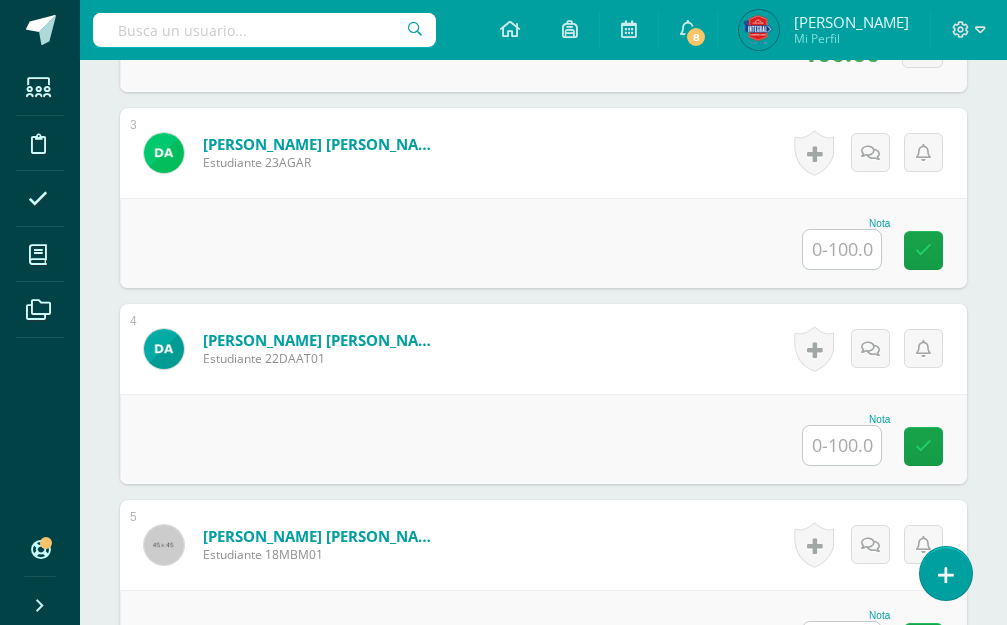 scroll, scrollTop: 1036, scrollLeft: 0, axis: vertical 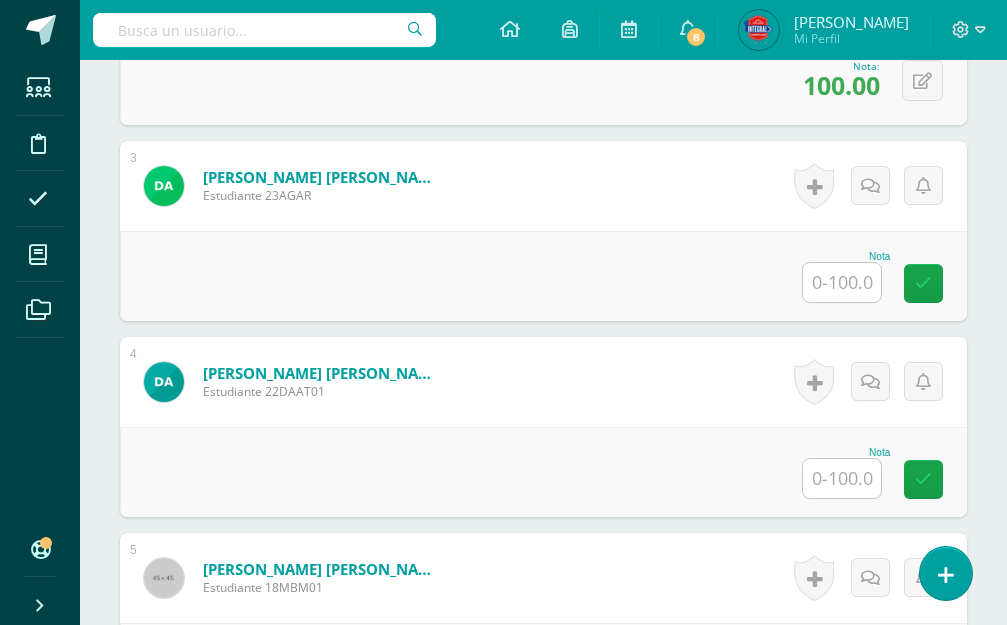 click at bounding box center (842, 282) 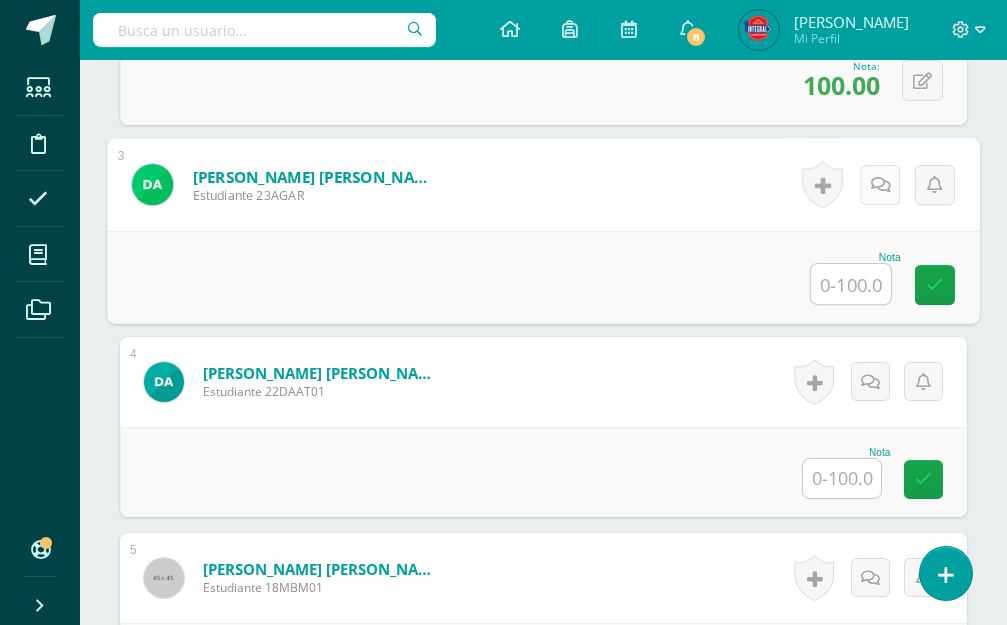 click at bounding box center (881, 184) 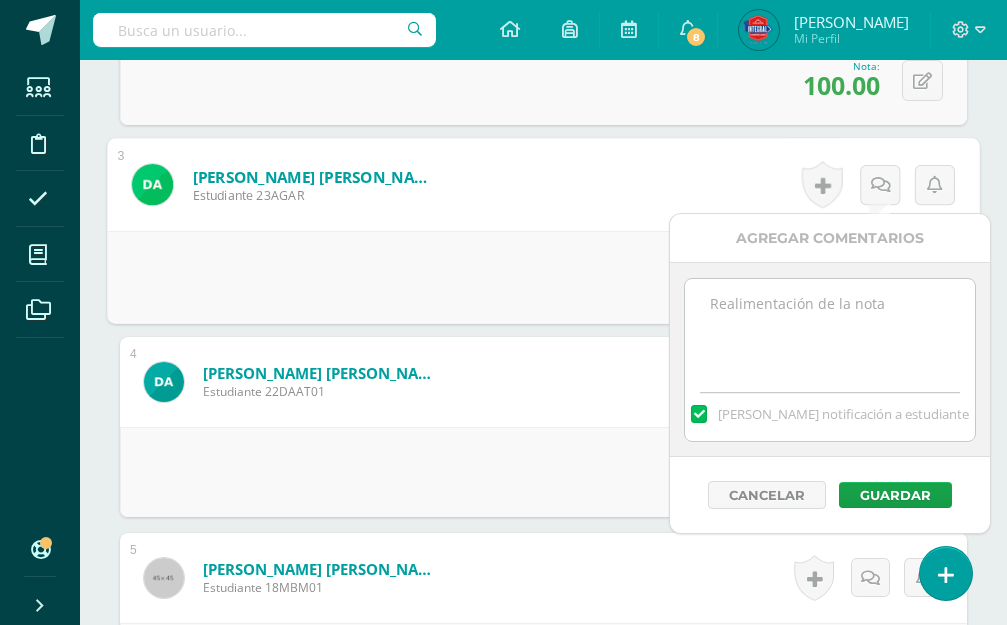 click at bounding box center [829, 329] 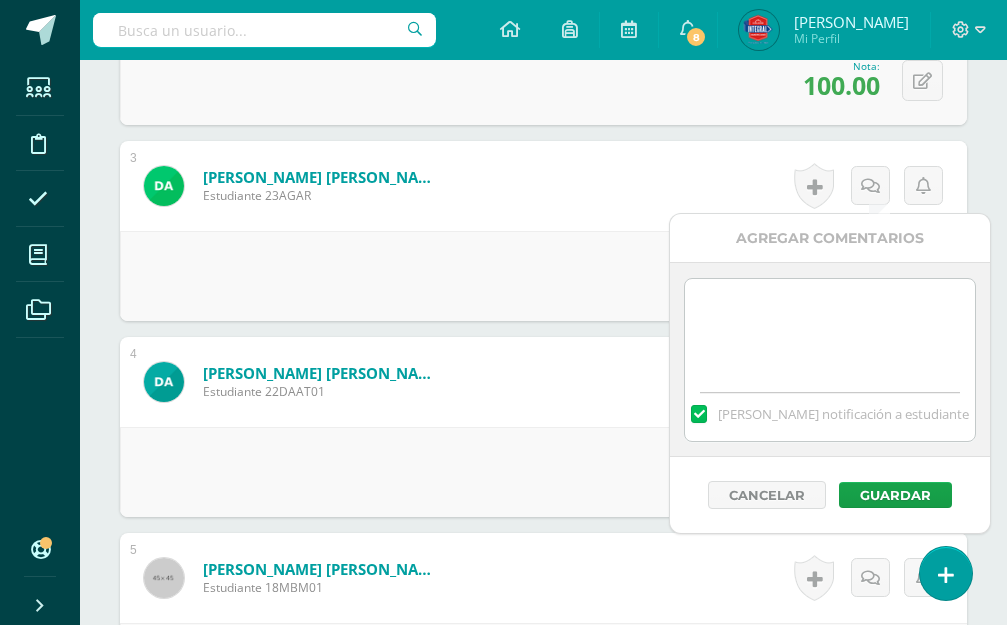 type on "S" 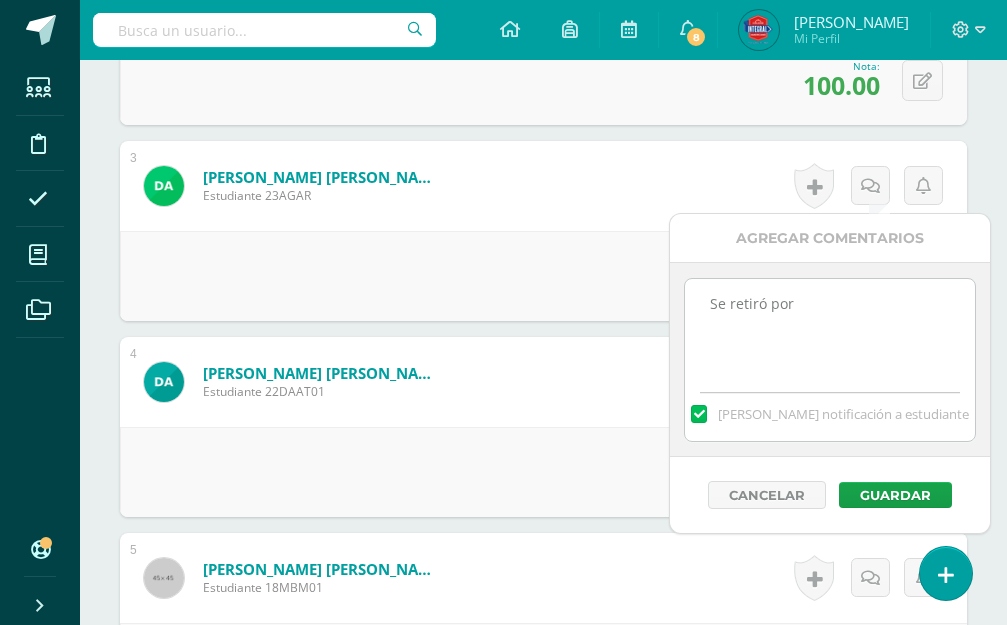 click on "Se retiró por" at bounding box center [829, 329] 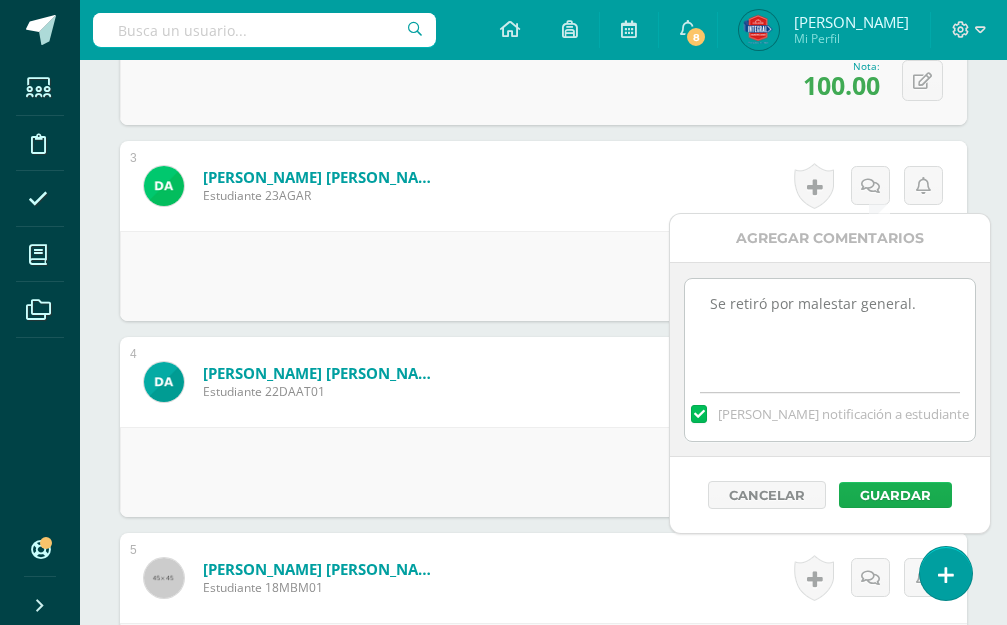 type on "Se retiró por malestar general." 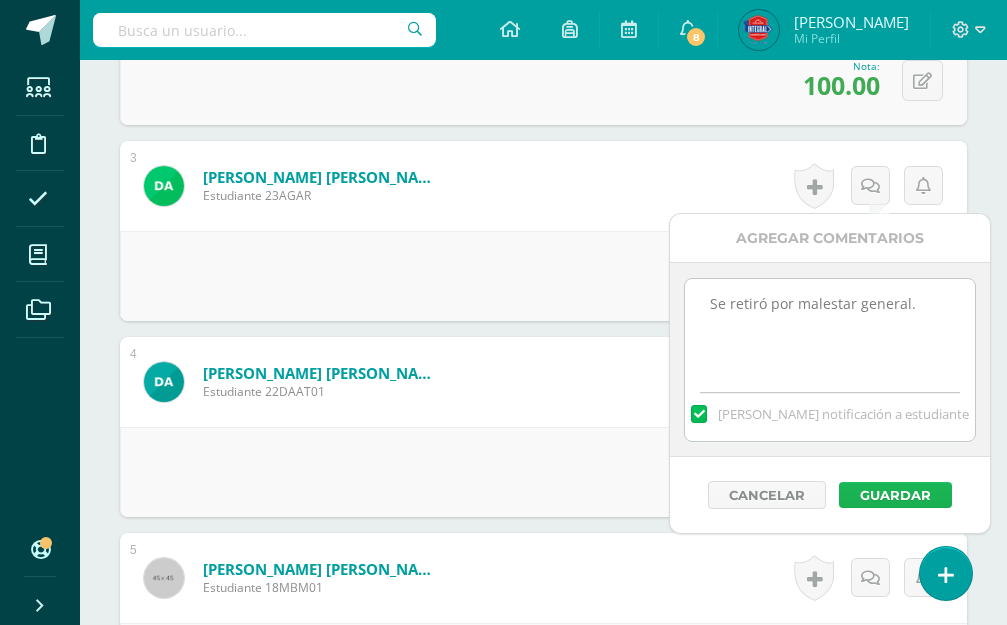 click on "Guardar" at bounding box center (895, 495) 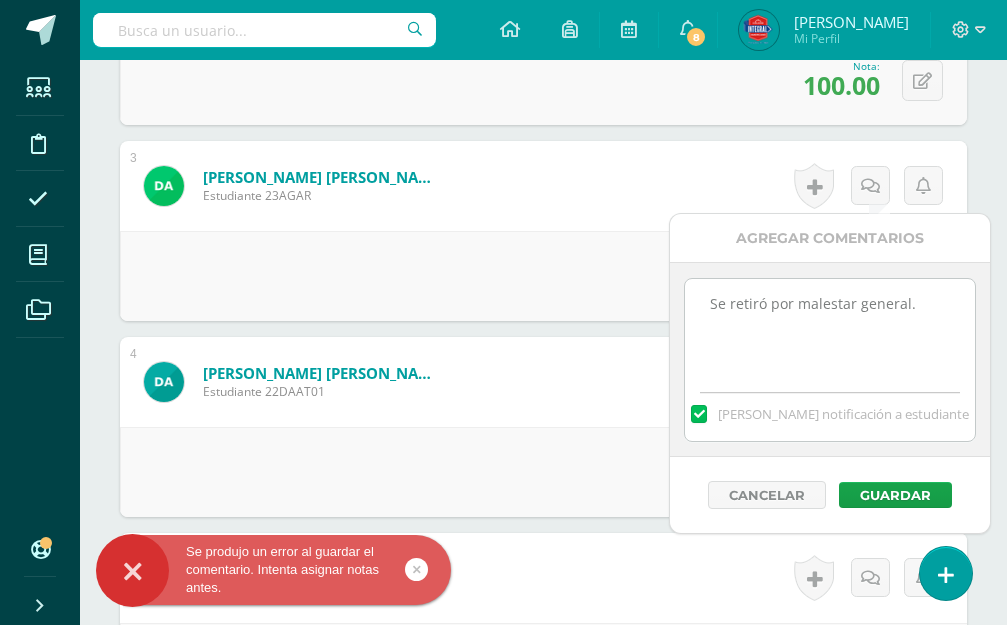 drag, startPoint x: 914, startPoint y: 303, endPoint x: 621, endPoint y: 319, distance: 293.43652 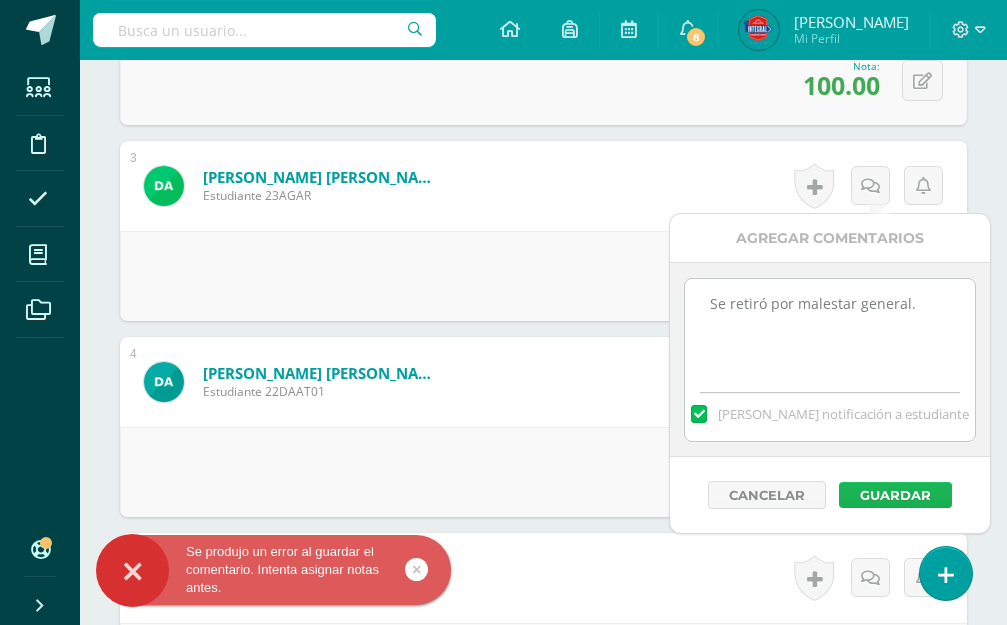 click on "Guardar" at bounding box center (895, 495) 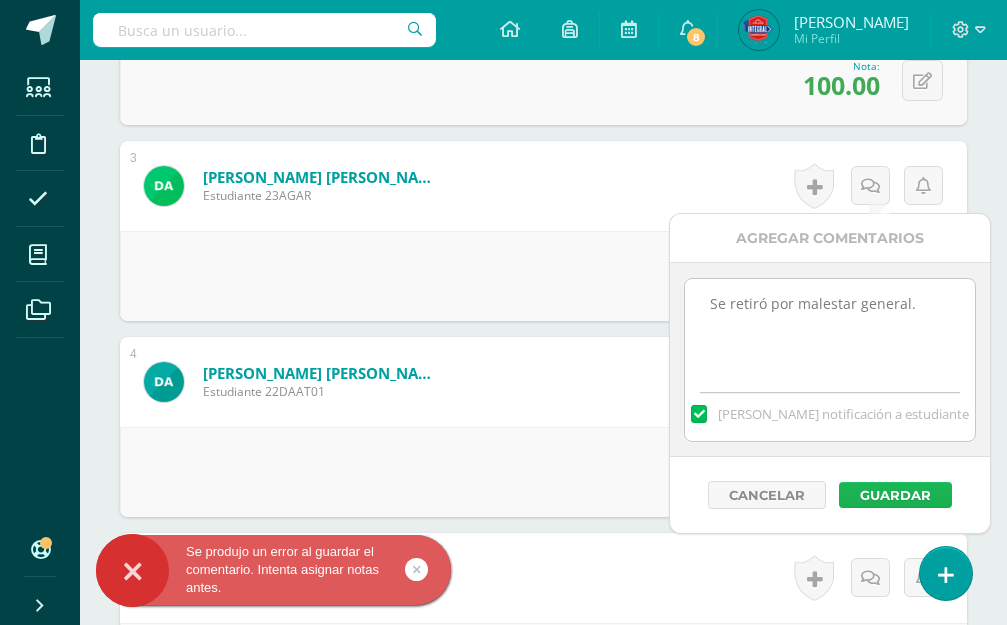 click on "Guardar" at bounding box center (895, 495) 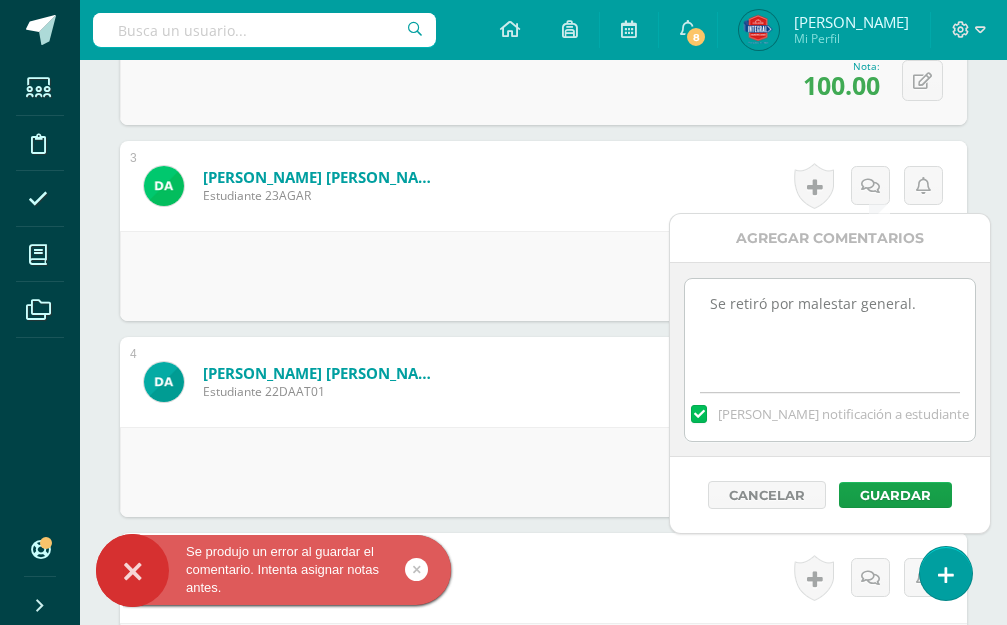 click on "Agregar Comentarios
Se retiró por malestar general.
Mandar notificación a estudiante
Cancelar
Guardar" at bounding box center (830, 374) 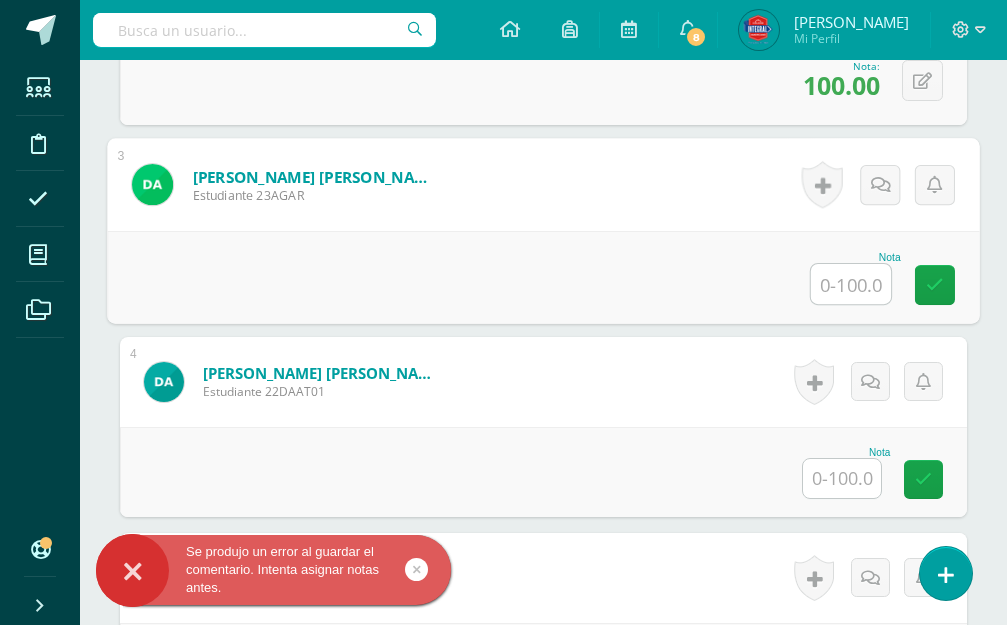 click at bounding box center [851, 284] 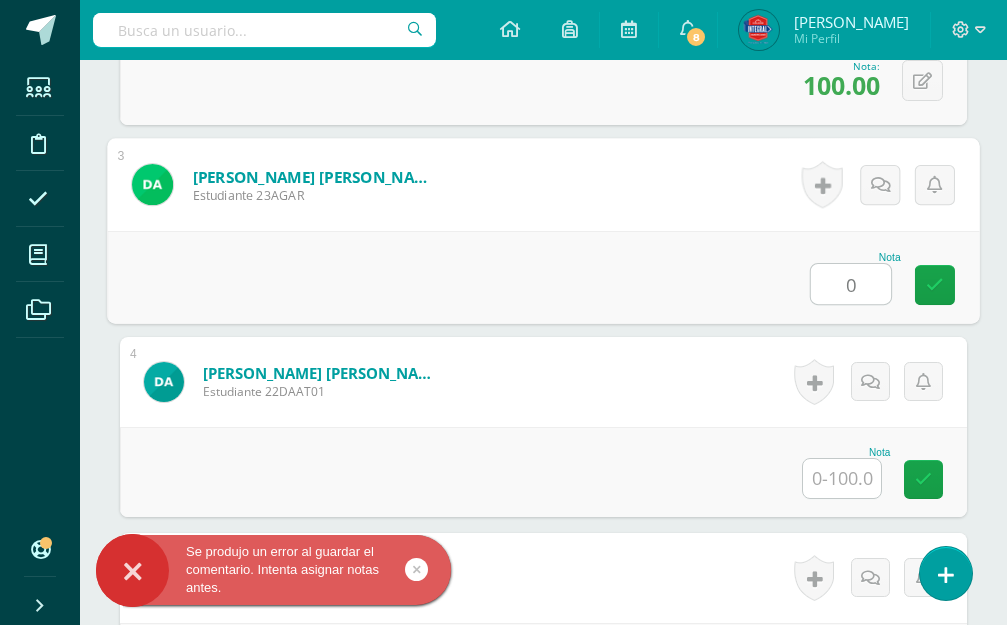 type on "0" 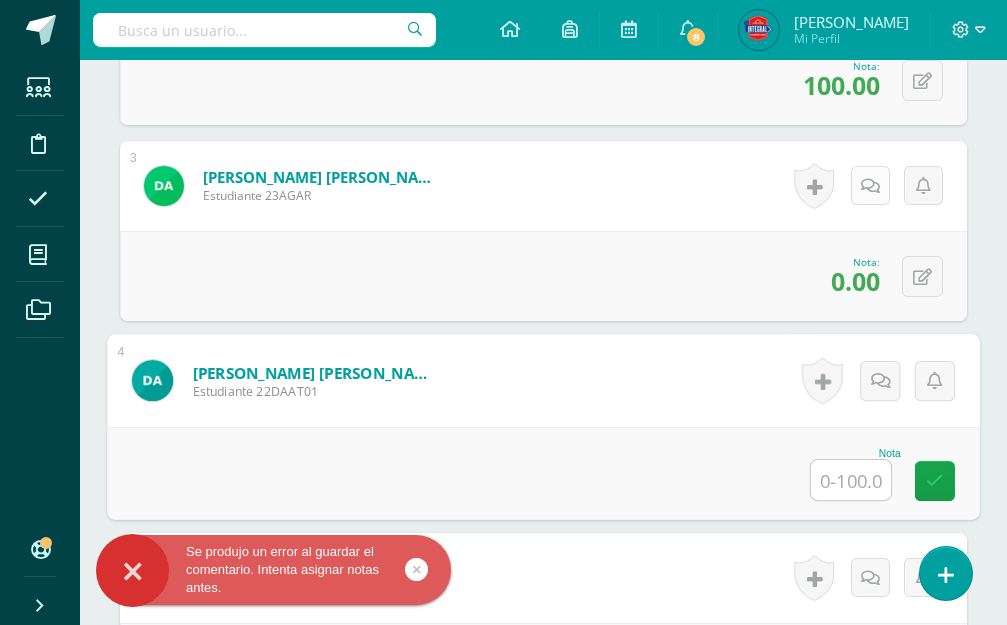 click at bounding box center (870, 185) 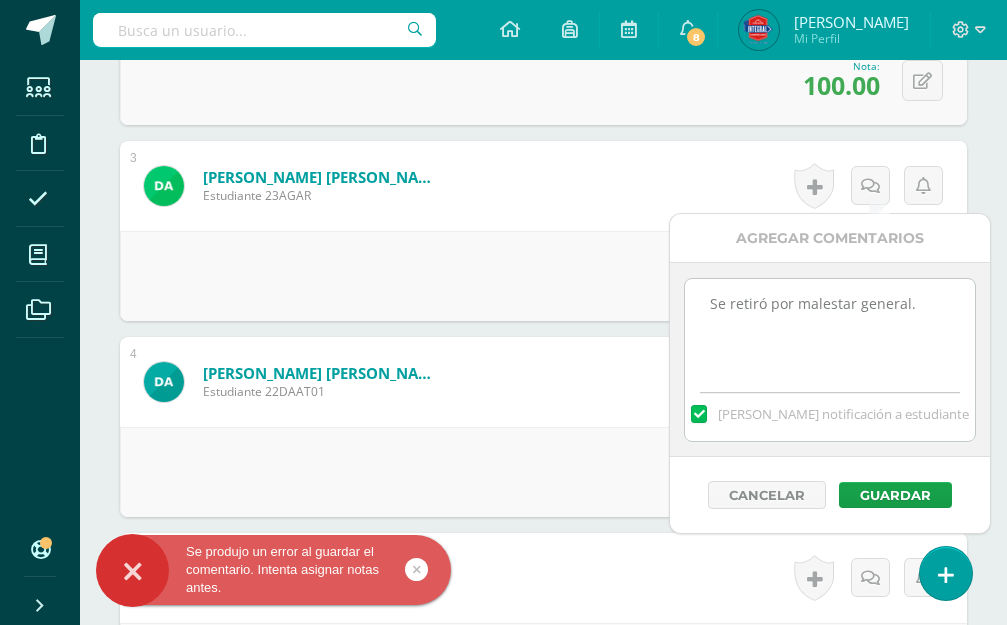 click on "Se retiró por malestar general." at bounding box center [829, 329] 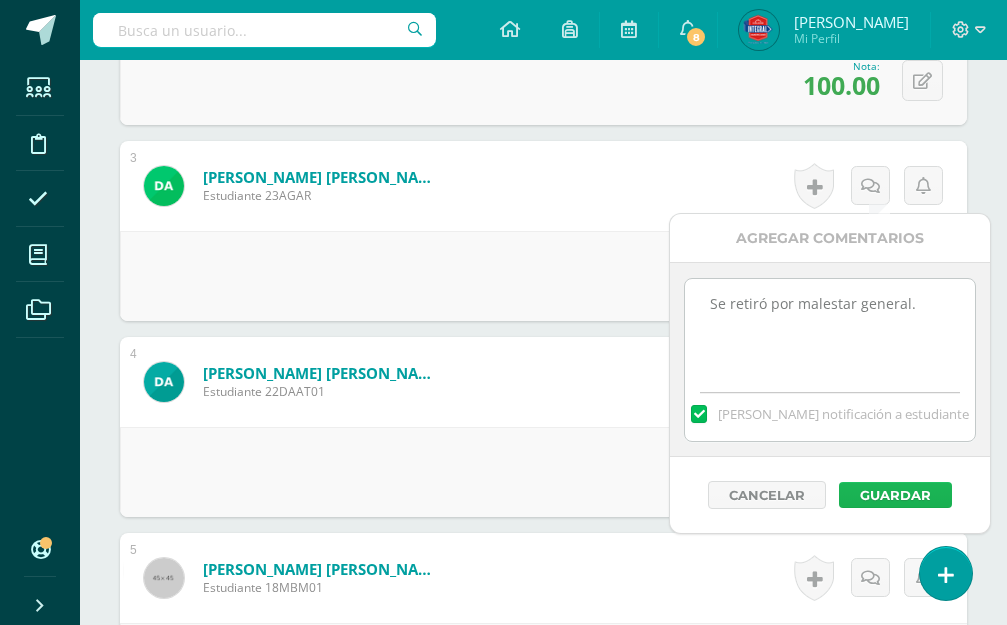 click on "Guardar" at bounding box center [895, 495] 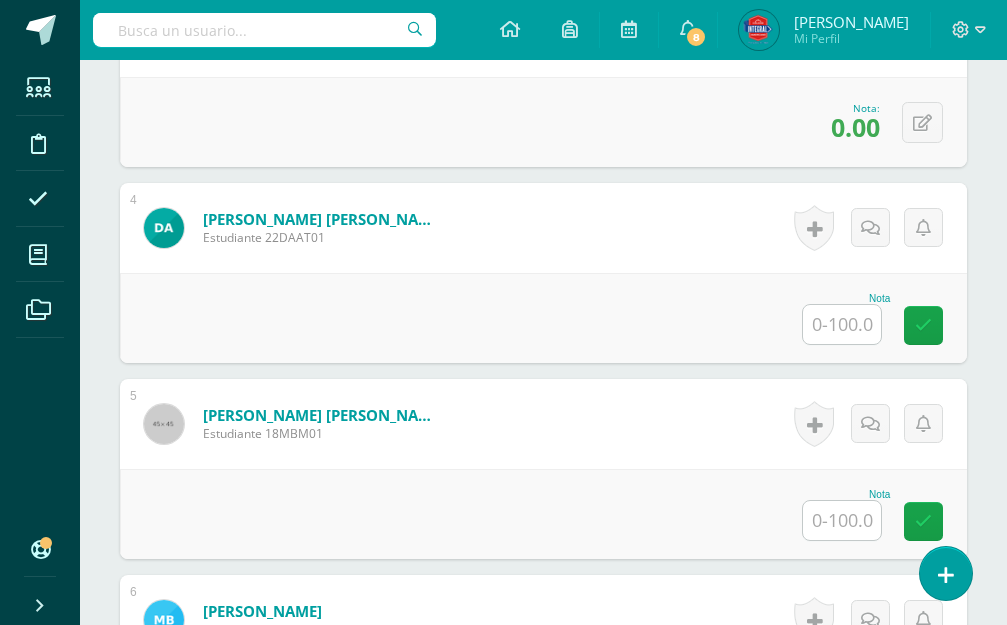 scroll, scrollTop: 1236, scrollLeft: 0, axis: vertical 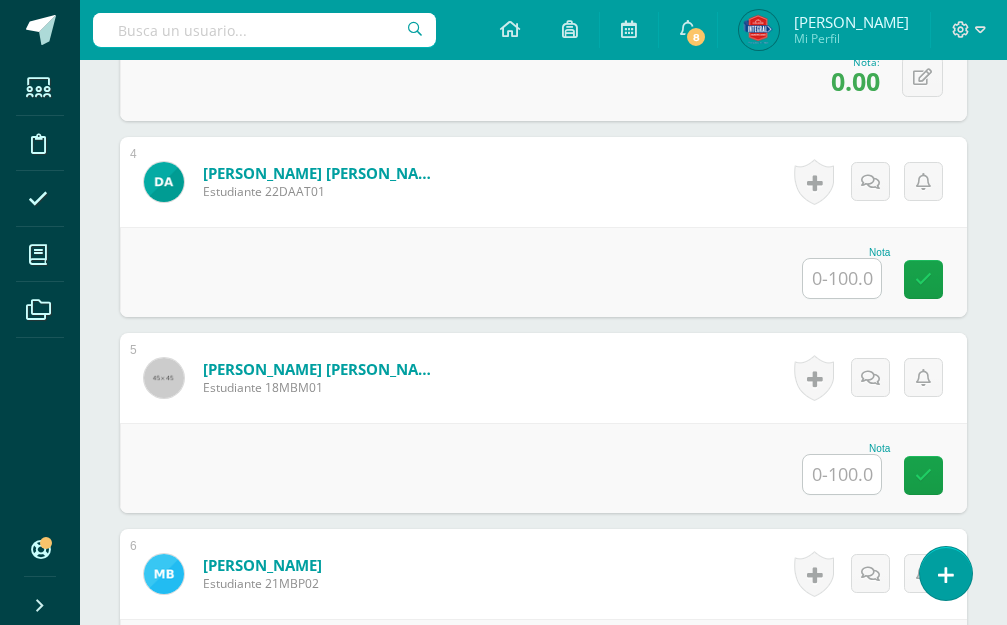 click at bounding box center [842, 278] 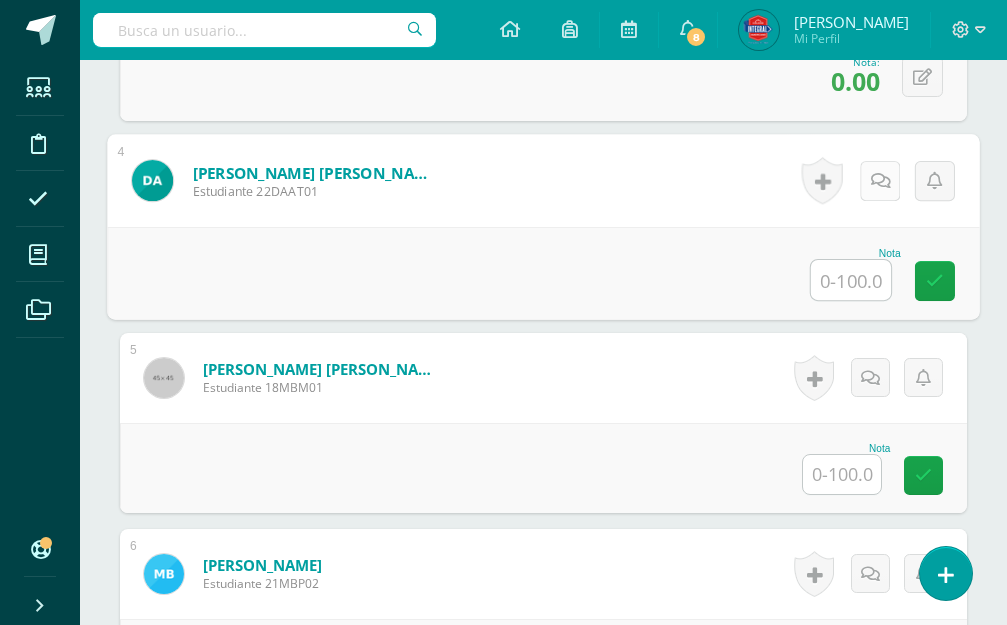 click at bounding box center [881, 180] 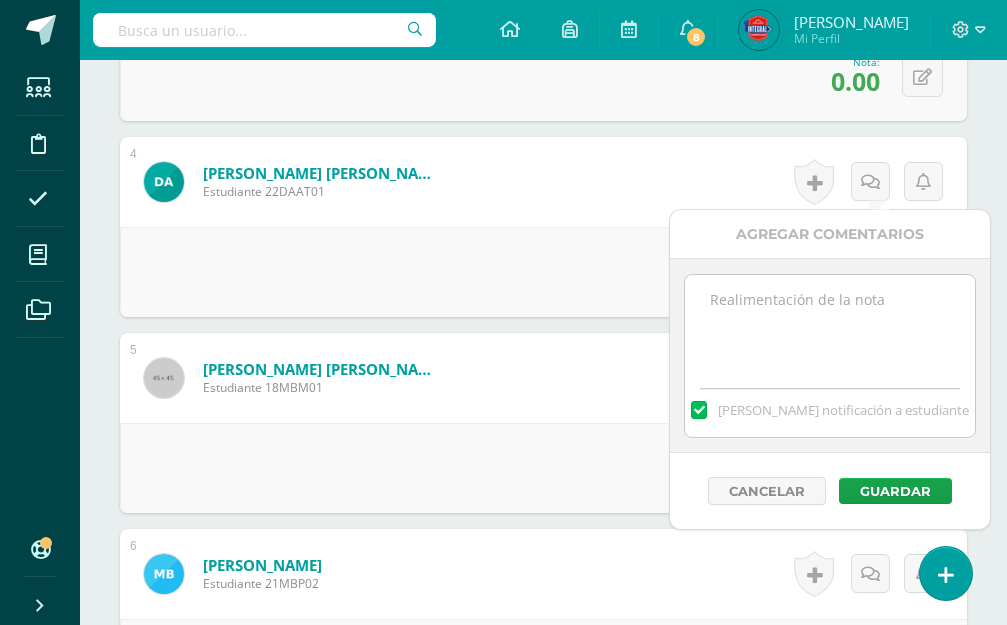 click at bounding box center [829, 325] 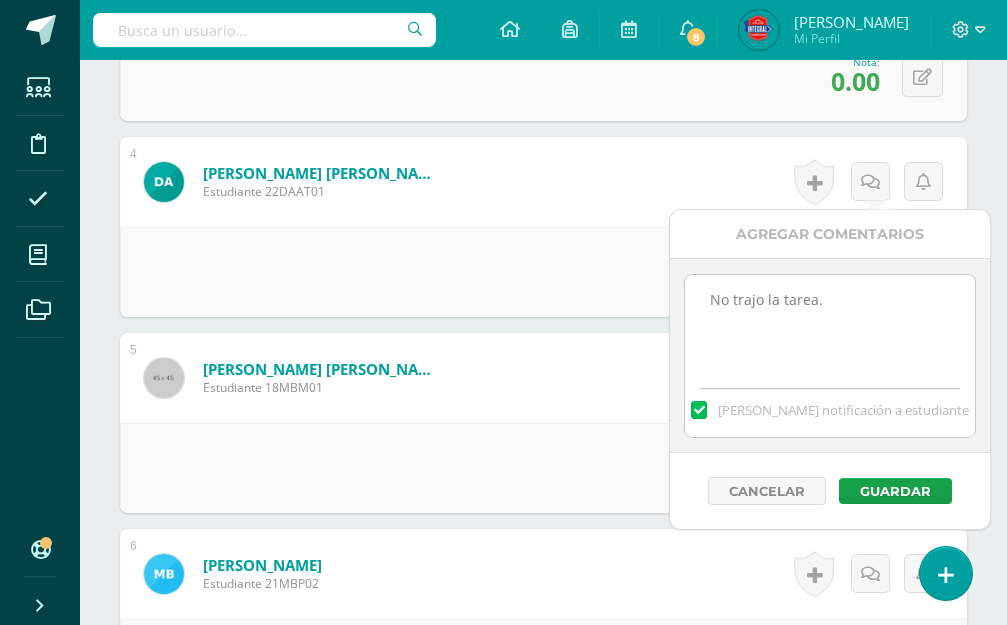 click on "No trajo la tarea." at bounding box center (829, 325) 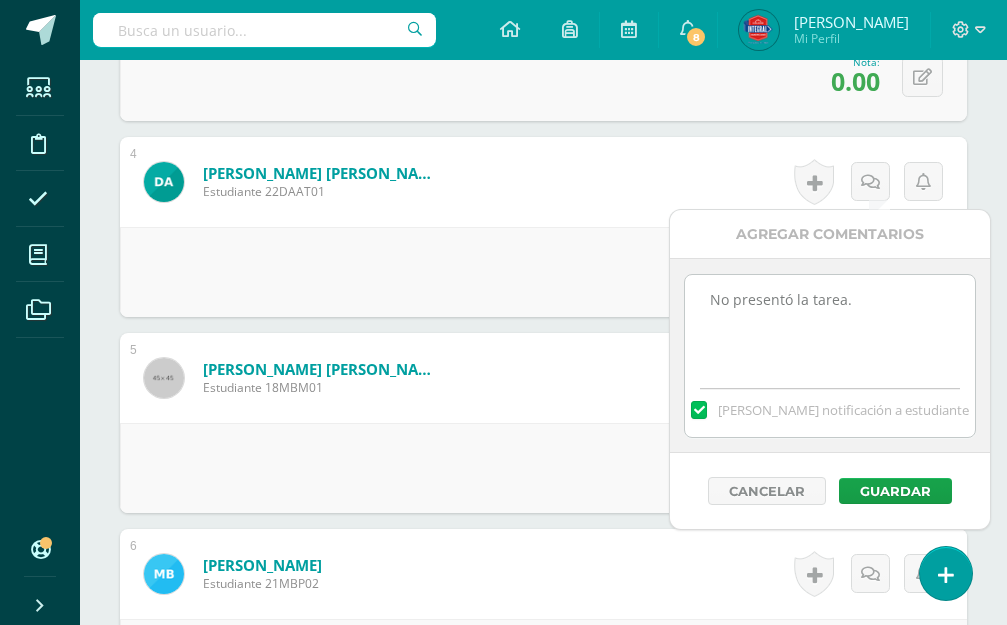 drag, startPoint x: 890, startPoint y: 298, endPoint x: 674, endPoint y: 304, distance: 216.08331 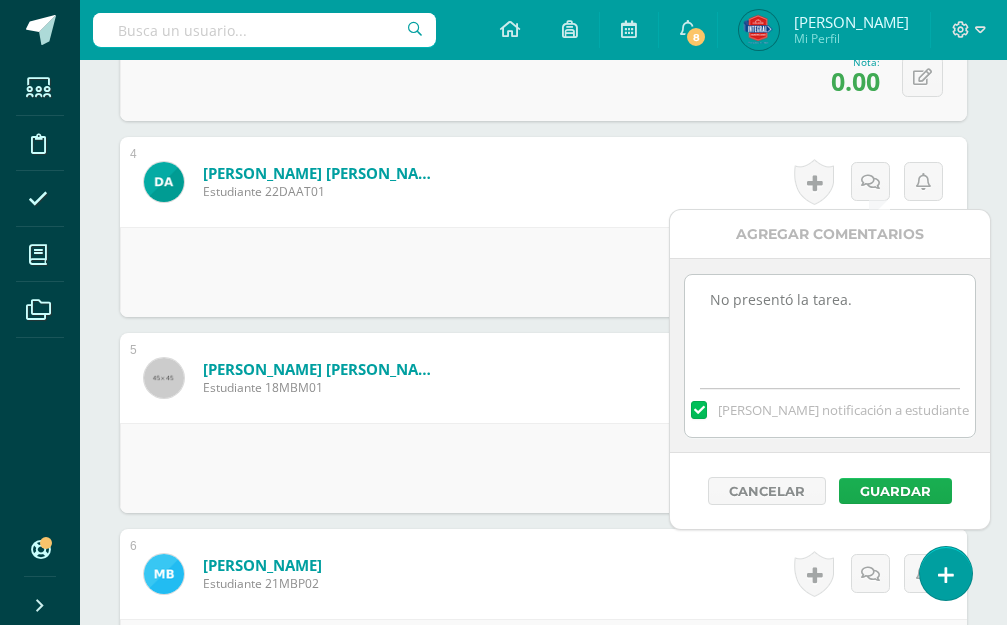type on "No presentó la tarea." 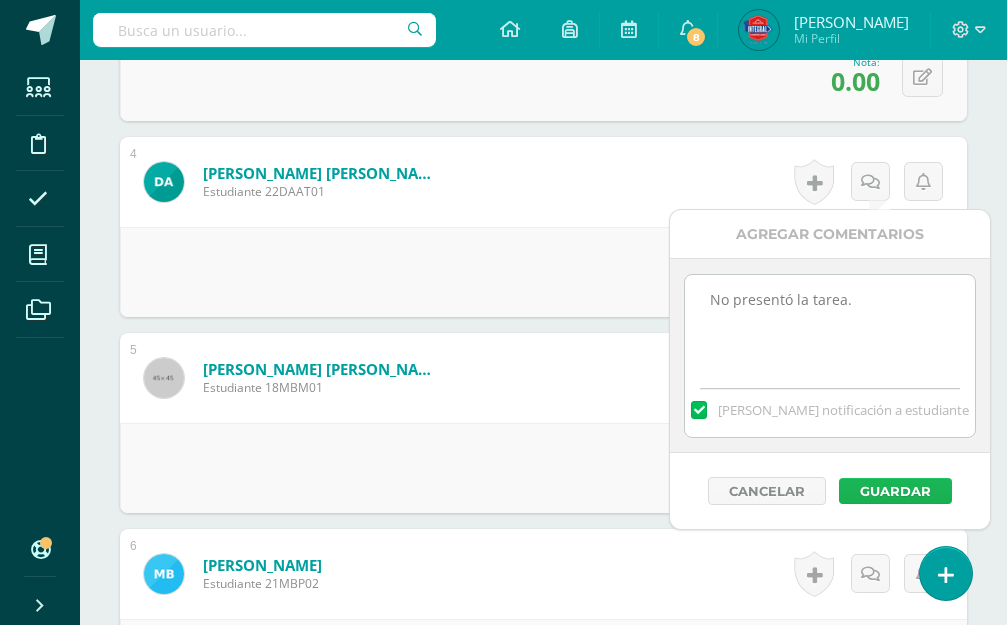click on "Guardar" at bounding box center [895, 491] 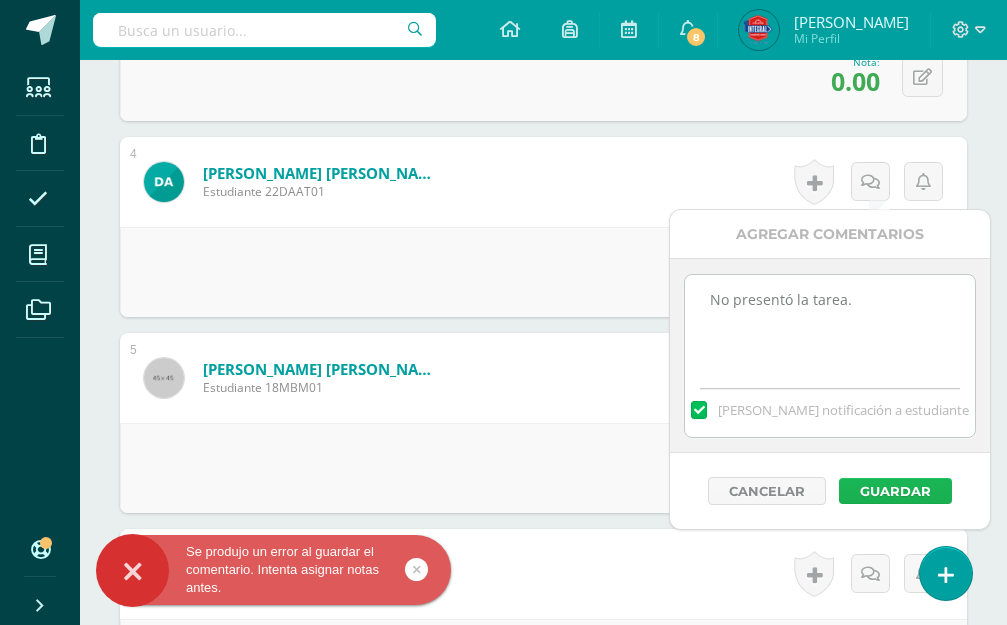 click on "Guardar" at bounding box center (895, 491) 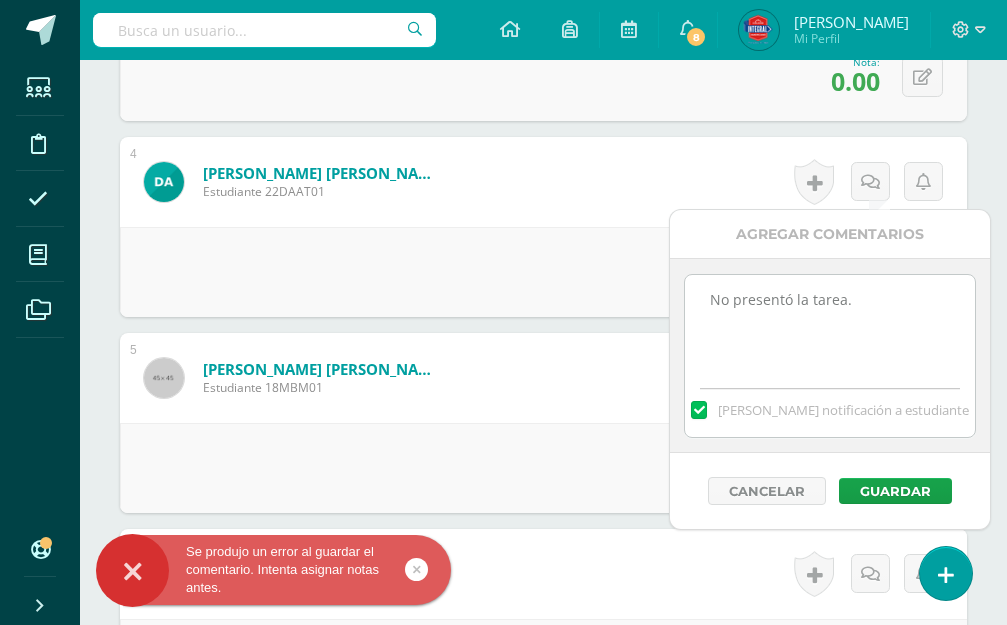 click on "Nota" at bounding box center [543, 468] 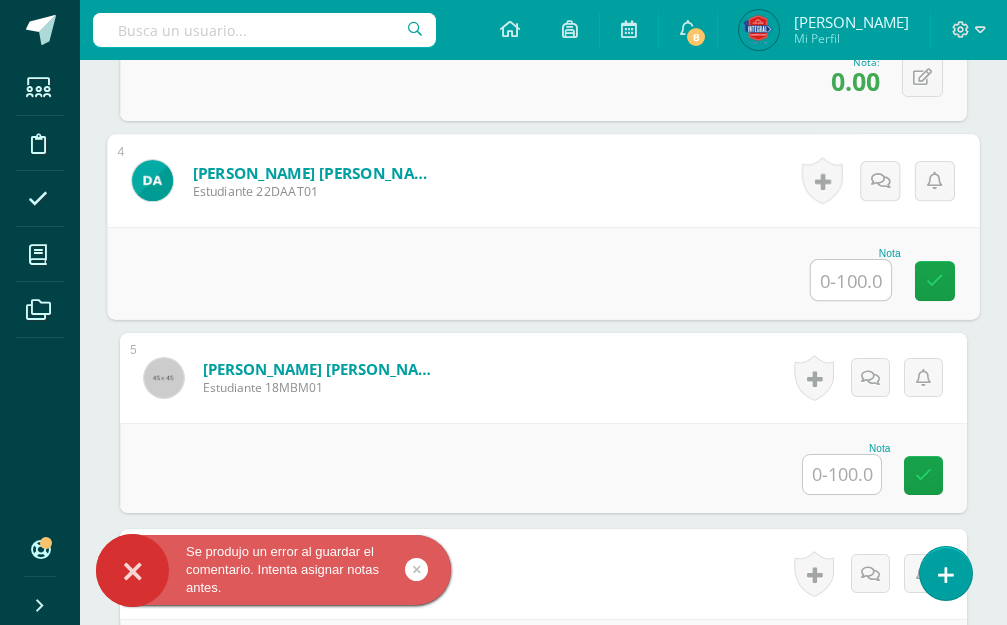 click at bounding box center [851, 280] 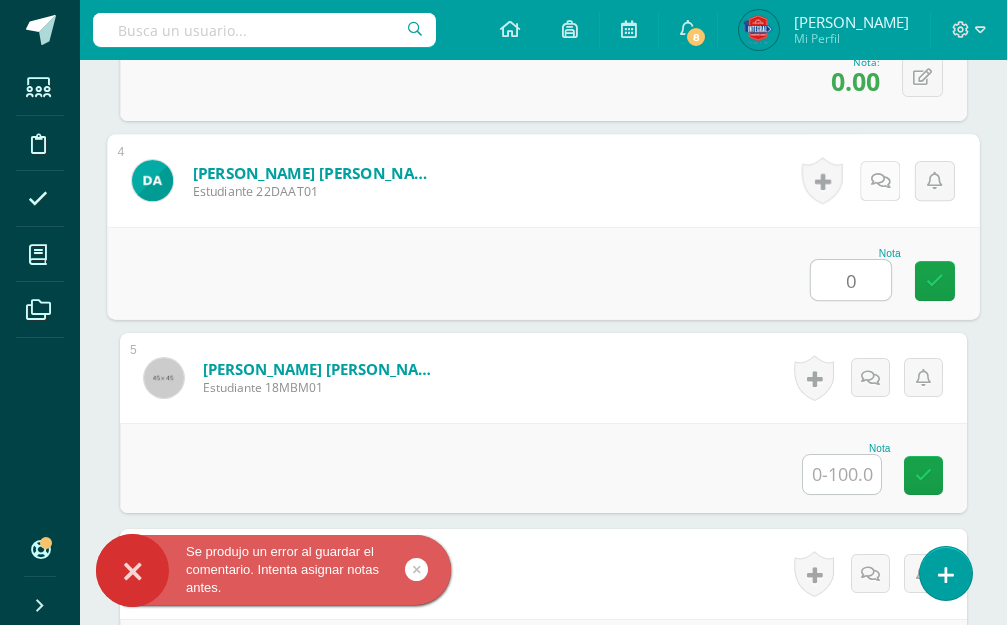 type on "0" 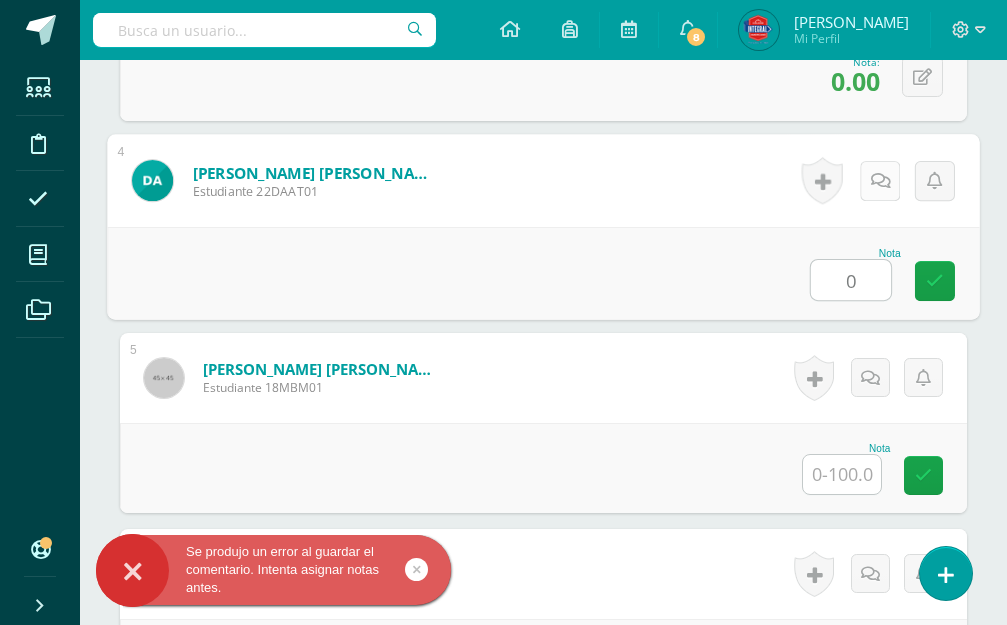 click at bounding box center [881, 180] 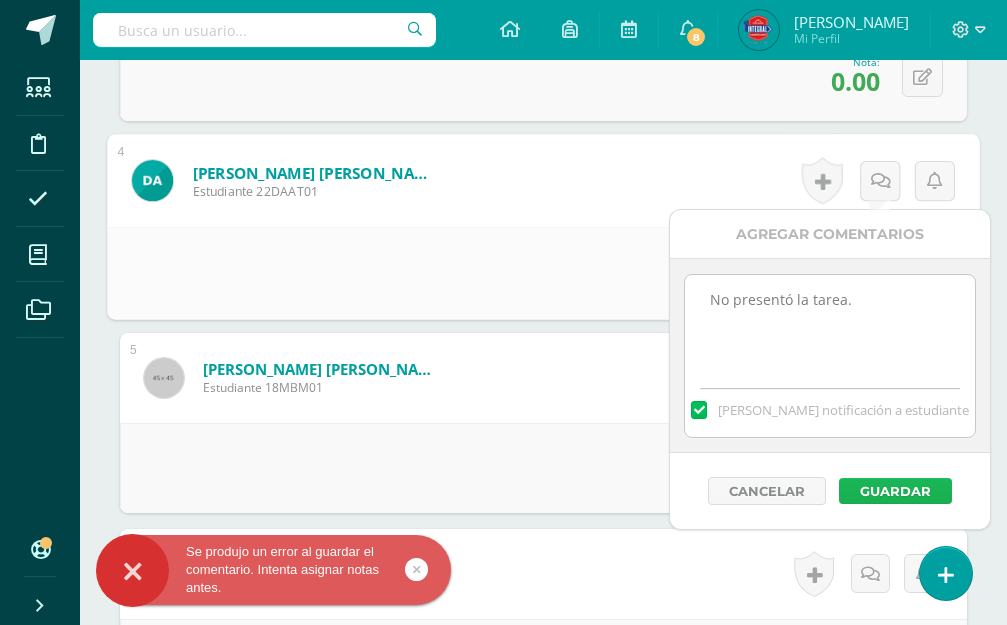 click on "Guardar" at bounding box center [895, 491] 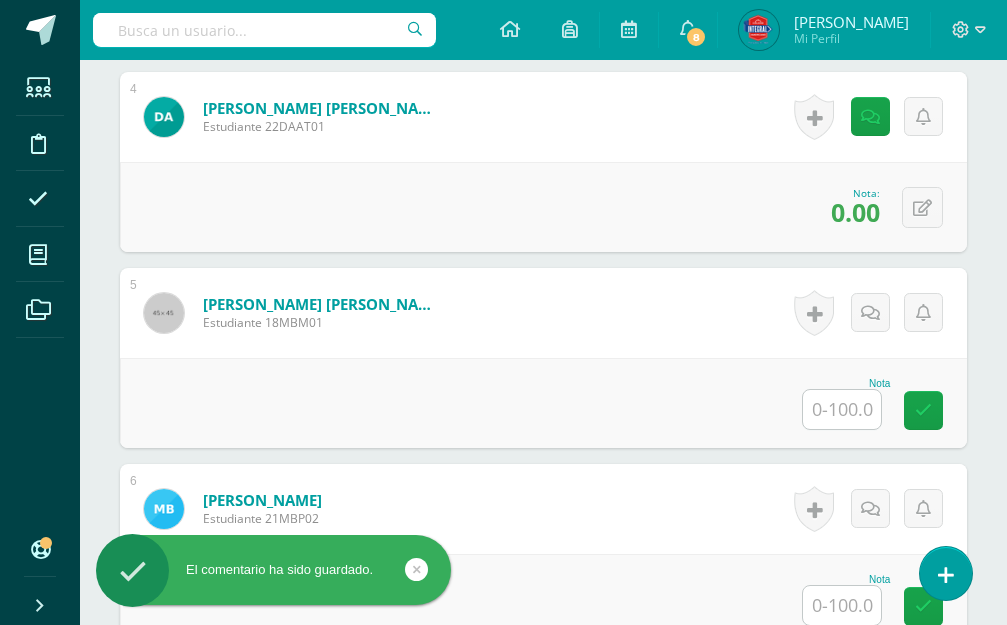 scroll, scrollTop: 1336, scrollLeft: 0, axis: vertical 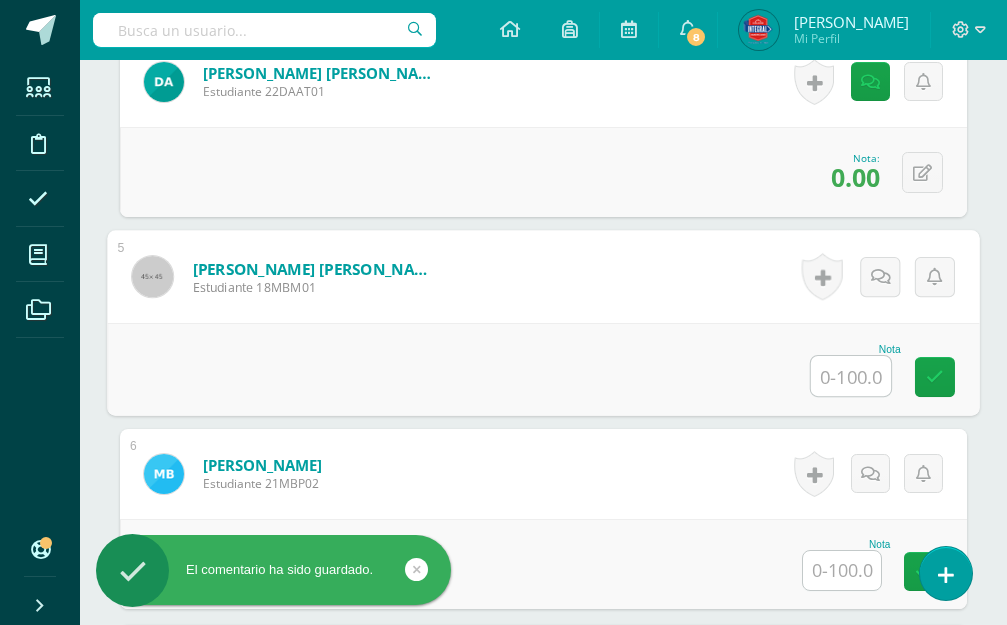click at bounding box center [851, 376] 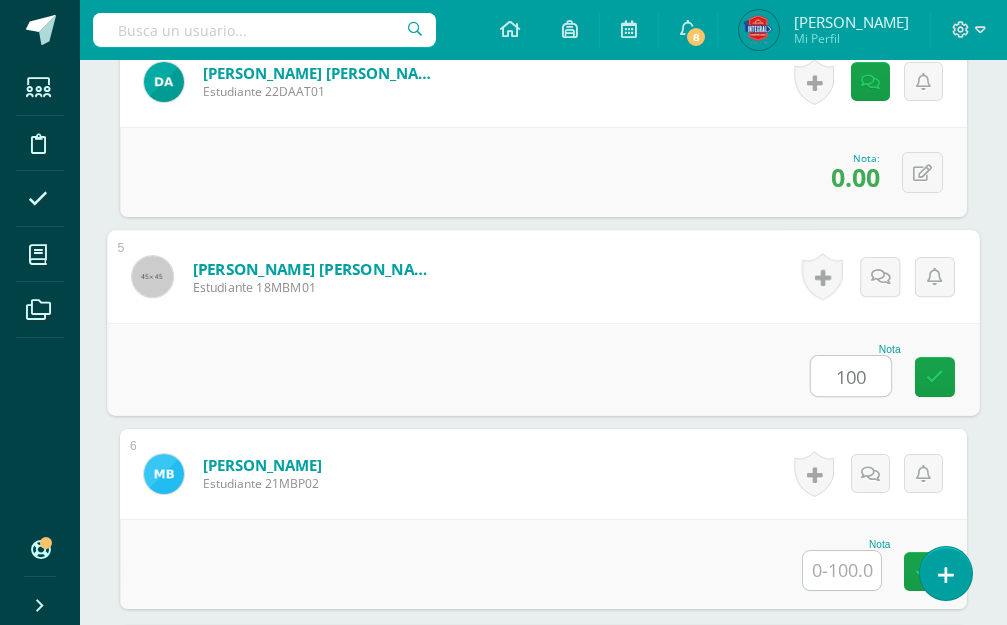 type on "100" 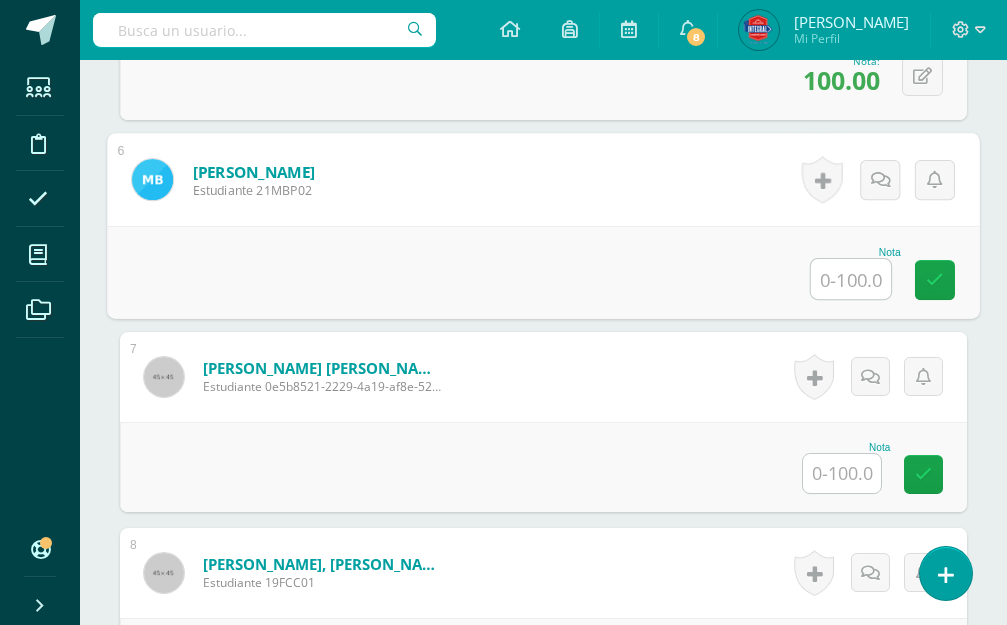 scroll, scrollTop: 1636, scrollLeft: 0, axis: vertical 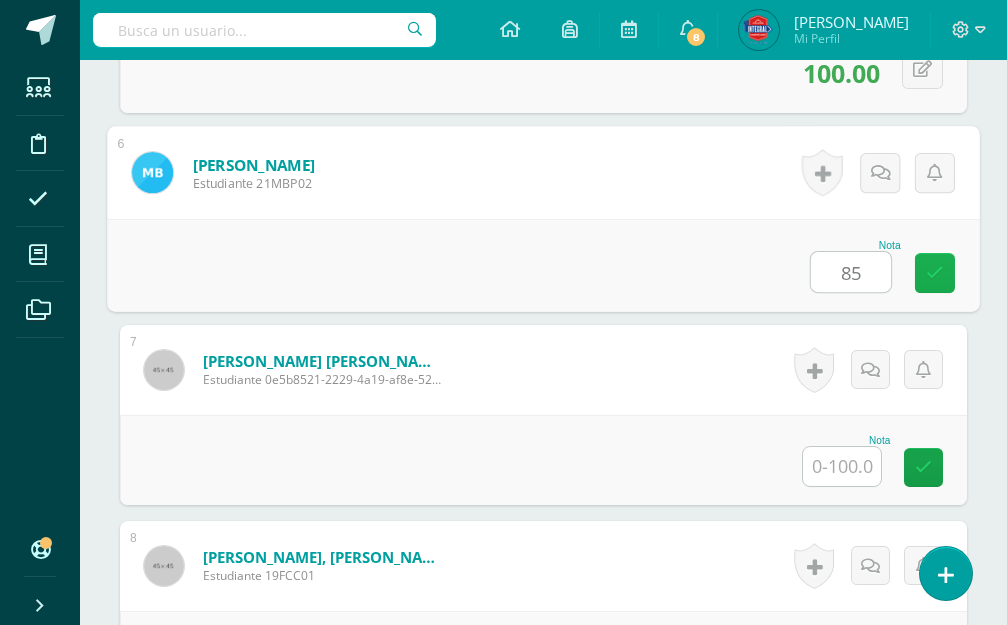 click at bounding box center (935, 273) 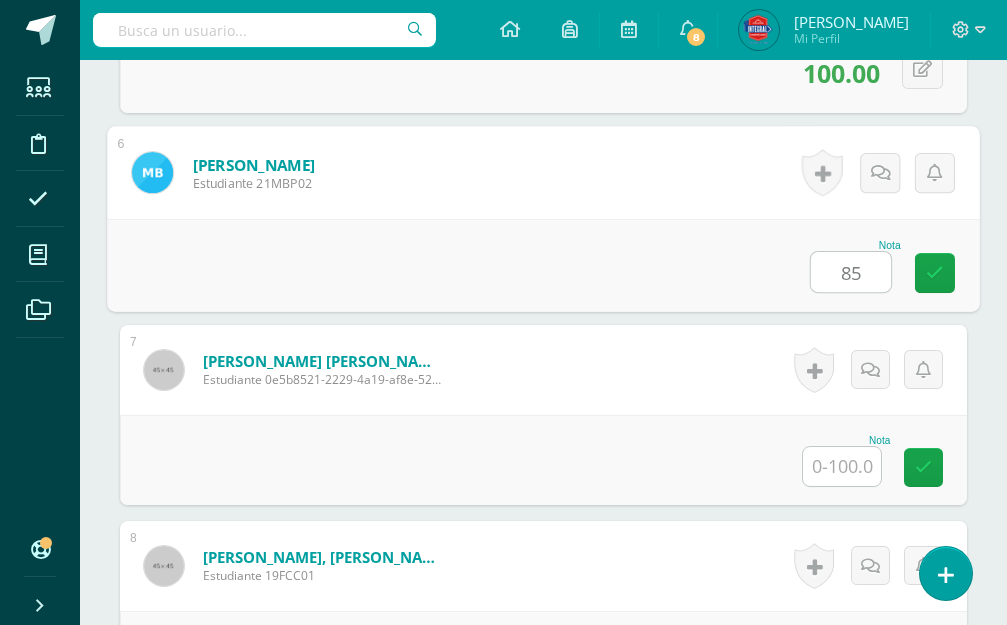 drag, startPoint x: 867, startPoint y: 270, endPoint x: 828, endPoint y: 284, distance: 41.4367 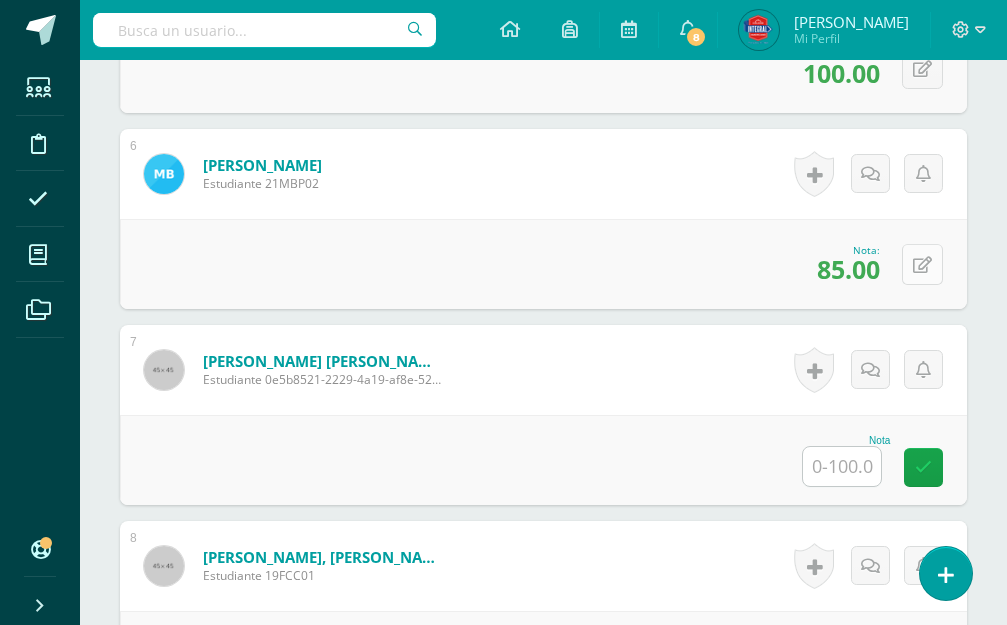 click at bounding box center [922, 264] 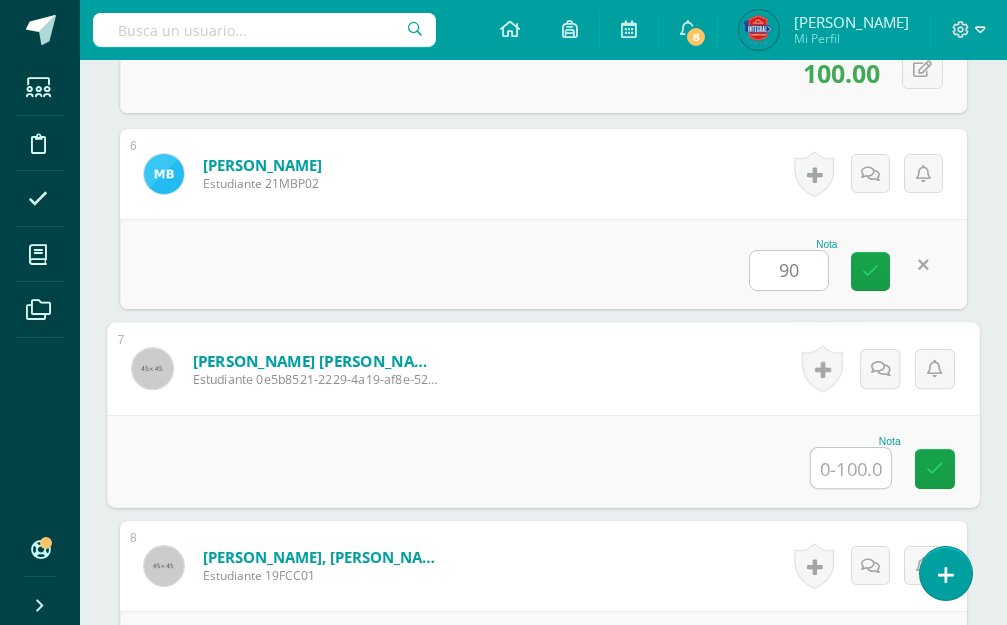click on "Nota
90" at bounding box center [543, 264] 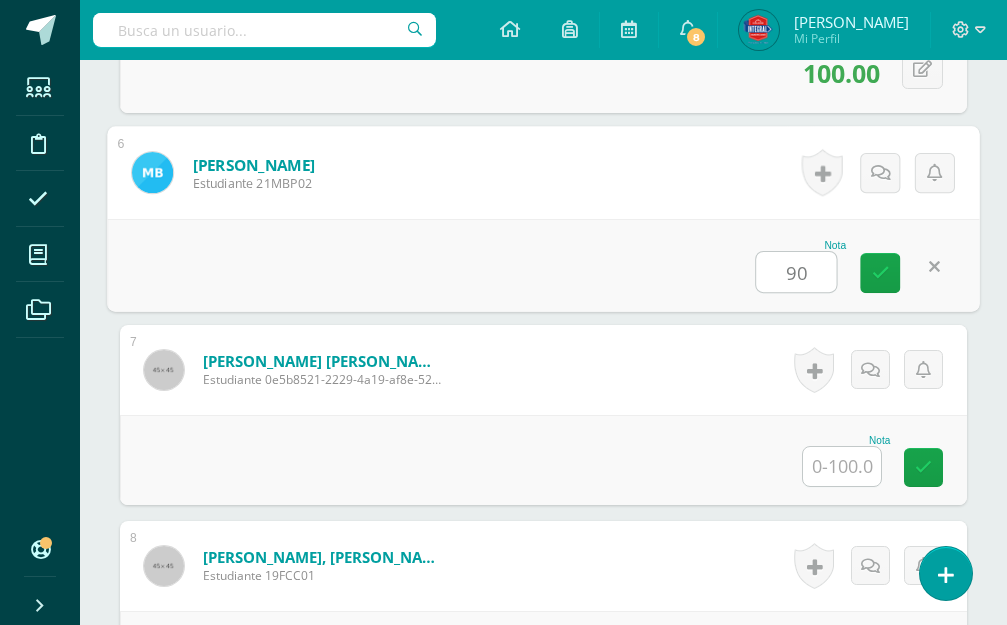 click on "90" at bounding box center (797, 272) 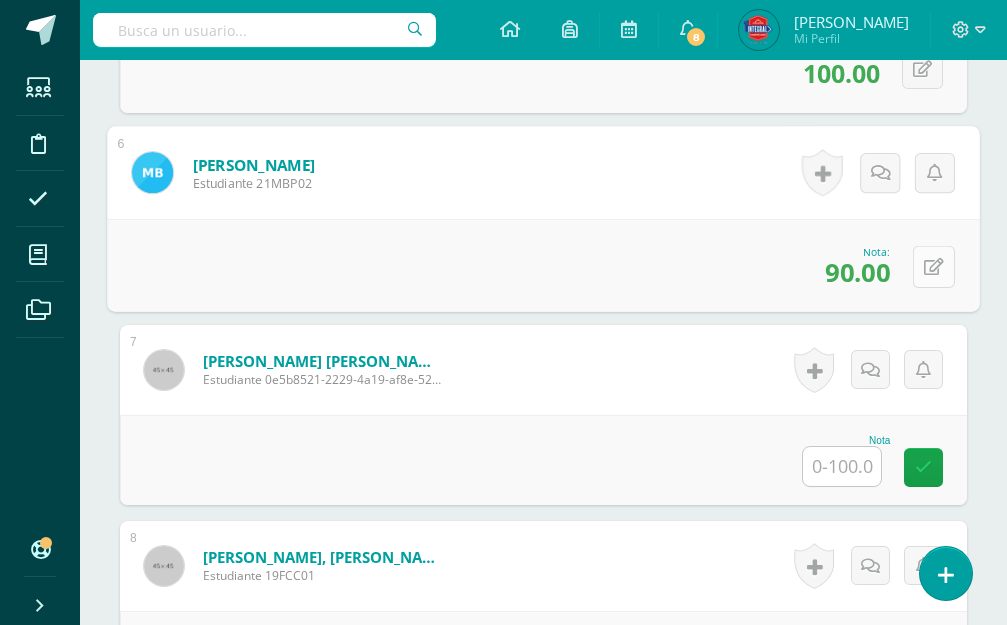 click at bounding box center [934, 266] 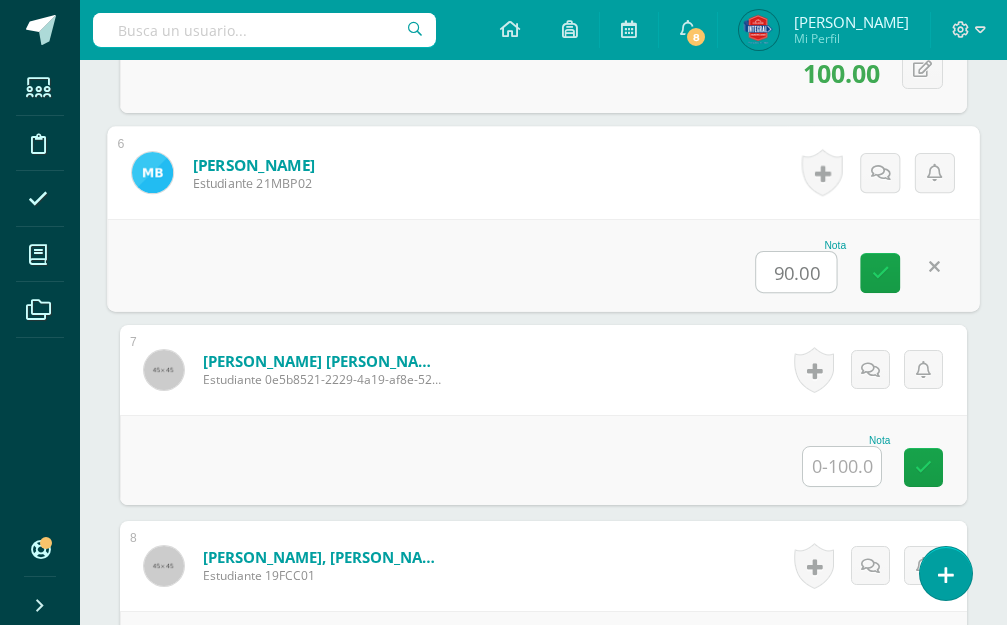 click on "90.00" at bounding box center [797, 272] 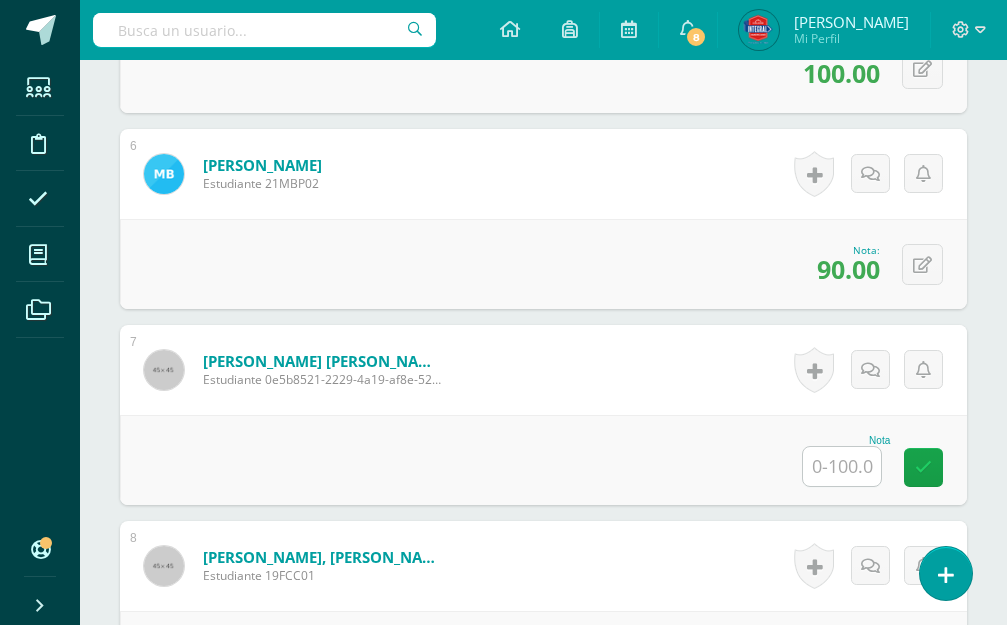 click on "90.00" at bounding box center (848, 269) 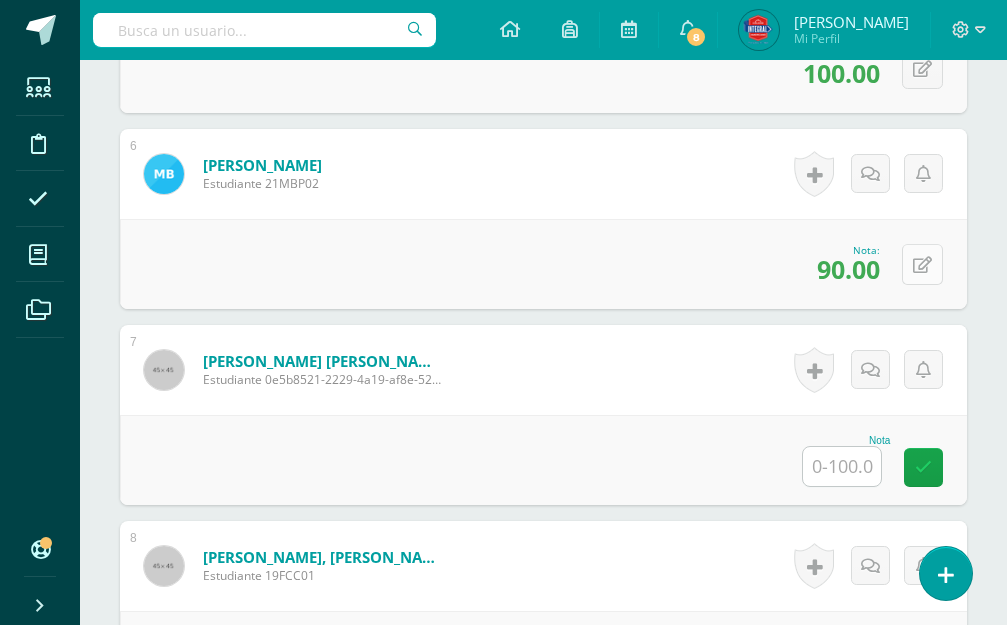 click on "0
Logros
Logros obtenidos
Aún no hay logros agregados
Nota:
90.00" at bounding box center (543, 264) 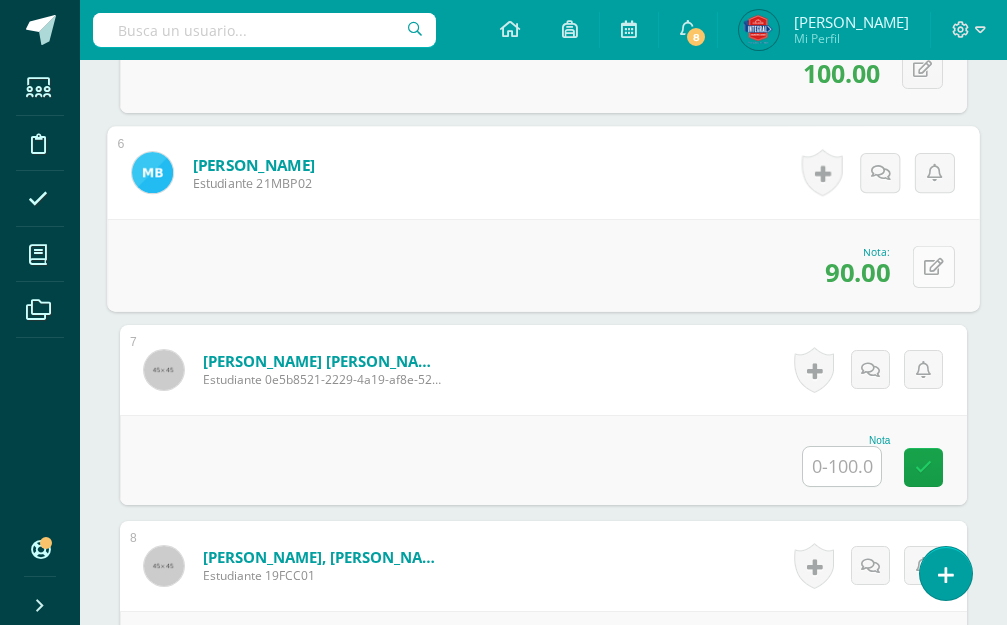 click at bounding box center [934, 266] 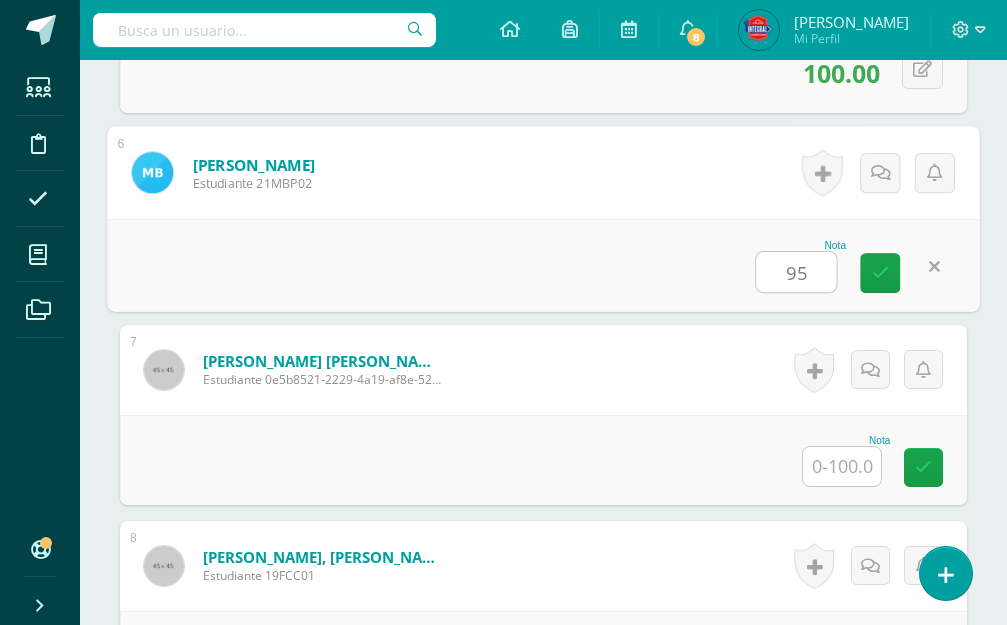 type on "95" 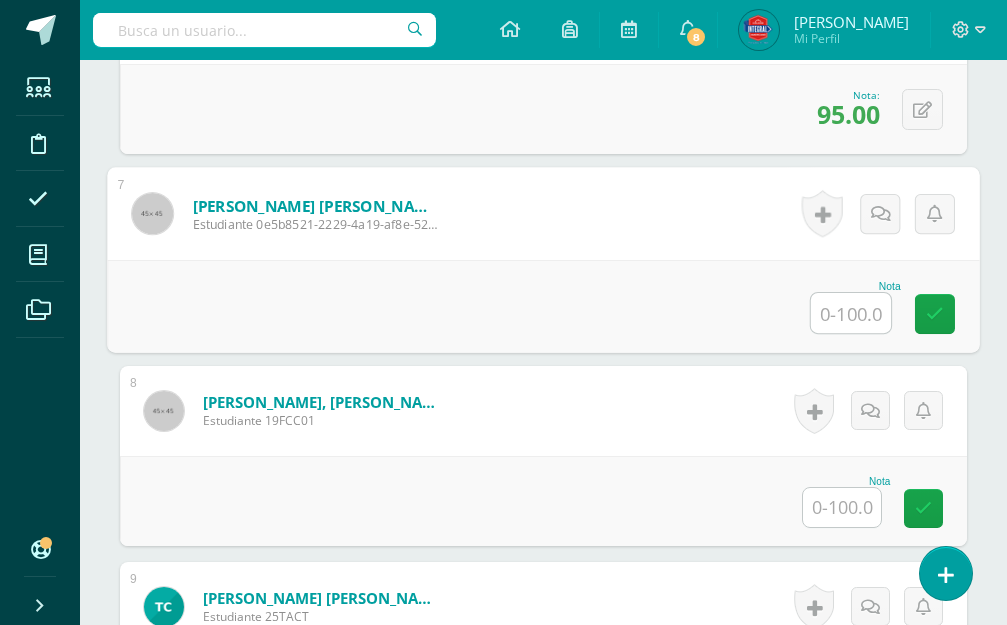 scroll, scrollTop: 1836, scrollLeft: 0, axis: vertical 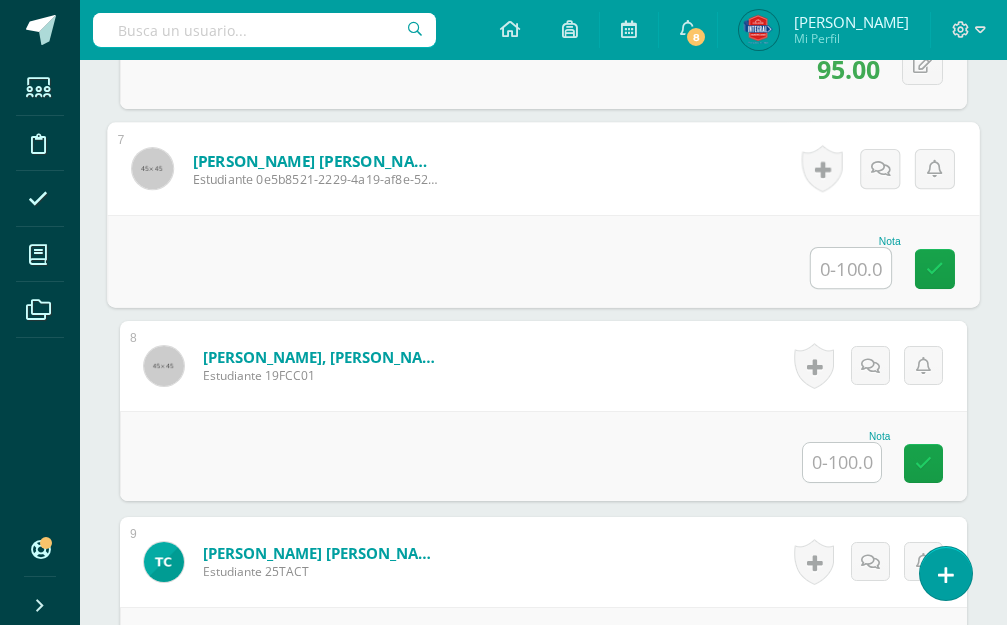 click at bounding box center (851, 268) 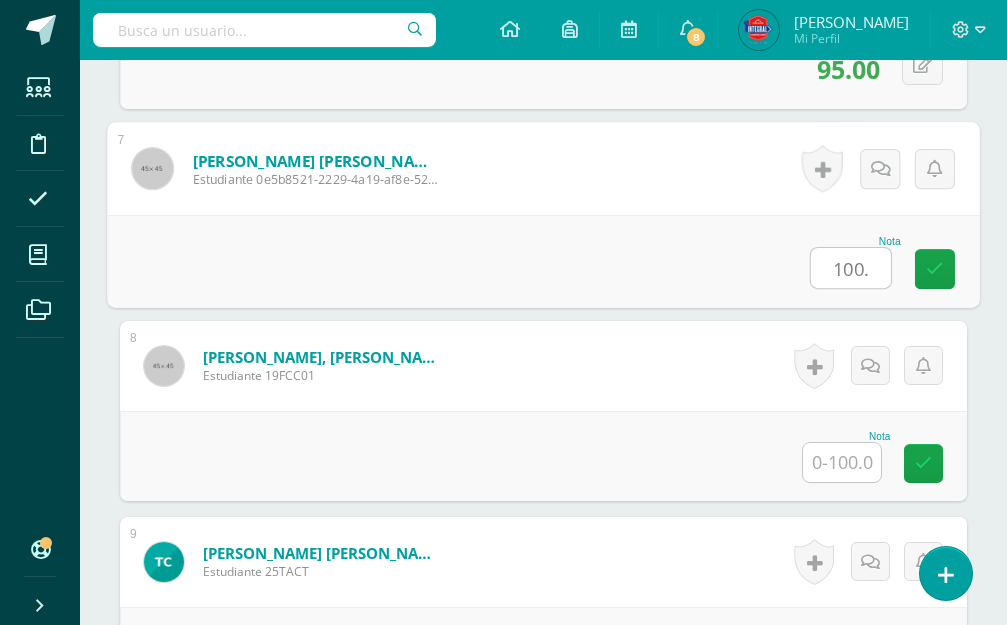 type on "100." 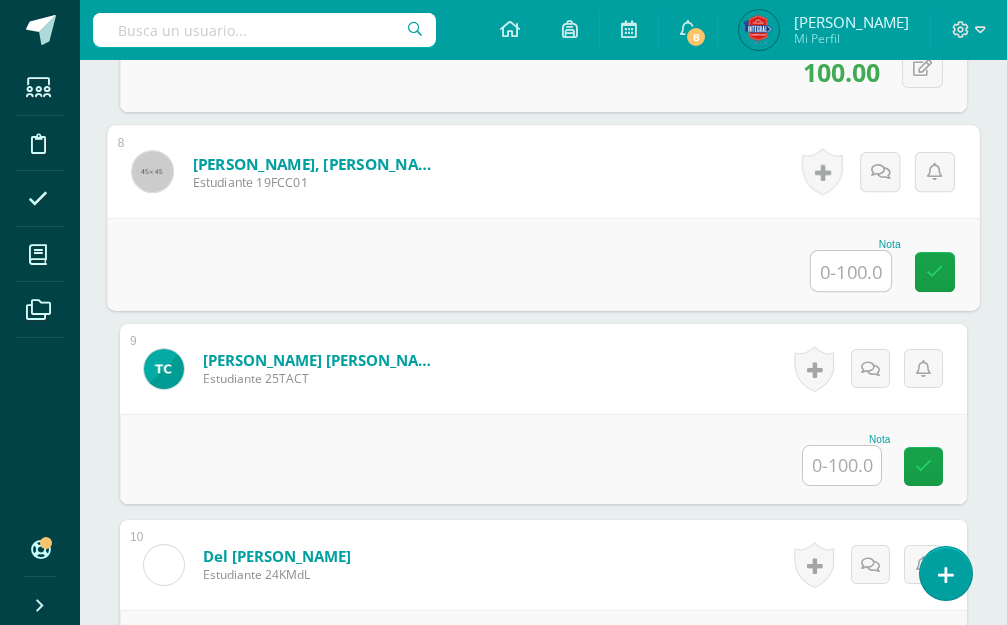 scroll, scrollTop: 2036, scrollLeft: 0, axis: vertical 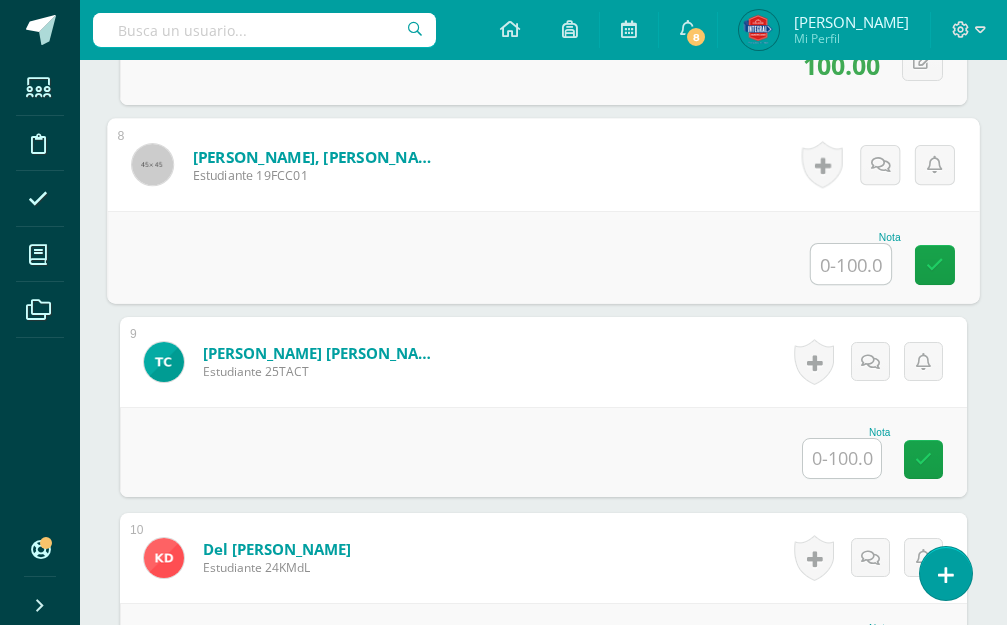 click at bounding box center (842, 458) 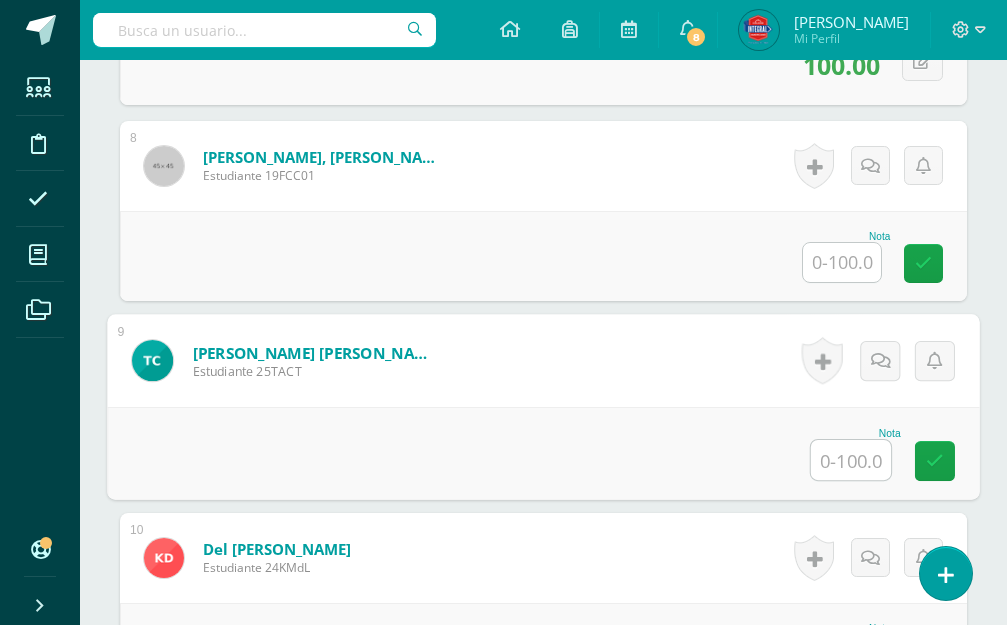 type on "0" 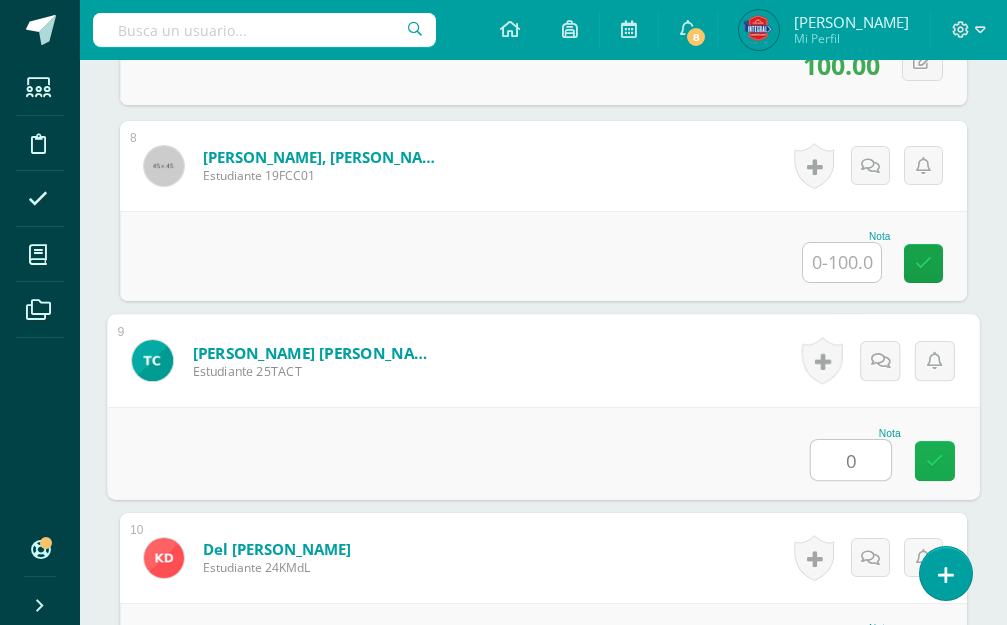 click at bounding box center [935, 460] 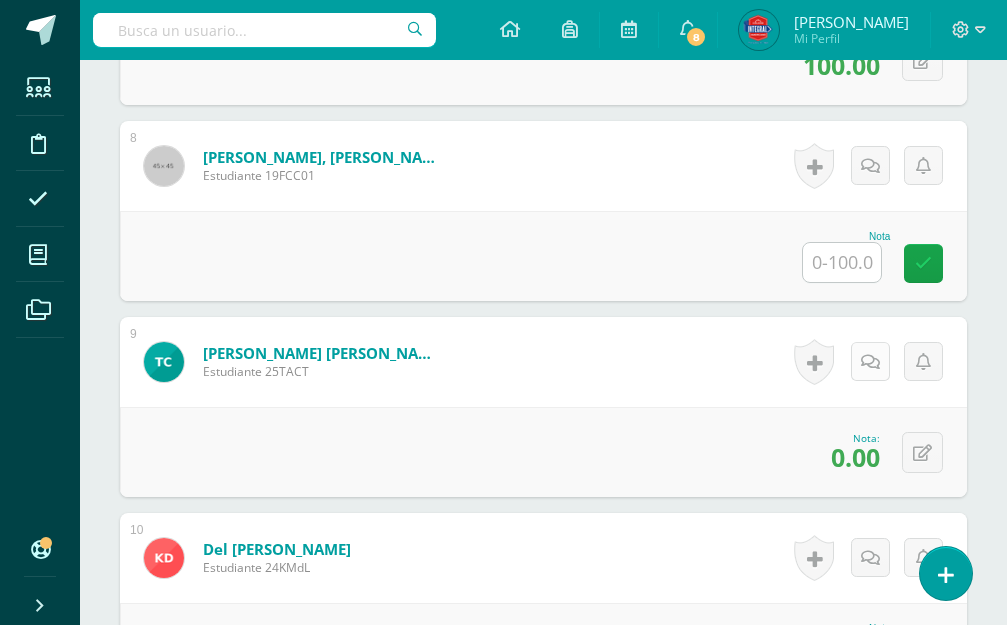 click at bounding box center [870, 362] 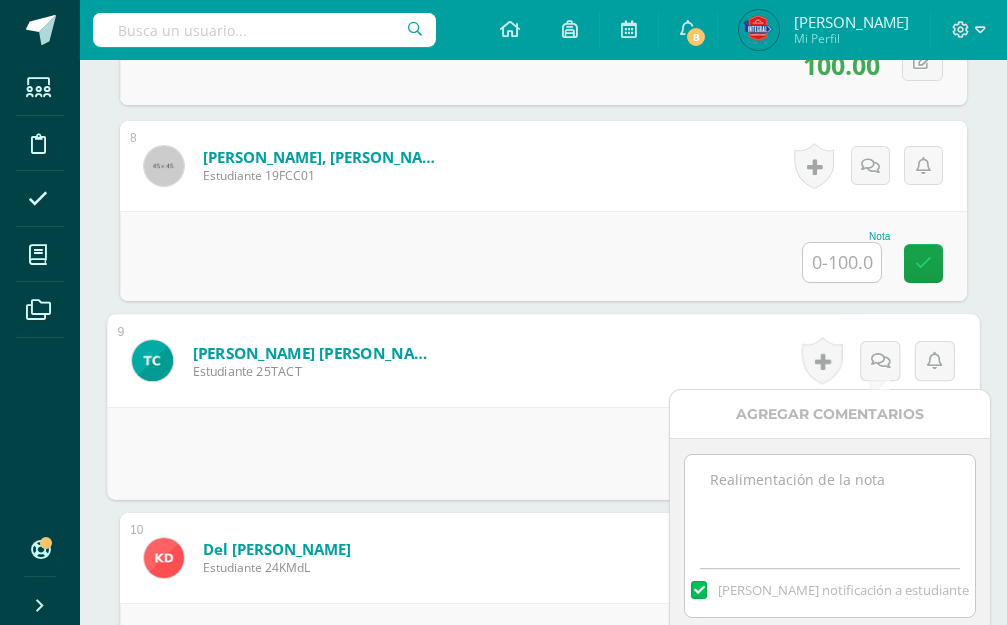 click on "Agregar Comentarios" at bounding box center (830, 414) 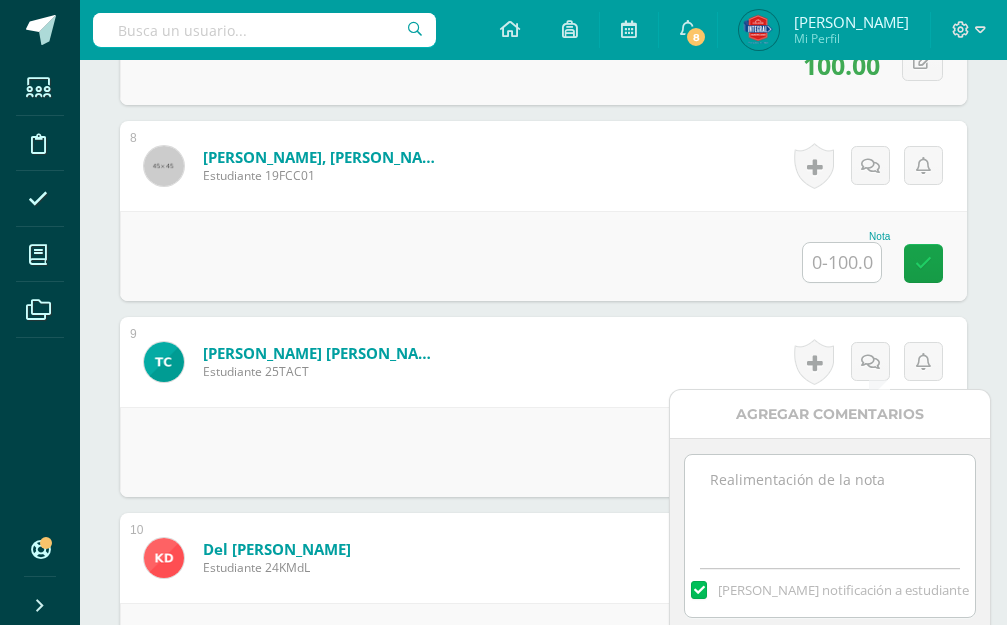 click at bounding box center (829, 505) 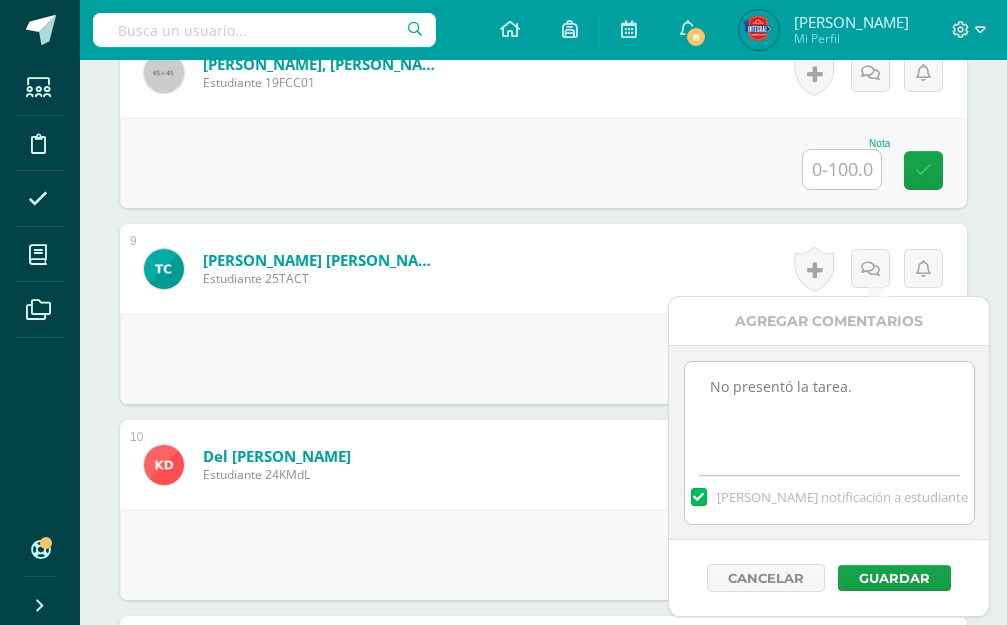 scroll, scrollTop: 2236, scrollLeft: 0, axis: vertical 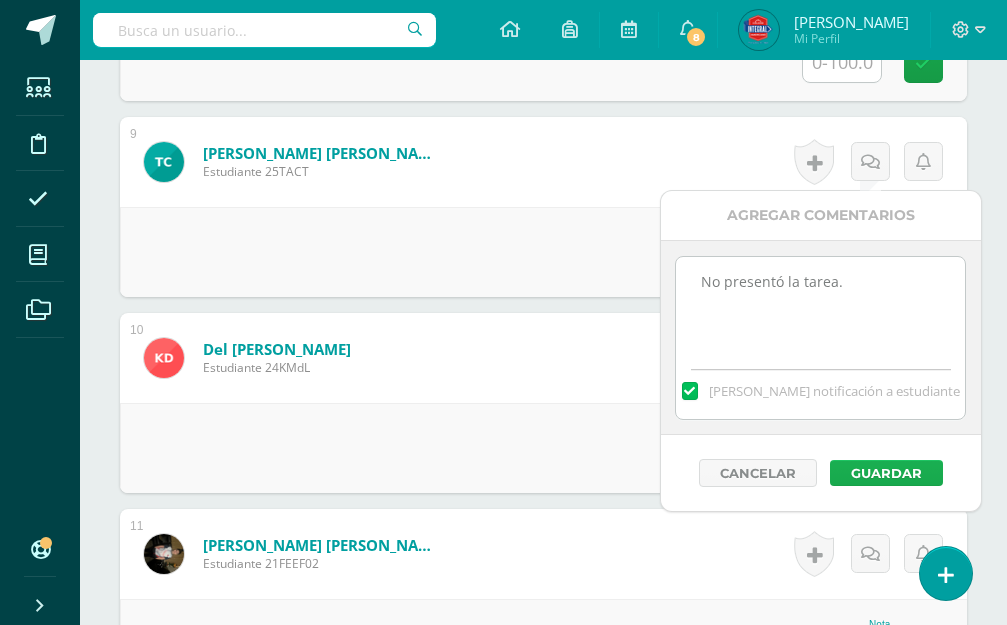 type on "No presentó la tarea." 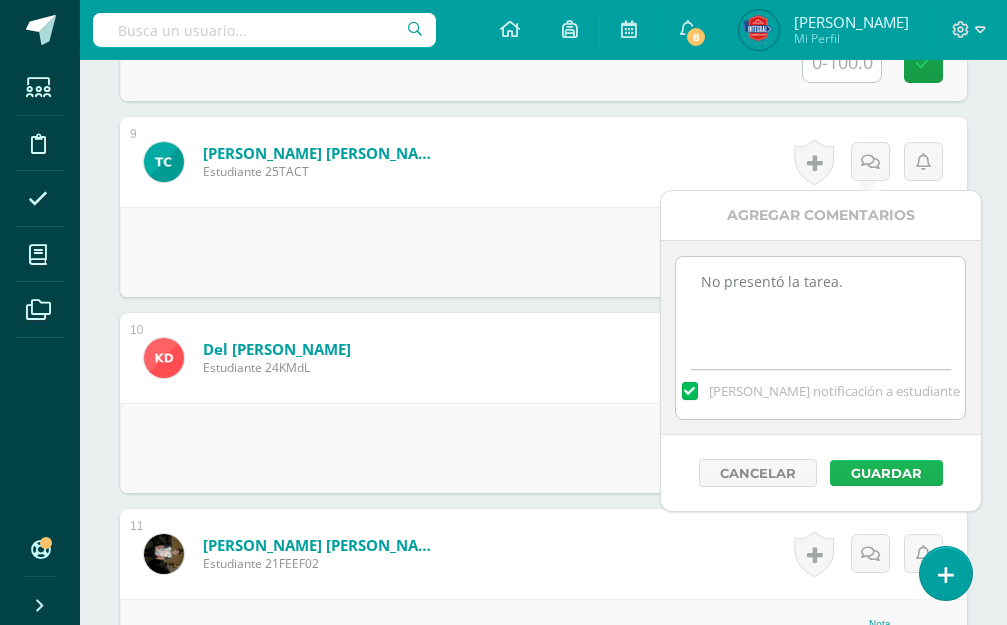 click on "Guardar" at bounding box center [886, 473] 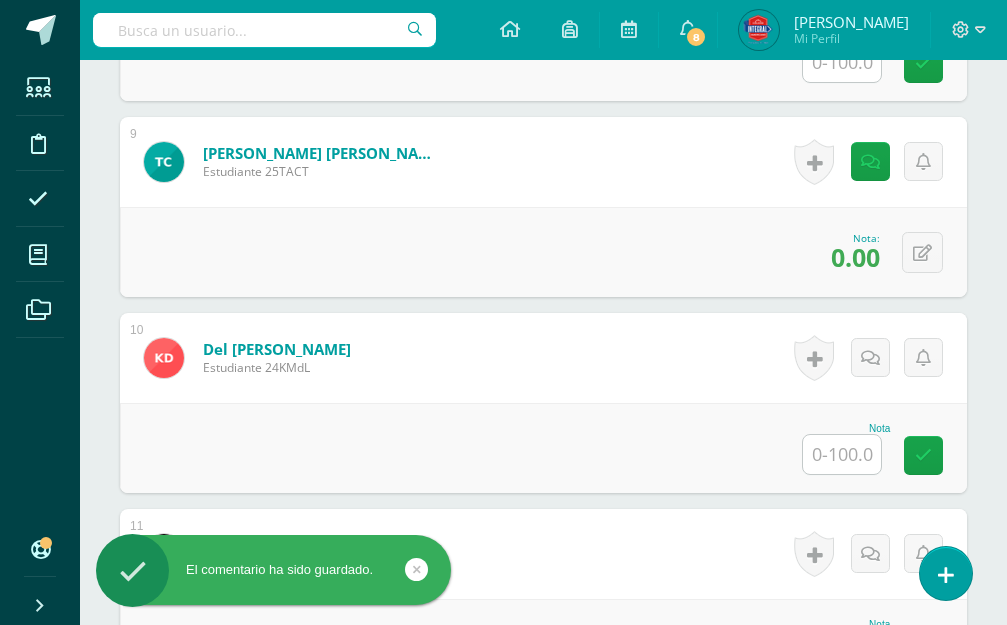 click at bounding box center (842, 454) 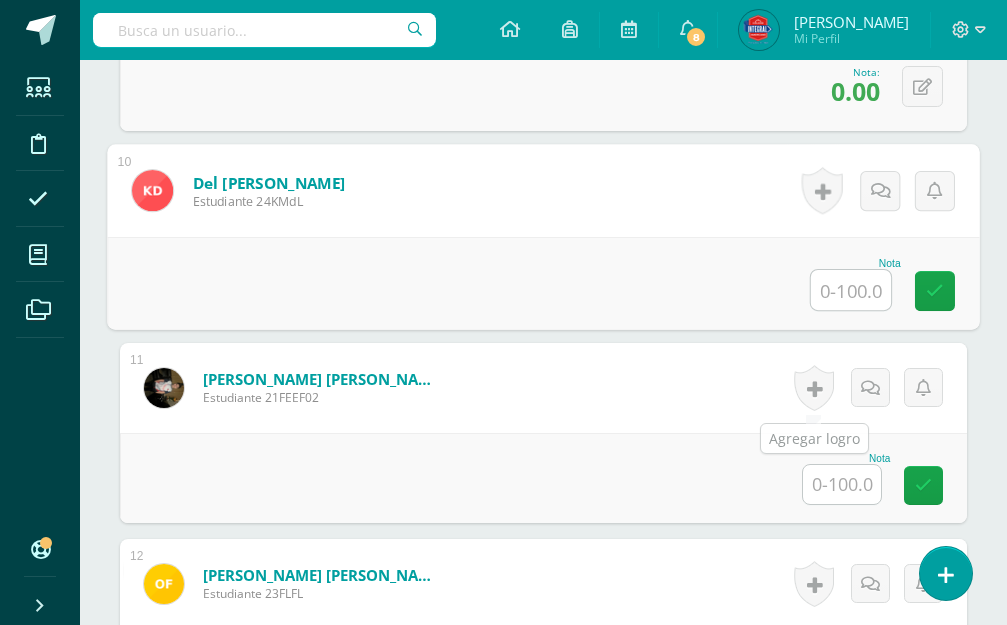 scroll, scrollTop: 2036, scrollLeft: 0, axis: vertical 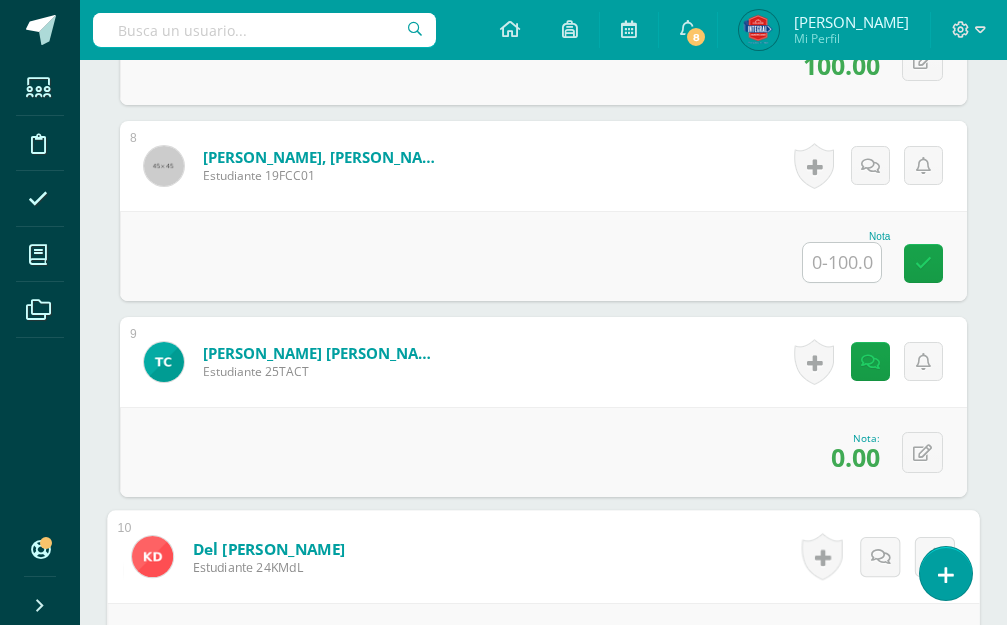 click at bounding box center (842, 262) 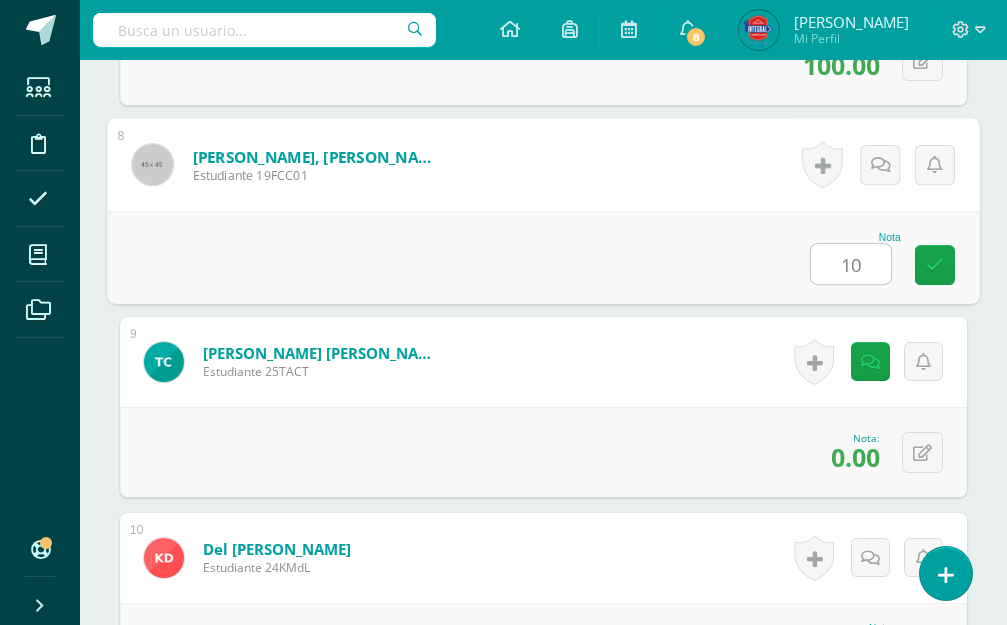 type on "100" 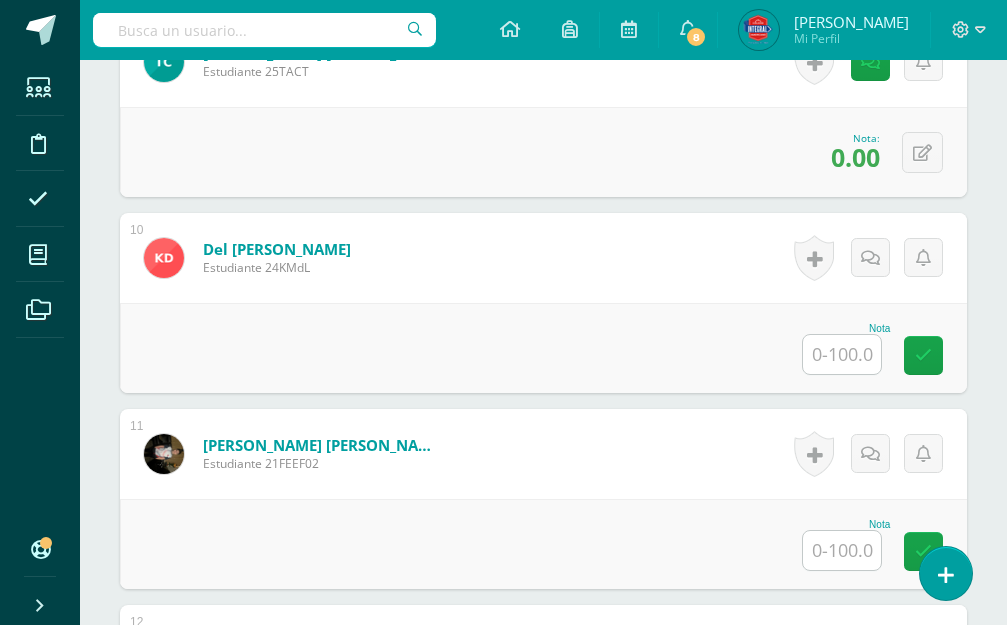 scroll, scrollTop: 2436, scrollLeft: 0, axis: vertical 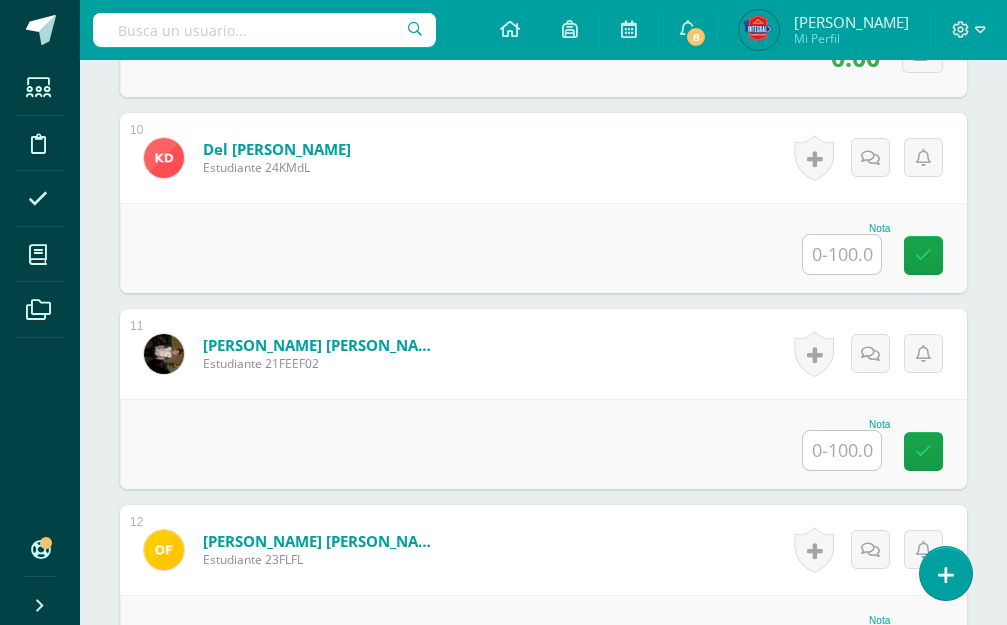 click on "Nota" at bounding box center [543, 248] 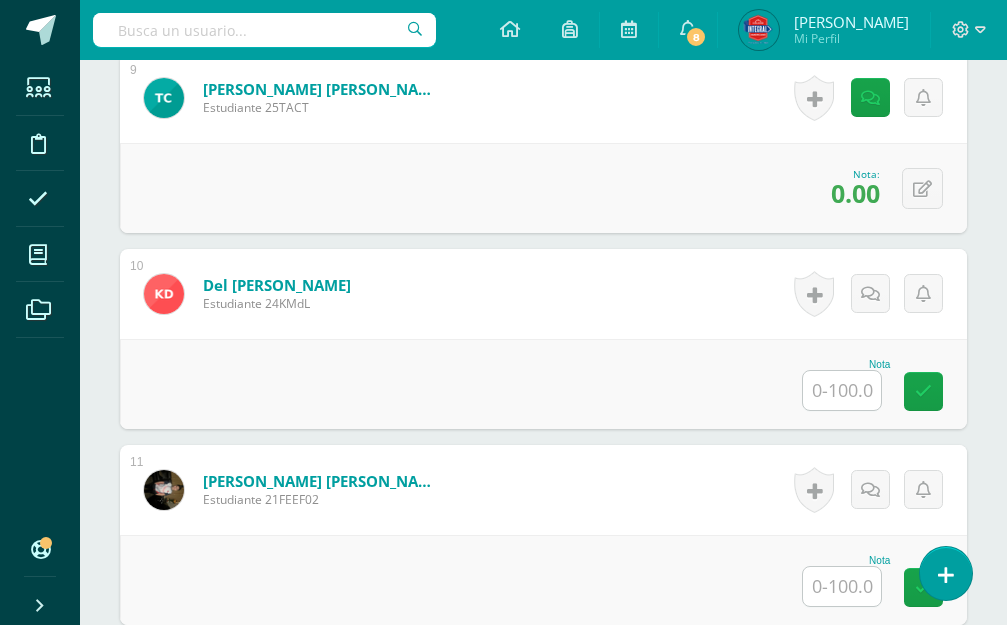 scroll, scrollTop: 2336, scrollLeft: 0, axis: vertical 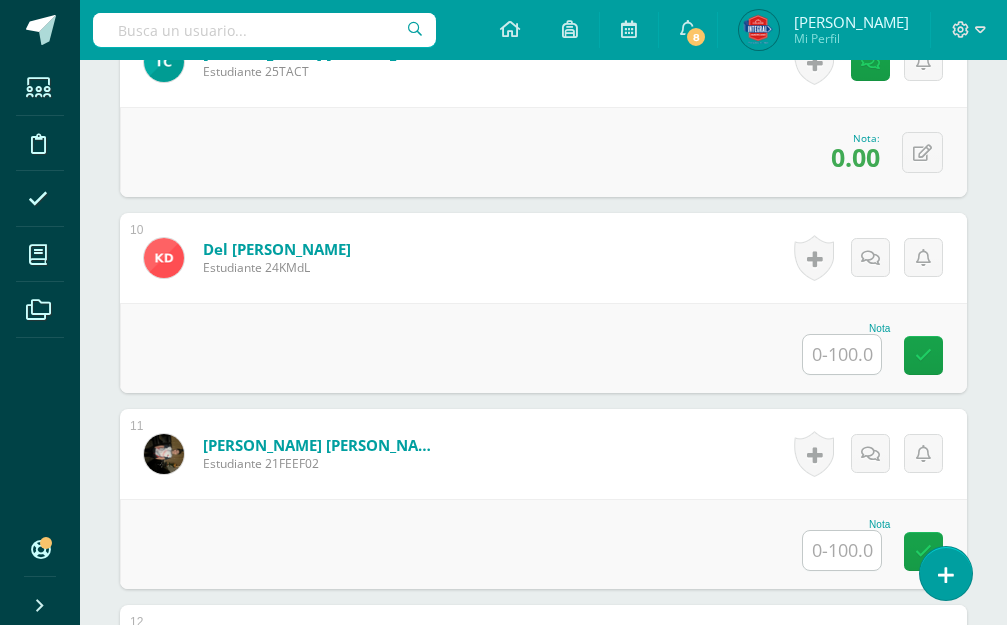click at bounding box center [842, 354] 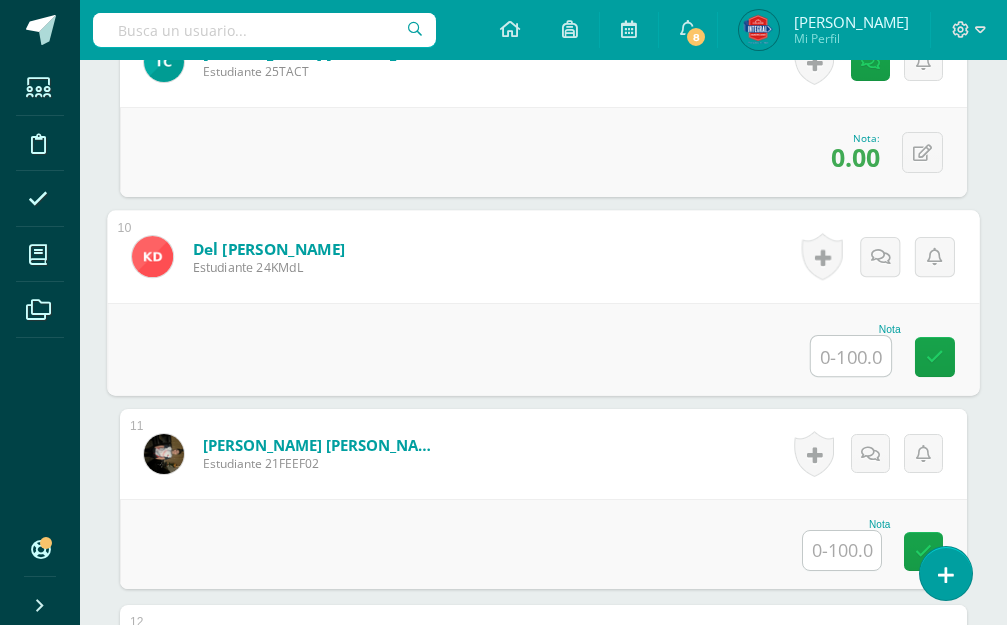 scroll, scrollTop: 2436, scrollLeft: 0, axis: vertical 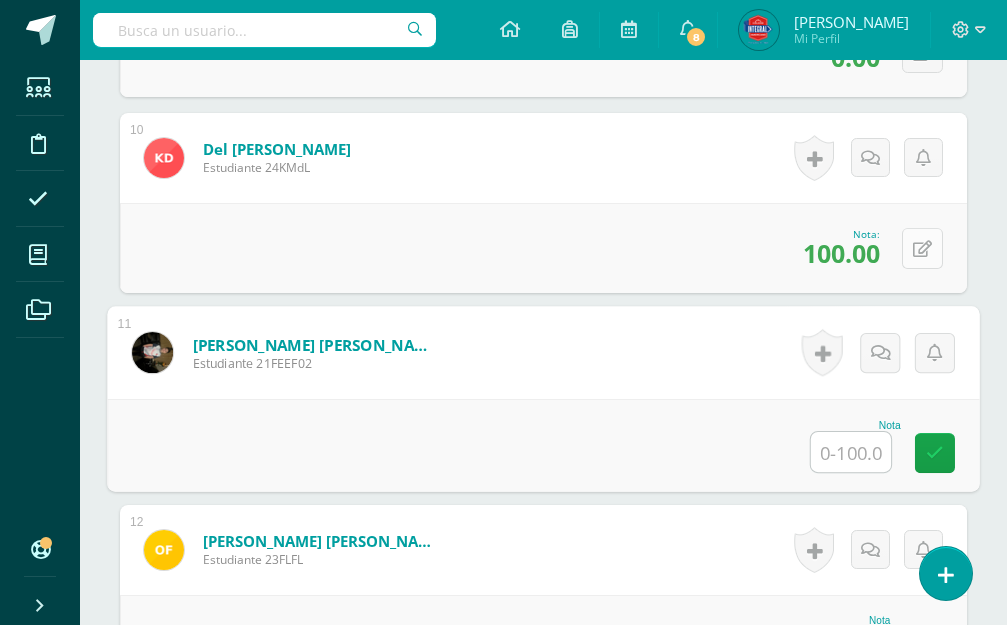 click at bounding box center (922, 248) 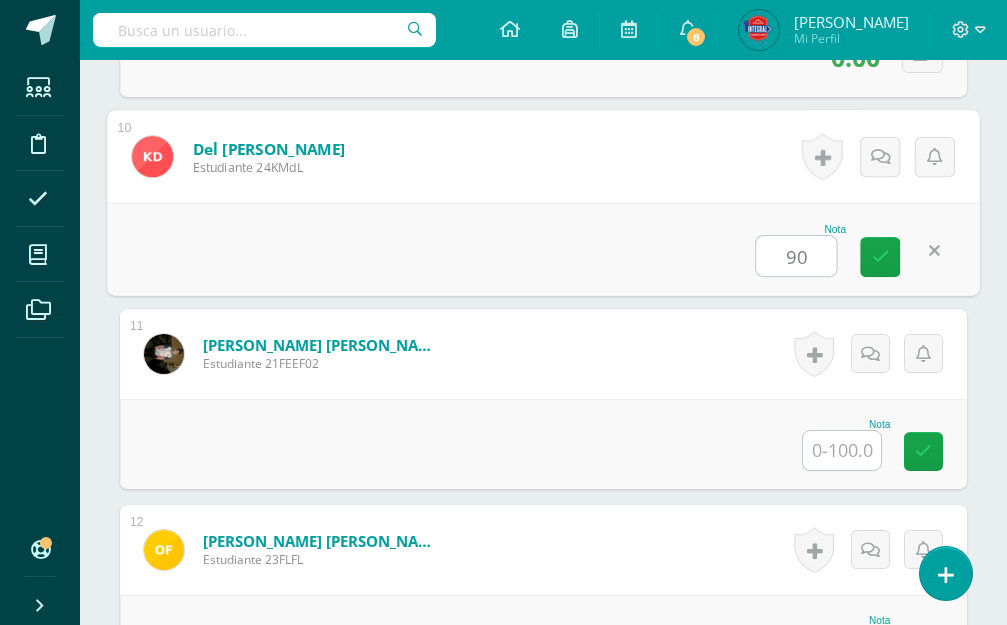 type on "90" 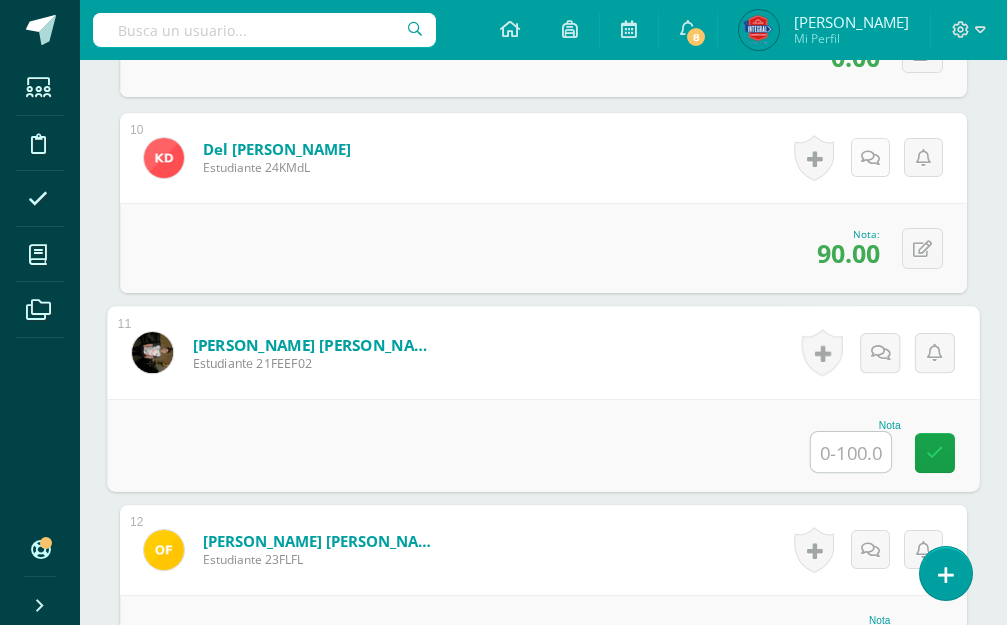 click at bounding box center (870, 157) 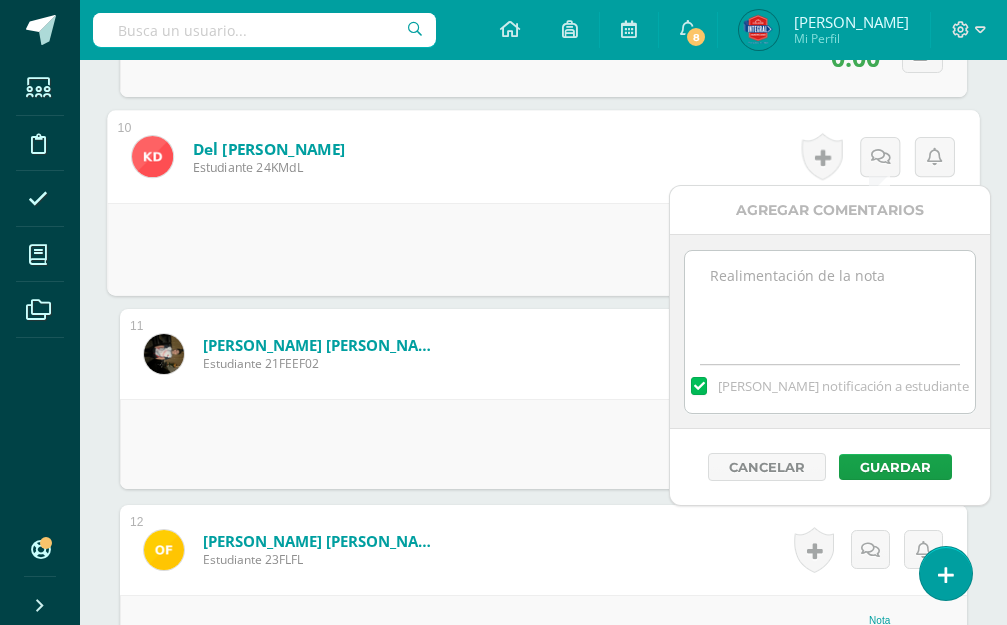 click at bounding box center [829, 301] 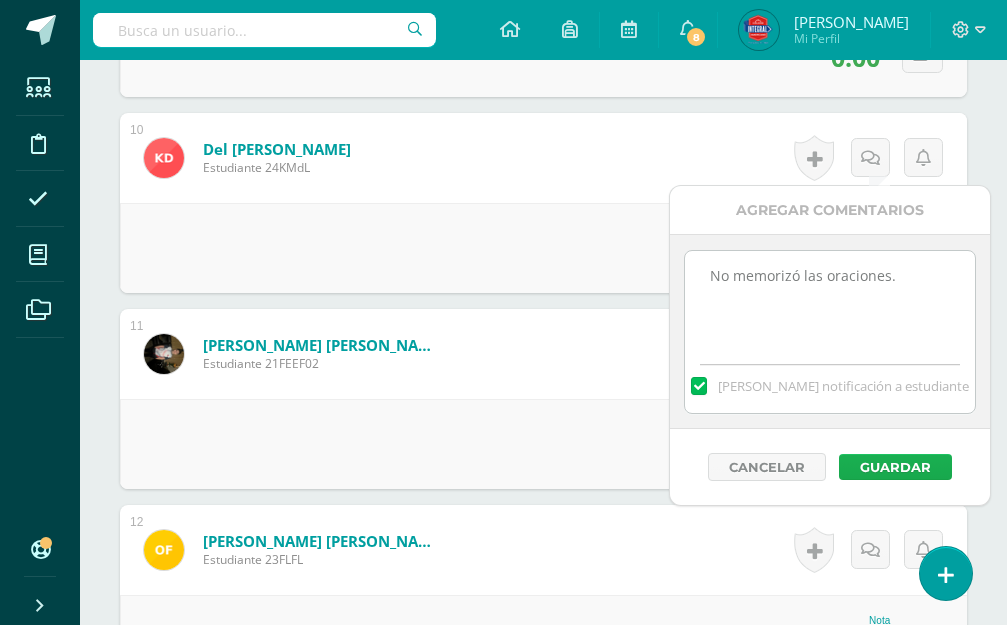 type on "No memorizó las oraciones." 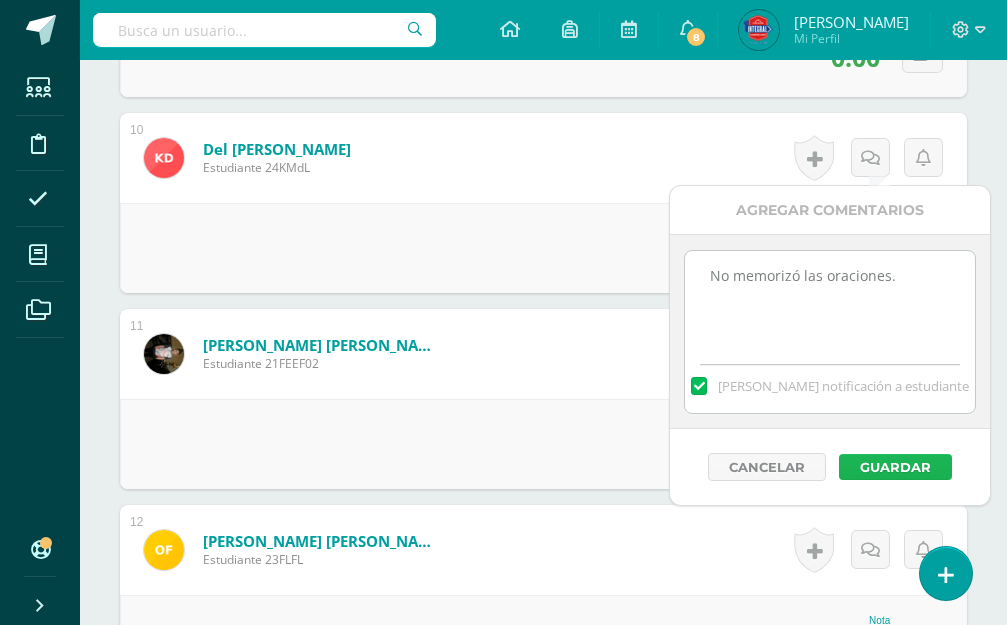 click on "Guardar" at bounding box center (895, 467) 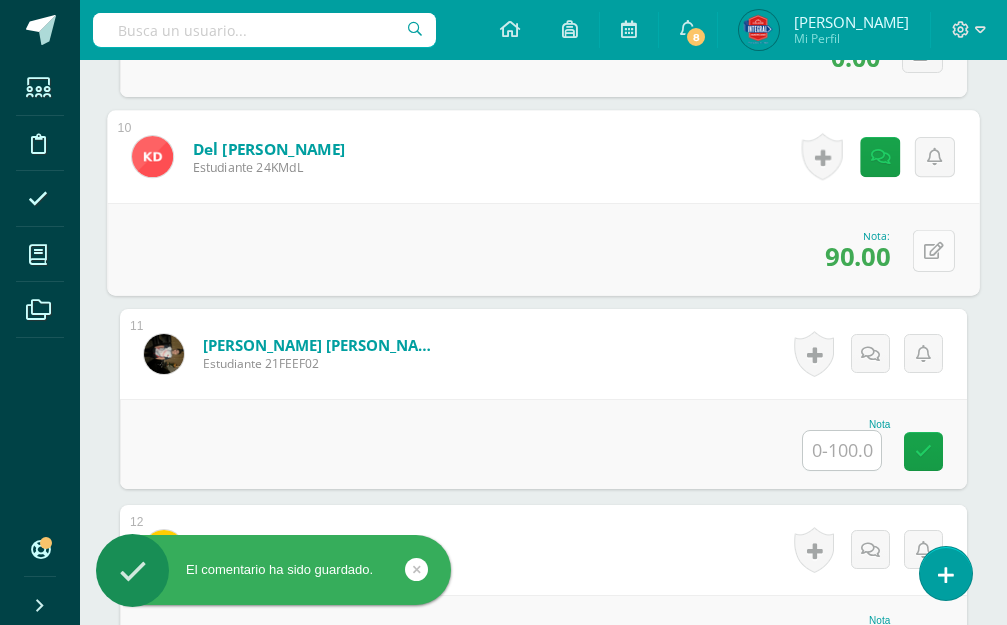 click at bounding box center [934, 250] 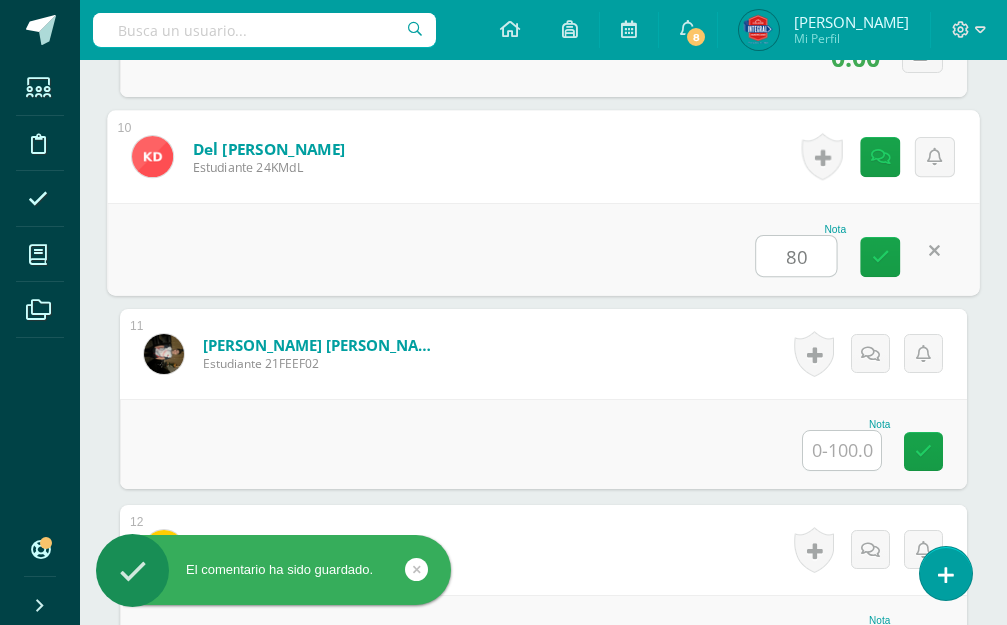 type on "8" 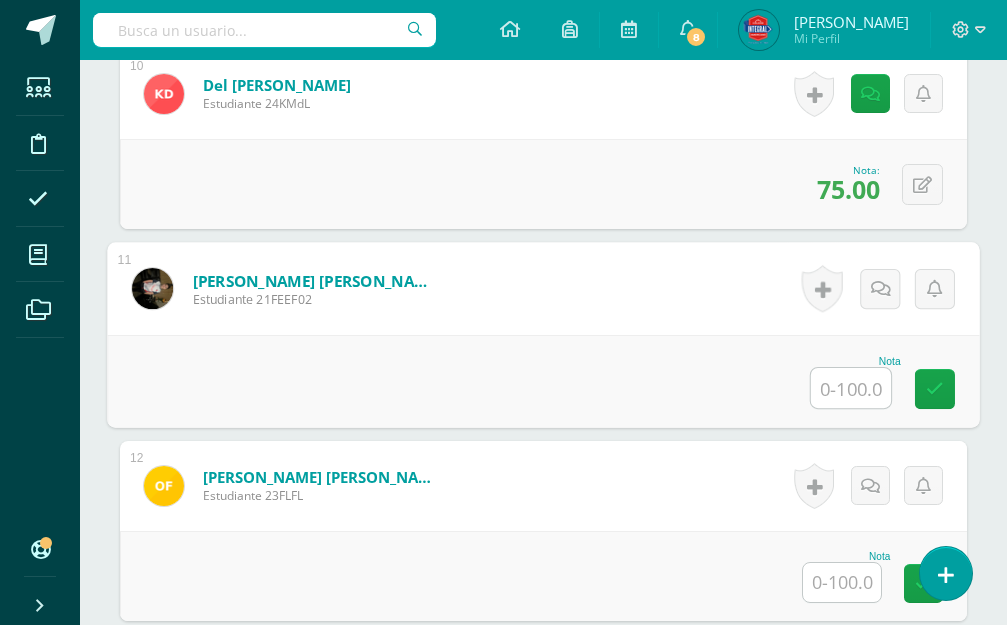 scroll, scrollTop: 2536, scrollLeft: 0, axis: vertical 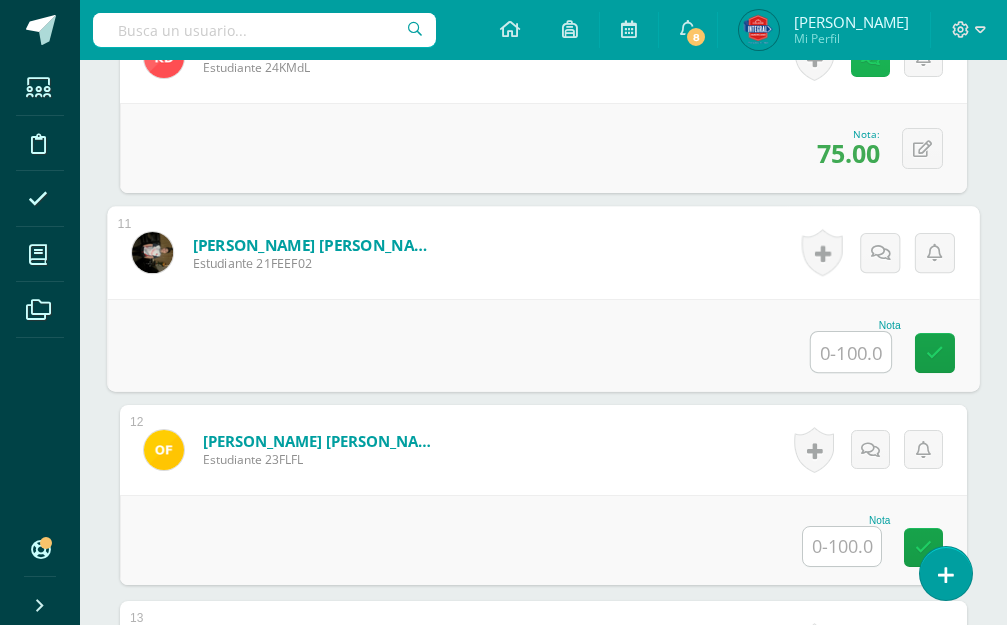 click at bounding box center (870, 57) 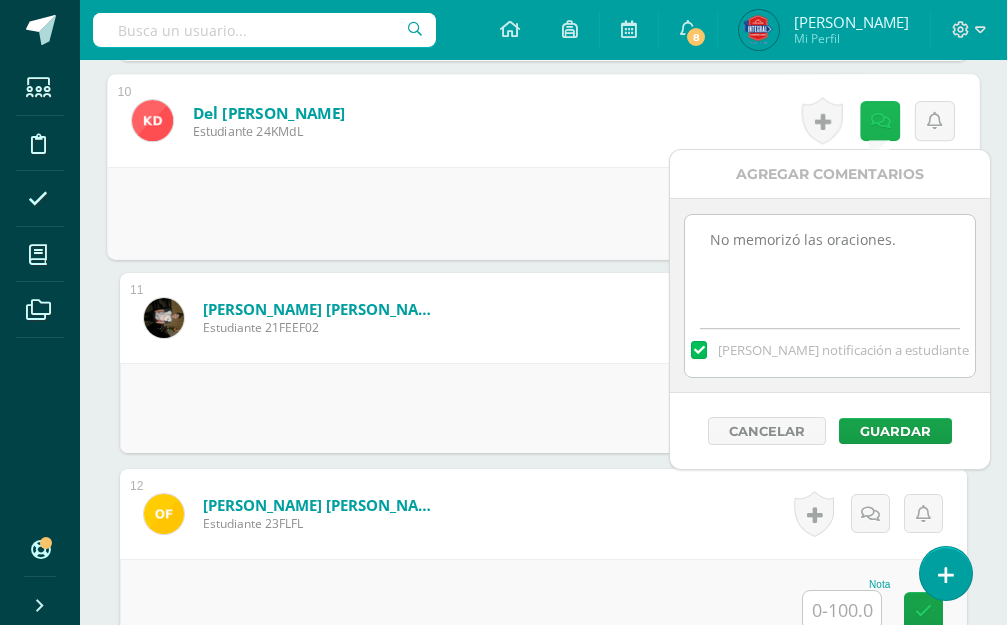 scroll, scrollTop: 2436, scrollLeft: 0, axis: vertical 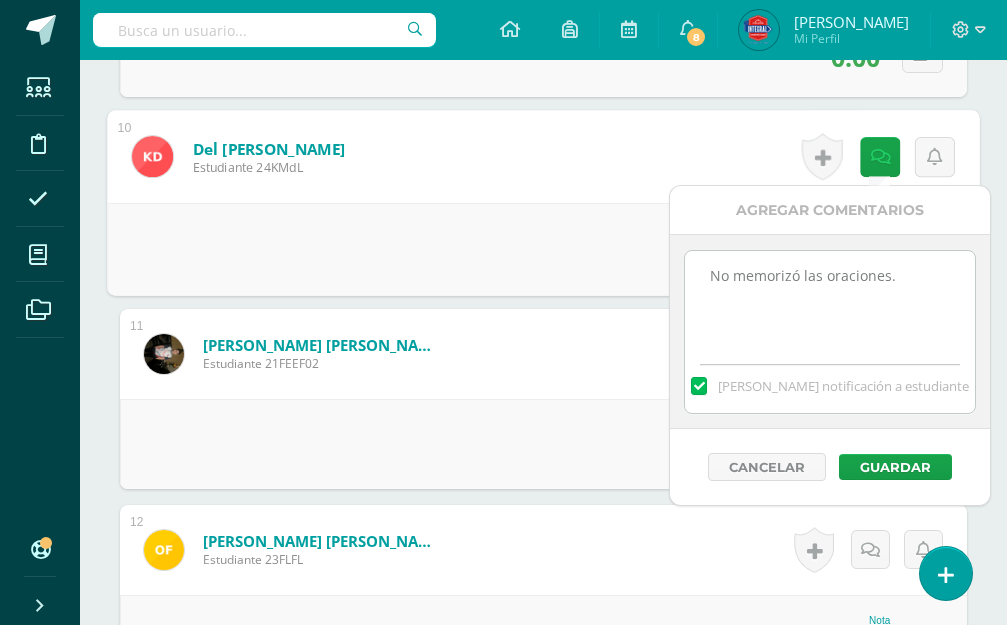 click on "Agregar Comentarios" at bounding box center [830, 210] 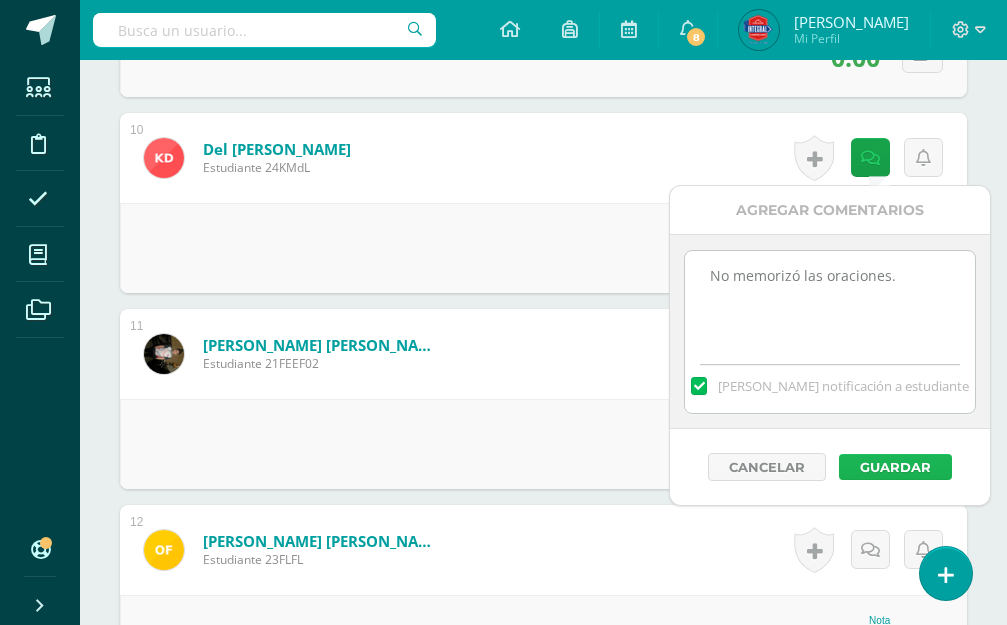 click on "Guardar" at bounding box center [895, 467] 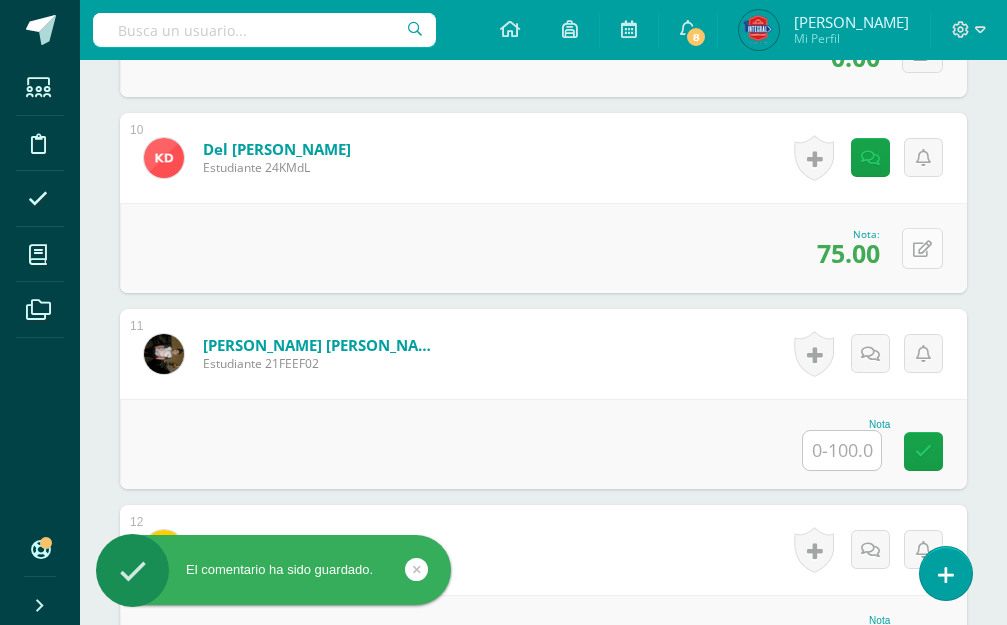 click at bounding box center [922, 248] 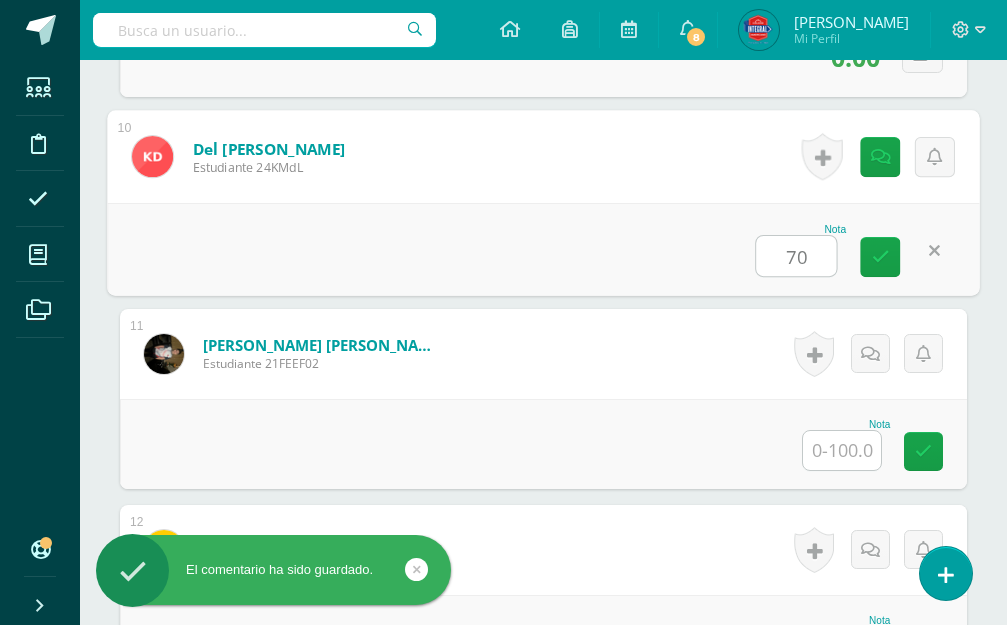 type on "70" 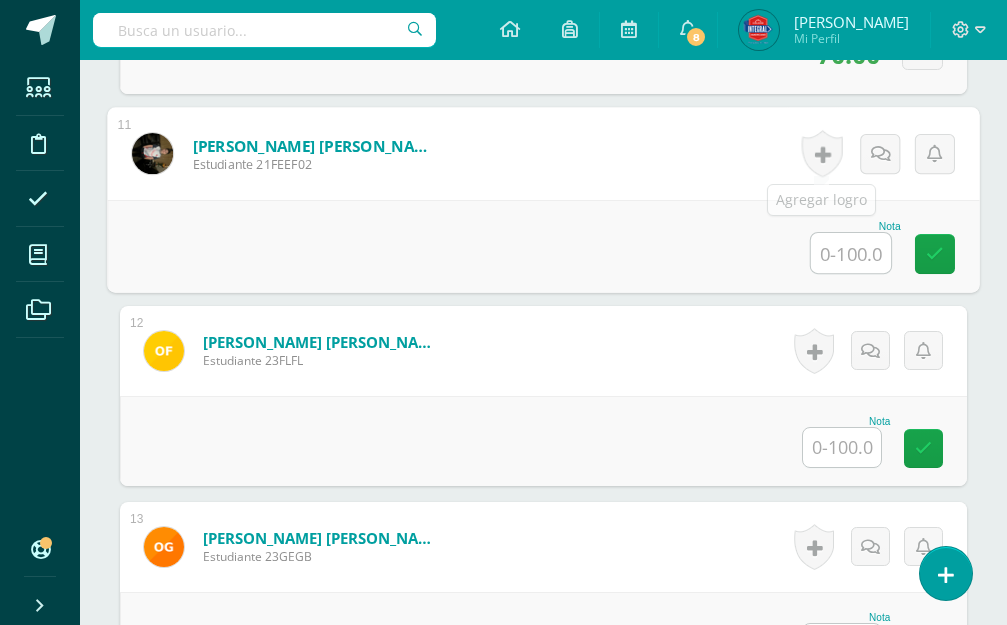 scroll, scrollTop: 2636, scrollLeft: 0, axis: vertical 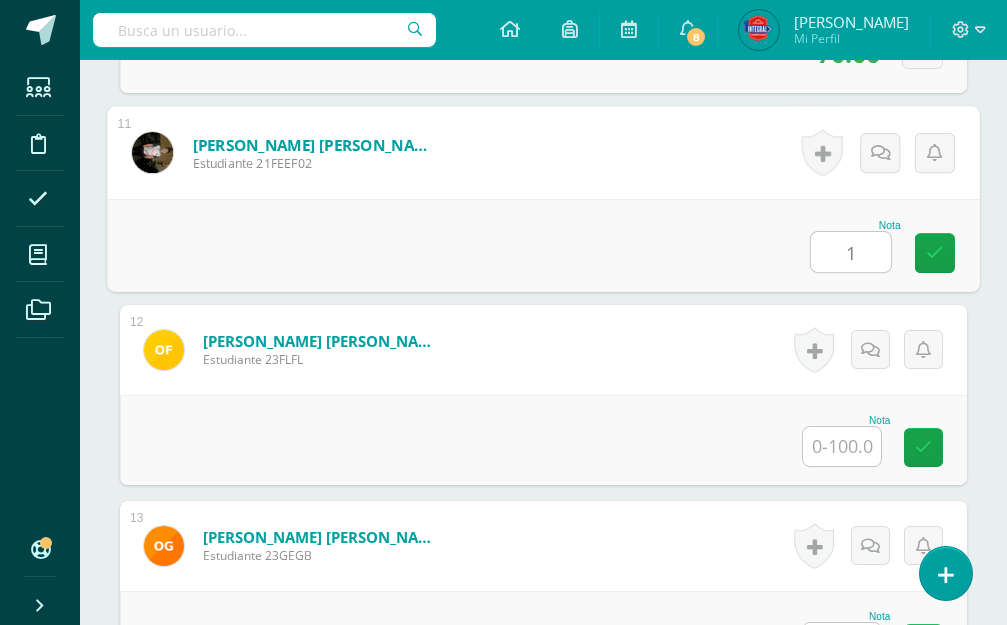 click on "1" at bounding box center [851, 252] 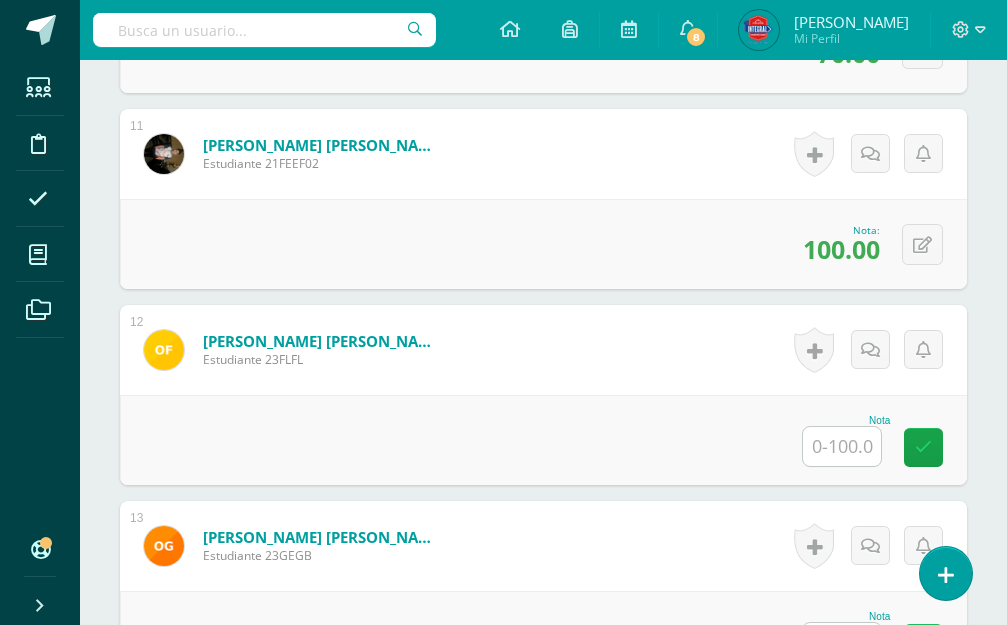 click on "0
Logros
Logros obtenidos
Aún no hay logros agregados
Nota:
100.00" at bounding box center [543, 244] 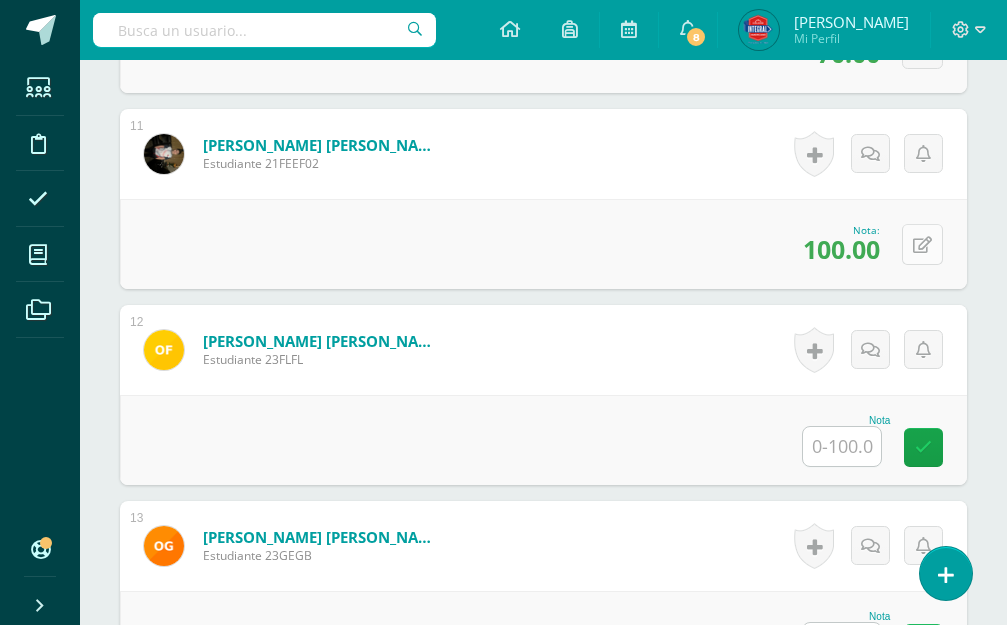 click at bounding box center [922, 244] 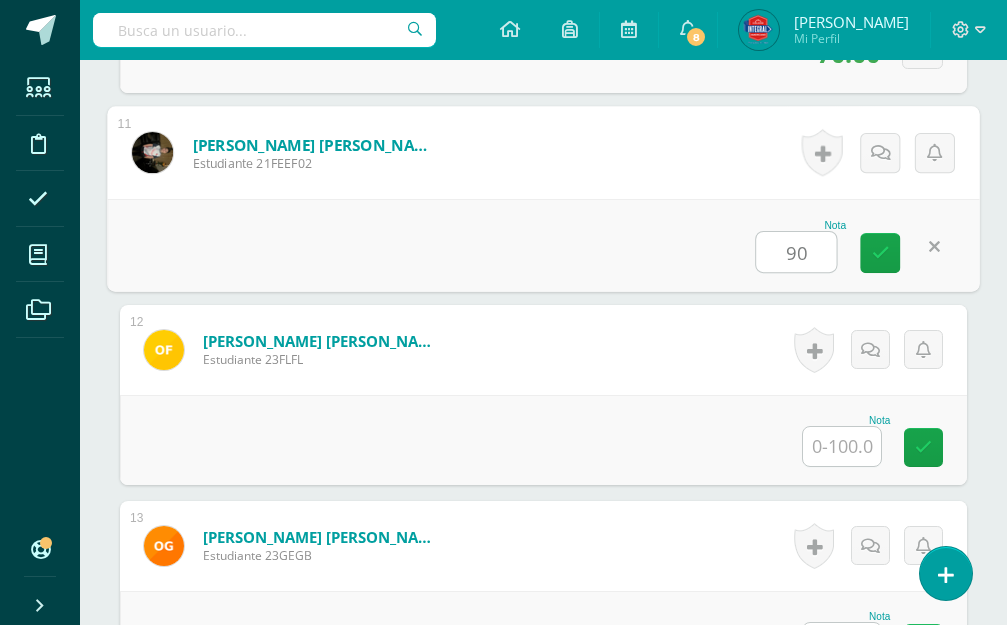 type on "90" 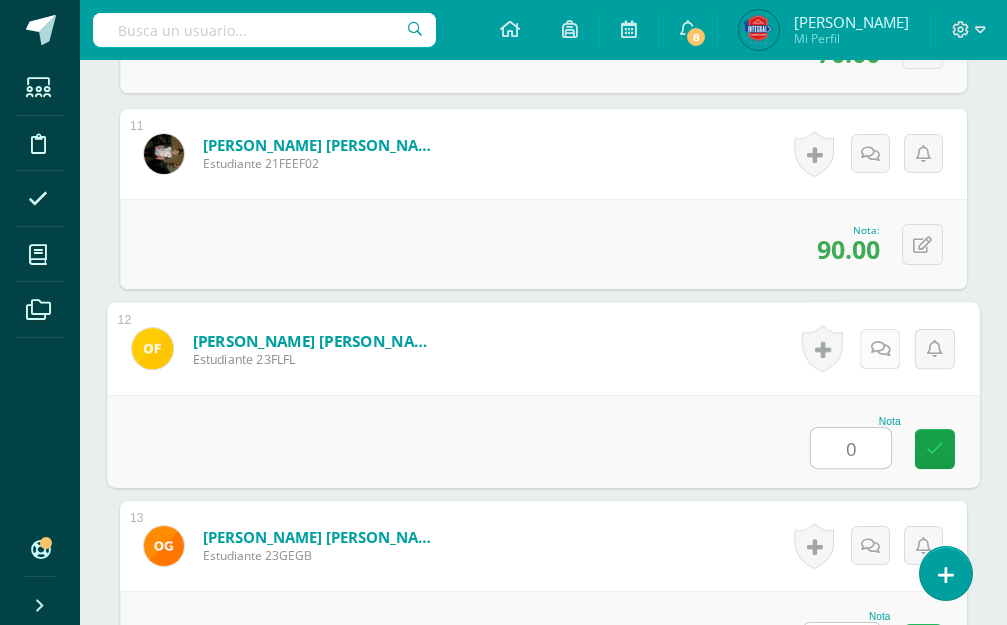 type on "0" 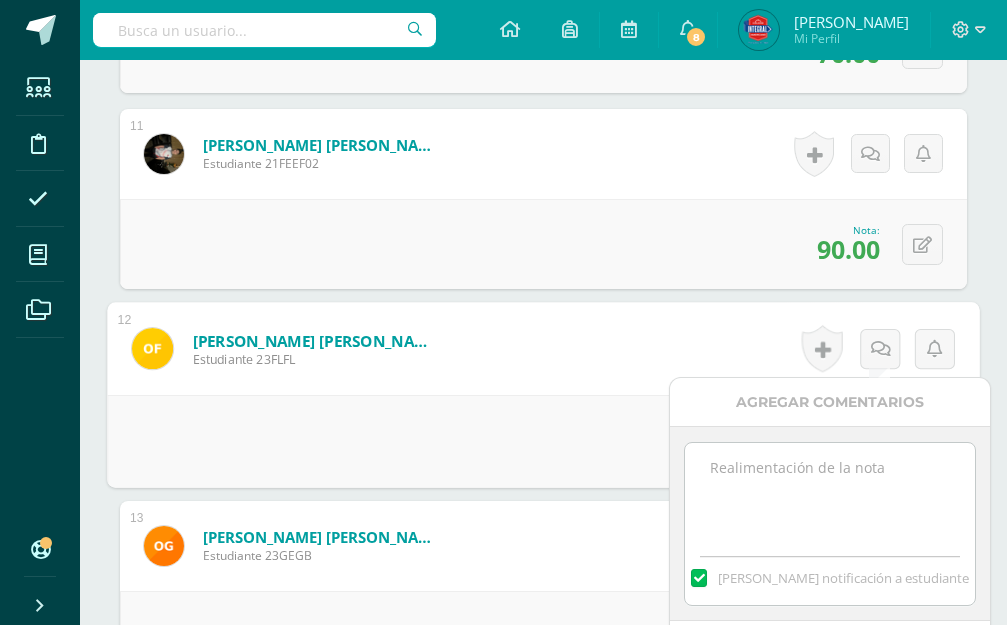 click at bounding box center [829, 493] 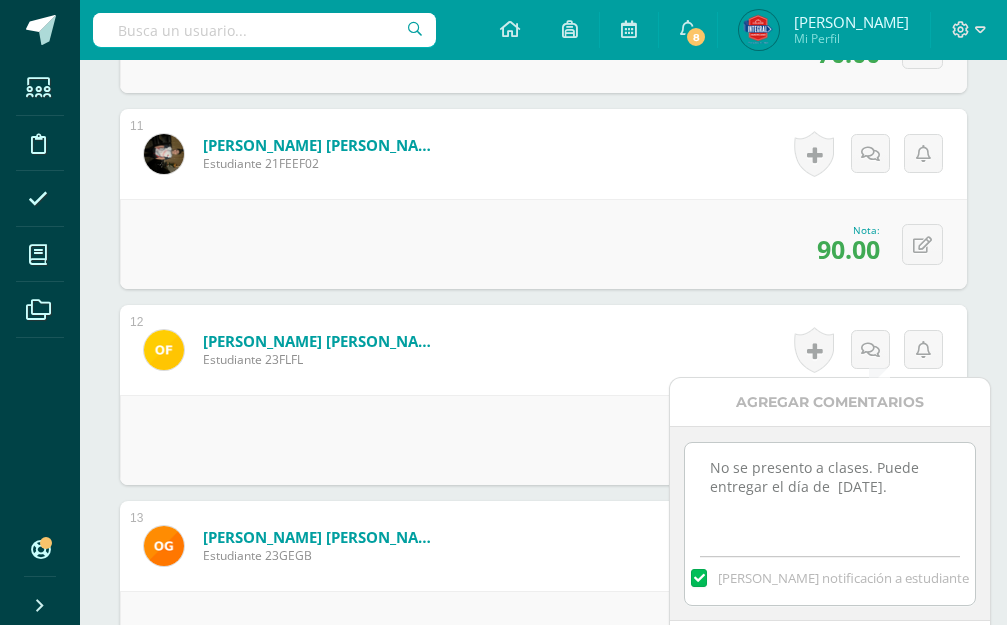 drag, startPoint x: 919, startPoint y: 500, endPoint x: 689, endPoint y: 454, distance: 234.5549 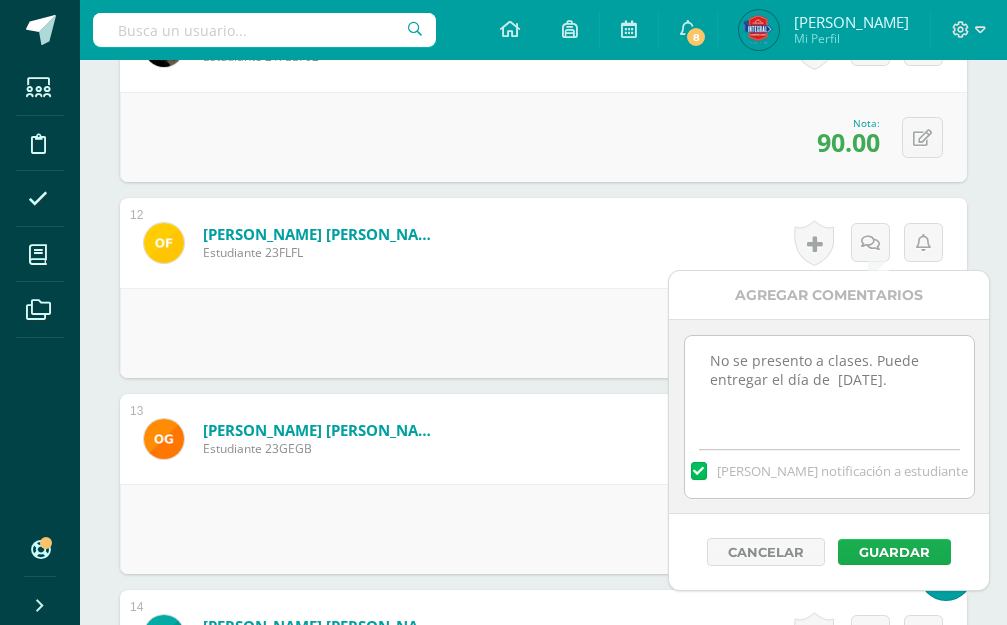 scroll, scrollTop: 2836, scrollLeft: 0, axis: vertical 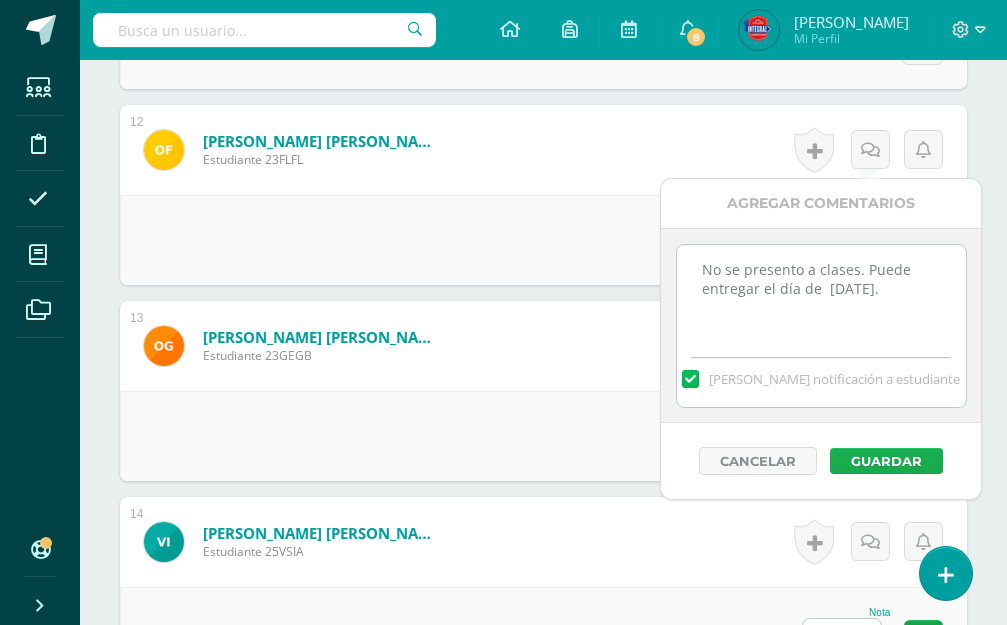 type on "No se presento a clases. Puede entregar el día de  [DATE]." 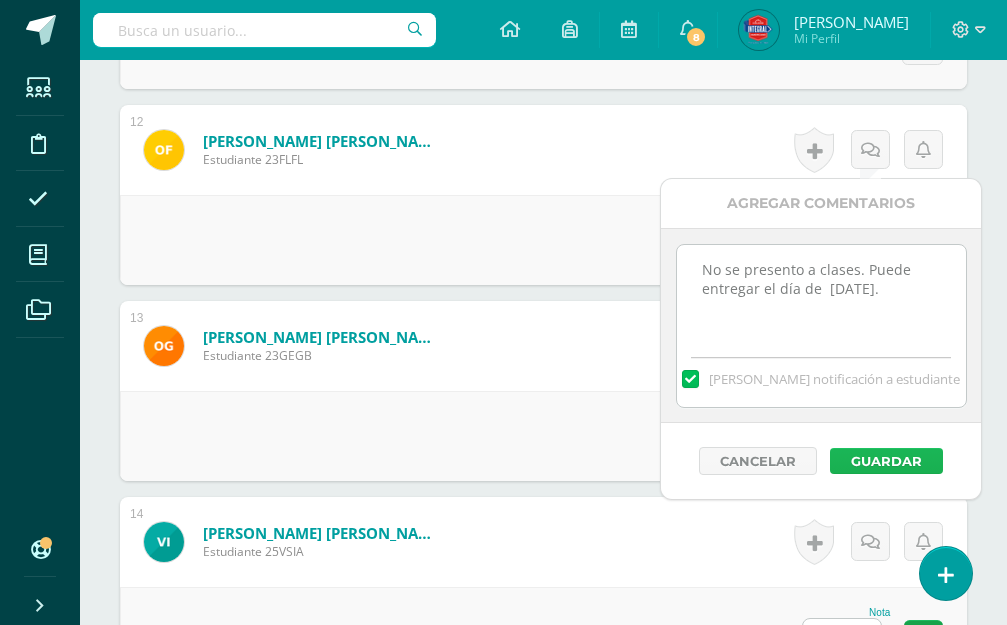 click on "Guardar" at bounding box center [886, 461] 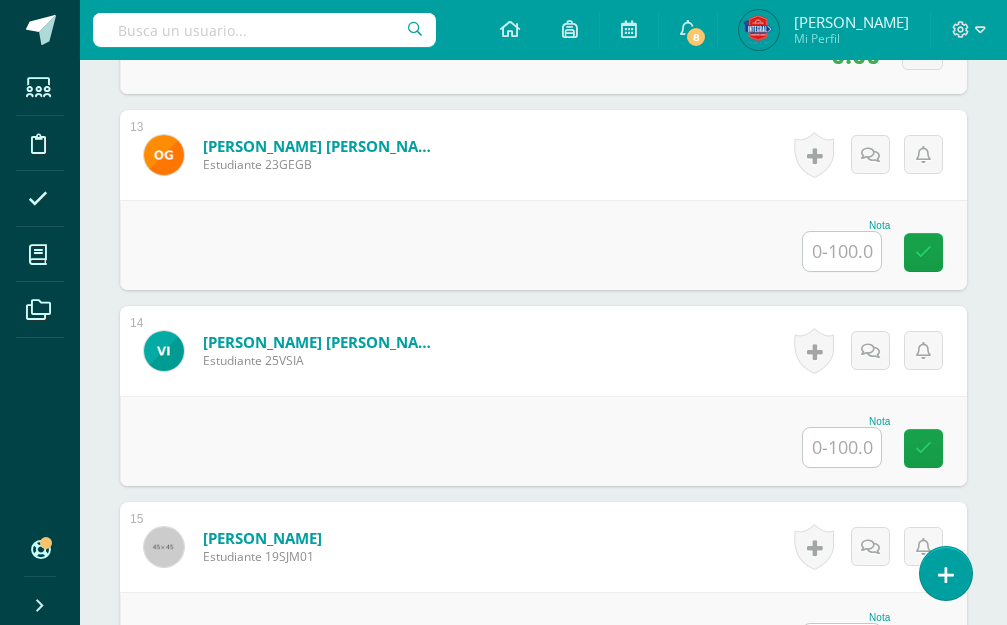 scroll, scrollTop: 3036, scrollLeft: 0, axis: vertical 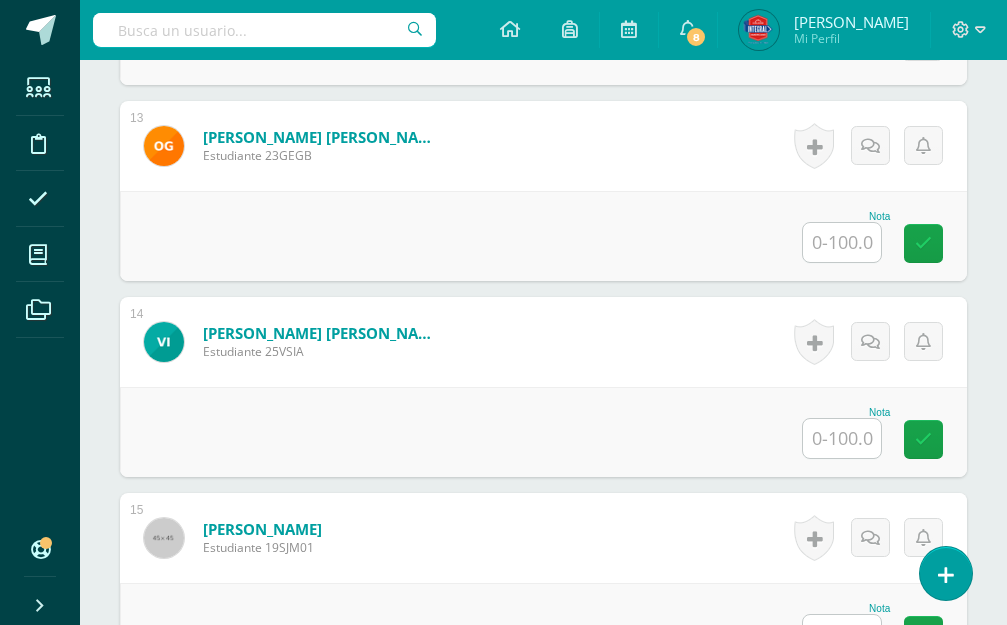 click at bounding box center (842, 242) 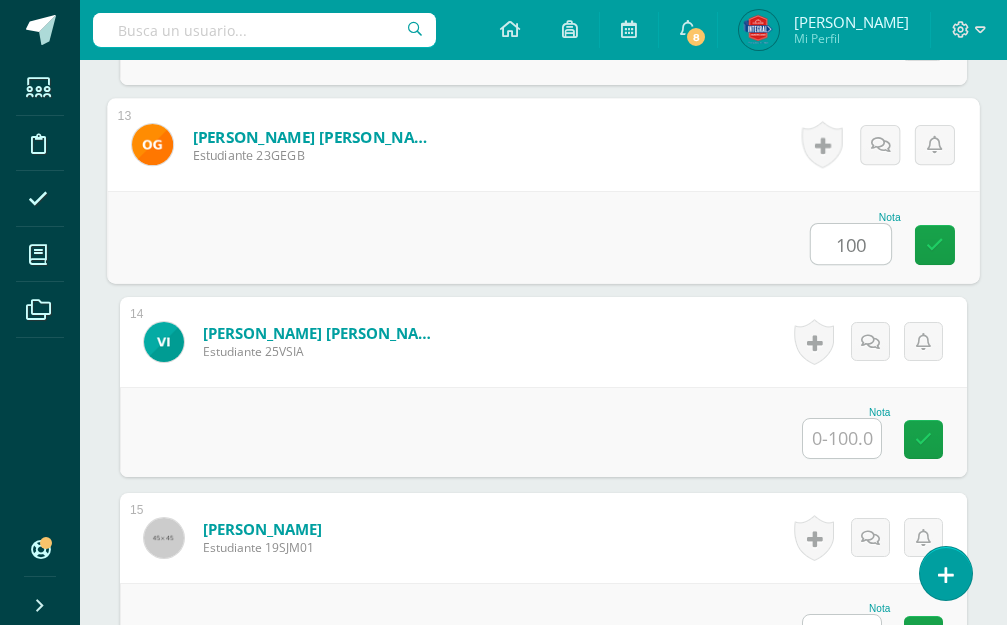type on "100" 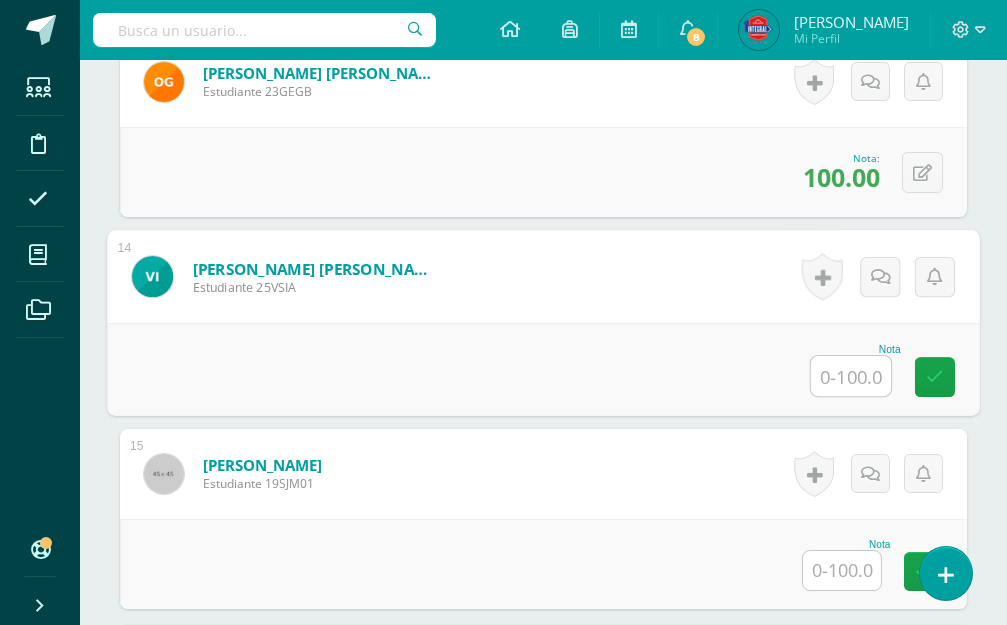 scroll, scrollTop: 3136, scrollLeft: 0, axis: vertical 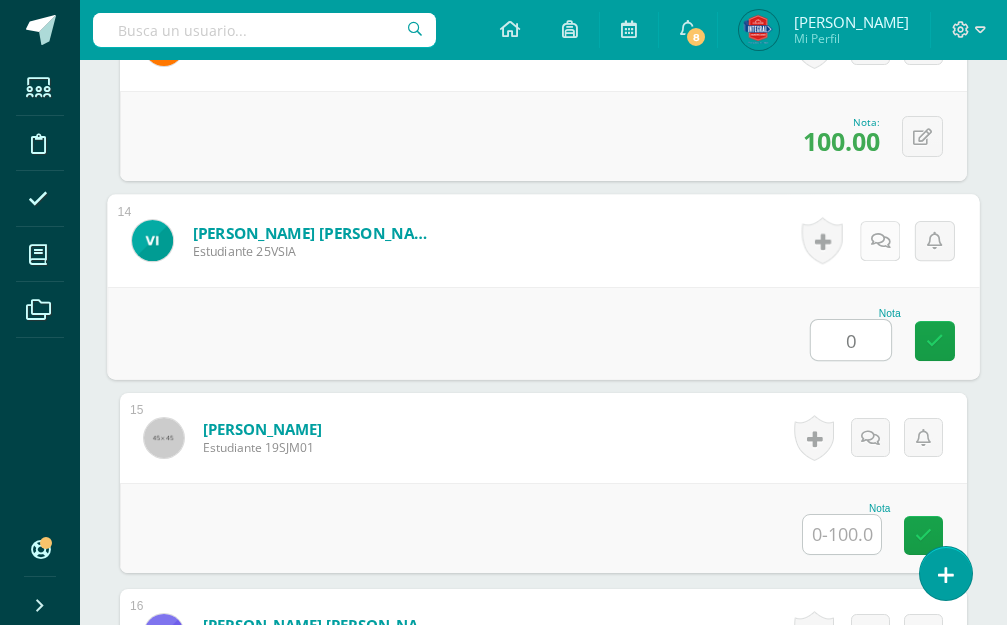 type on "0" 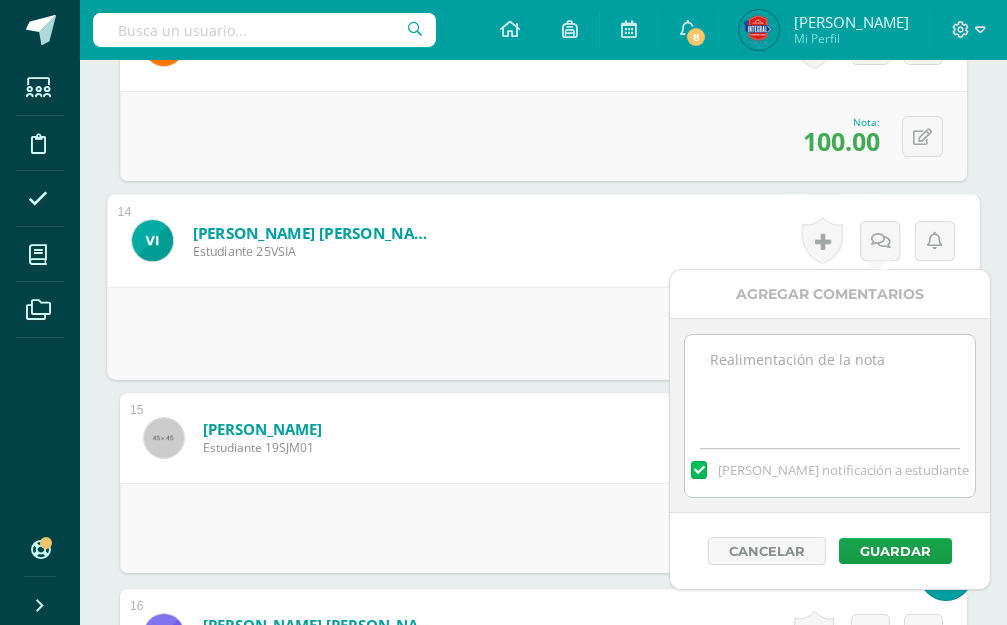 click at bounding box center (829, 385) 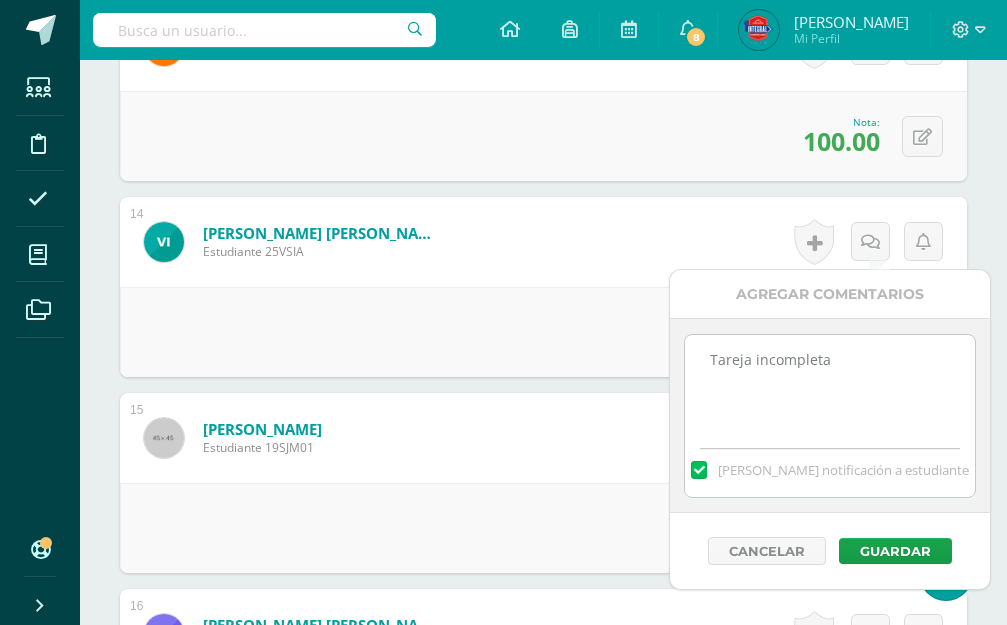 drag, startPoint x: 737, startPoint y: 370, endPoint x: 726, endPoint y: 365, distance: 12.083046 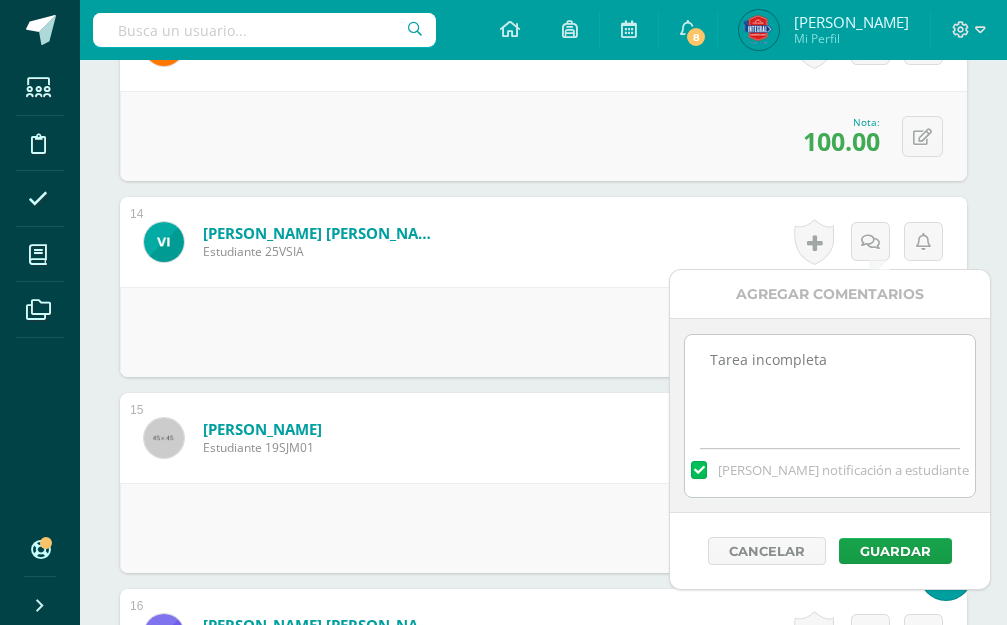 click on "Tarea incompleta" at bounding box center (829, 385) 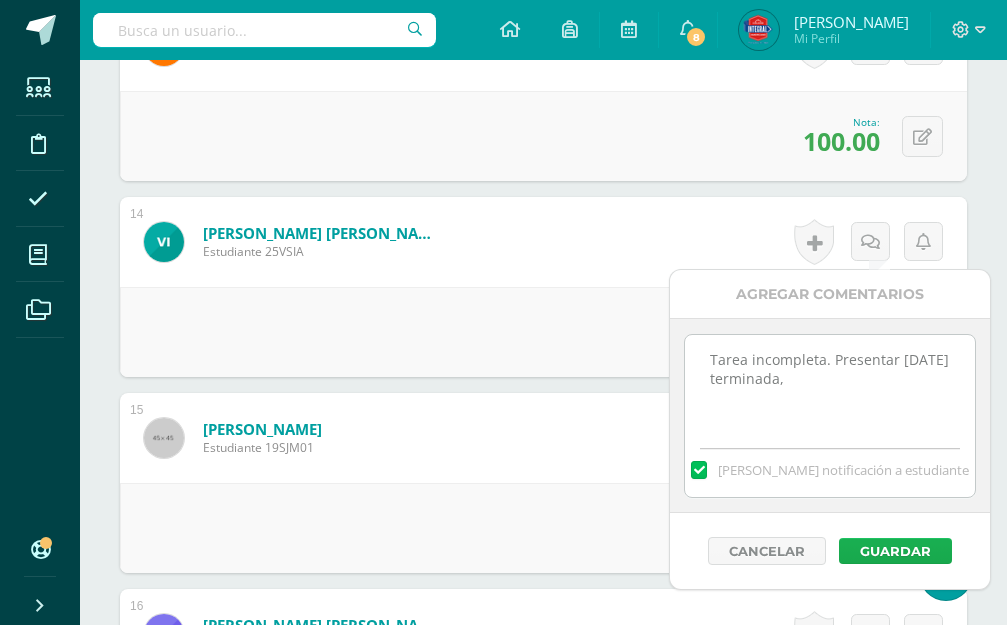type on "Tarea incompleta. Presentar [DATE] terminada," 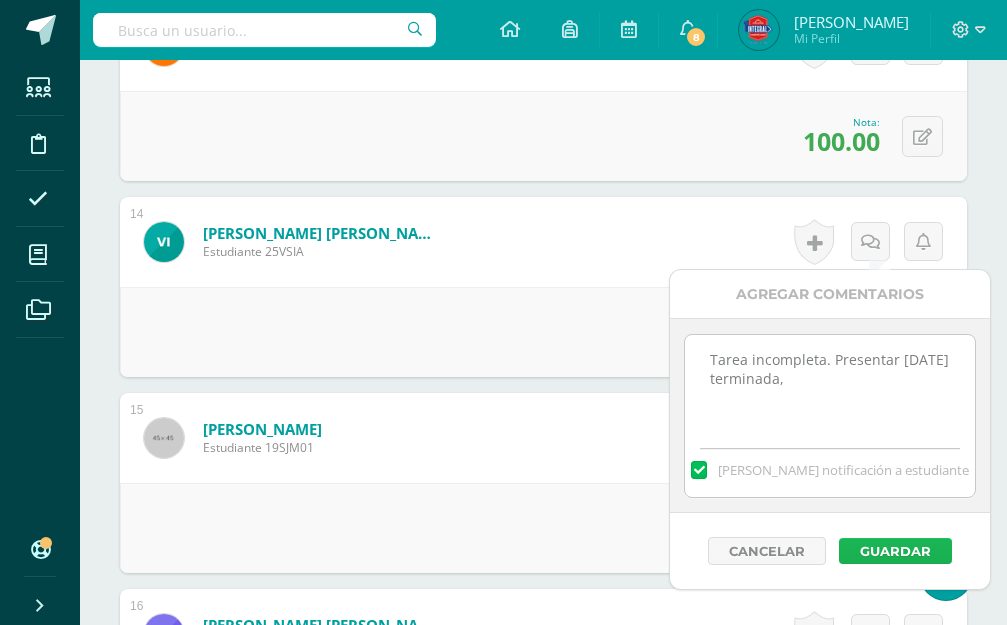 click on "Guardar" at bounding box center (895, 551) 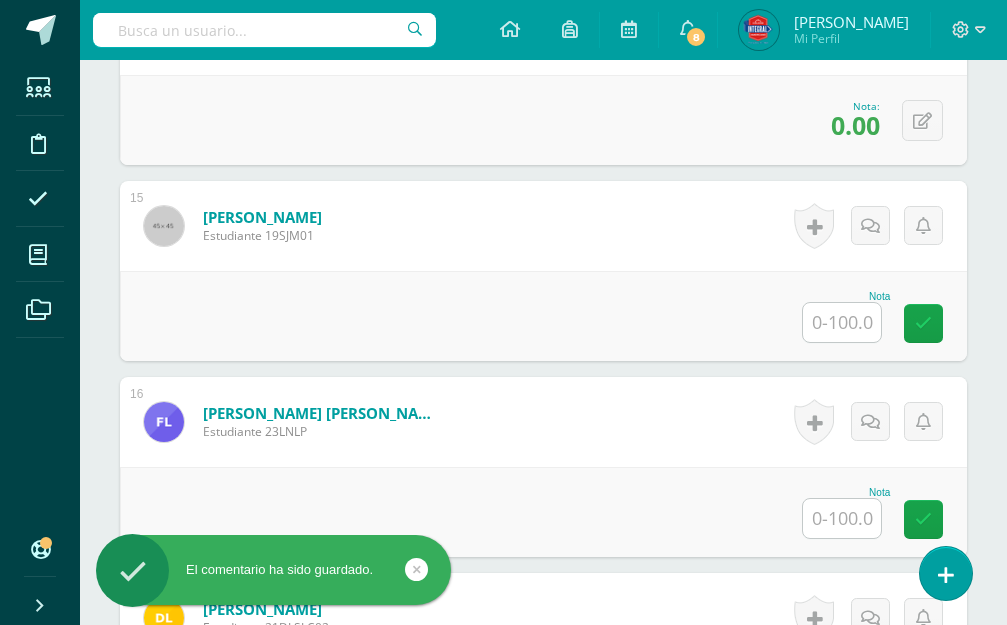scroll, scrollTop: 3436, scrollLeft: 0, axis: vertical 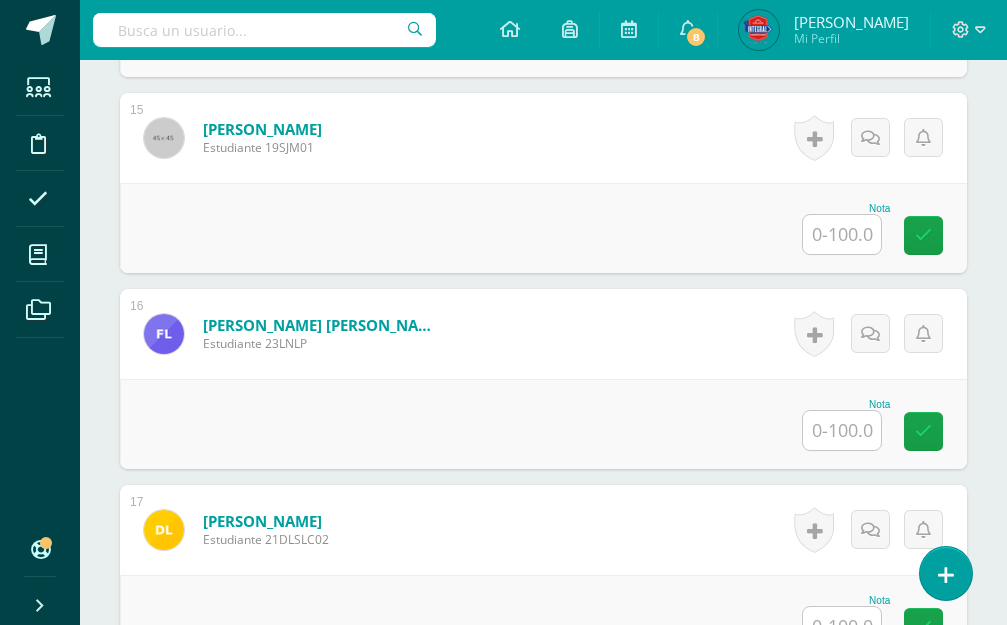 click at bounding box center [842, 234] 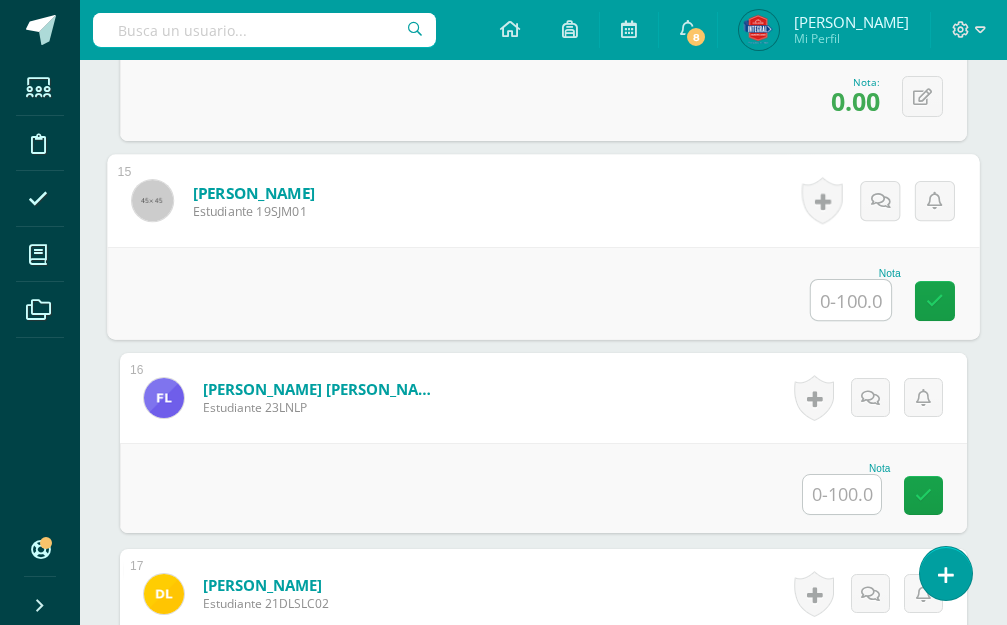 scroll, scrollTop: 3336, scrollLeft: 0, axis: vertical 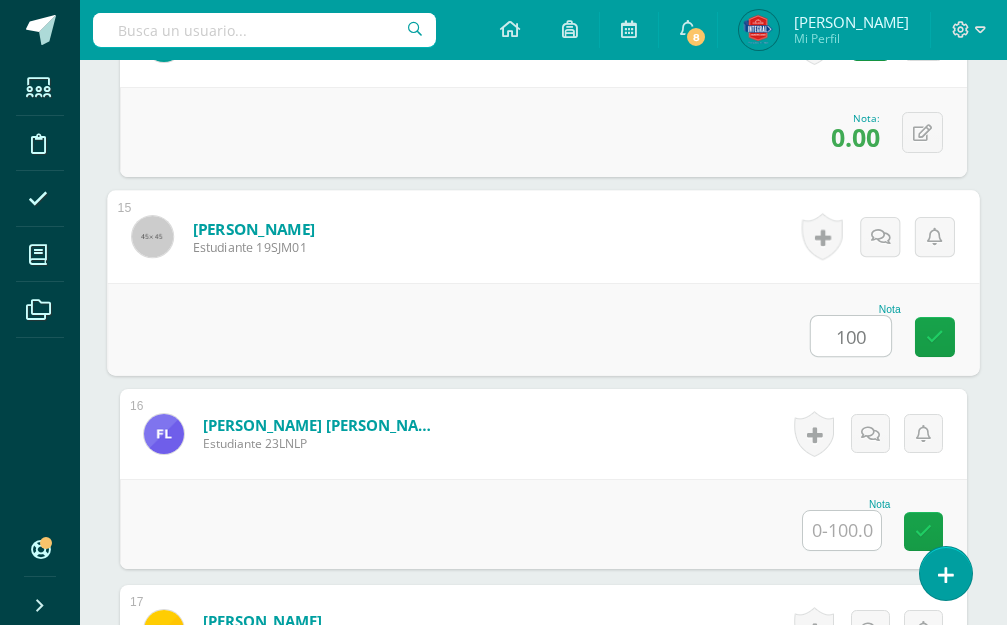 type on "100" 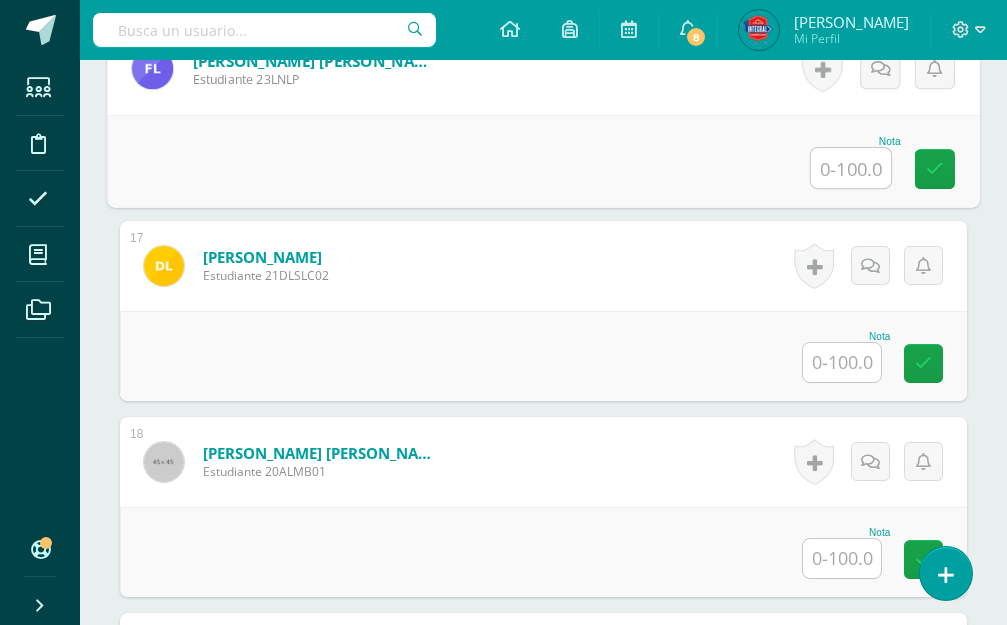 scroll, scrollTop: 3736, scrollLeft: 0, axis: vertical 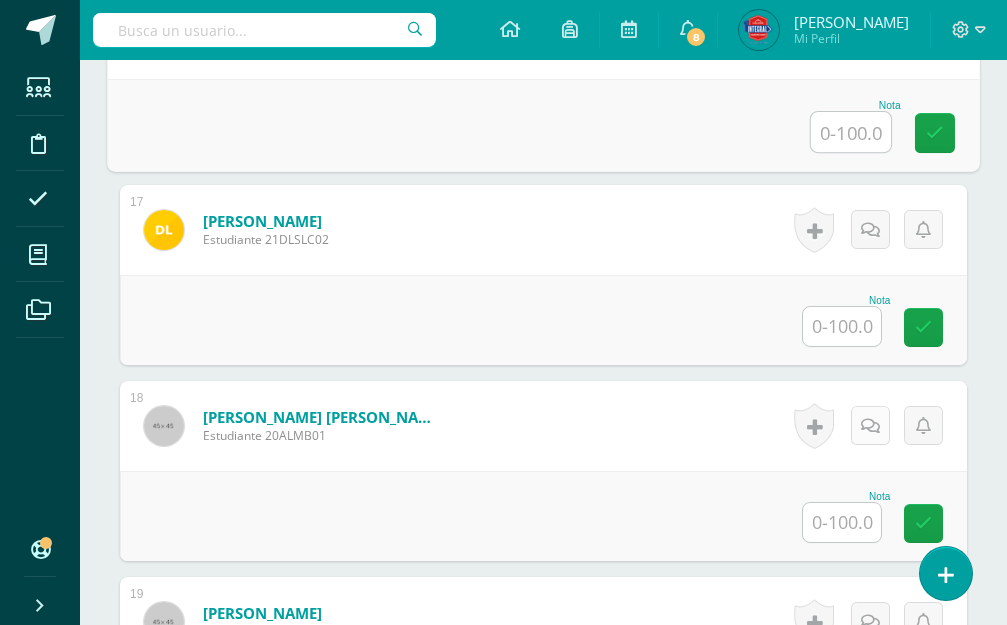 click at bounding box center (870, 425) 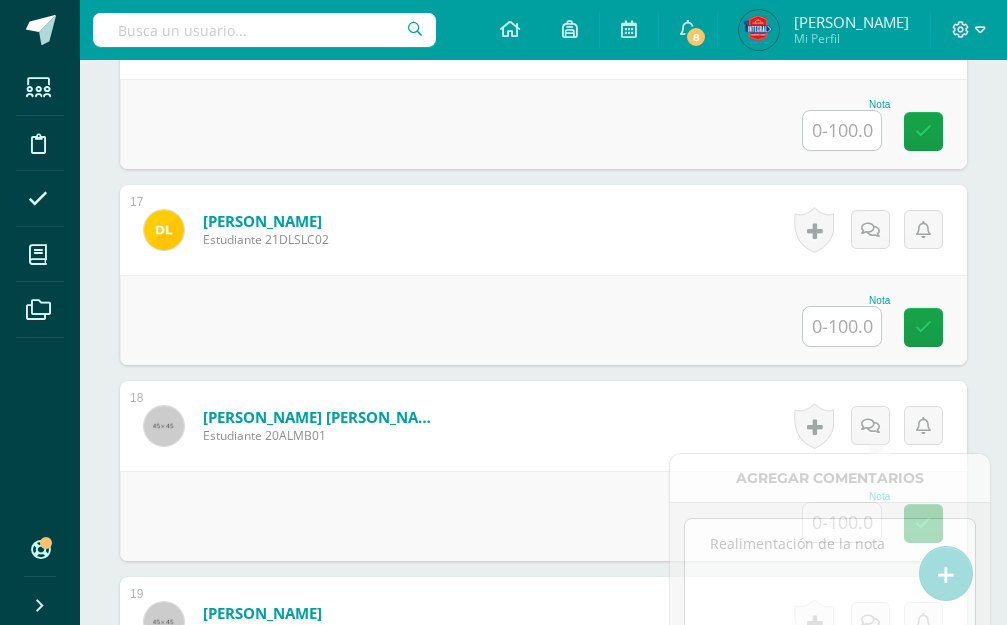click on "Majus Barrientos, Ana Lucia
Estudiante  20ALMB01
Nota
0
Logros
N/A" at bounding box center (543, 426) 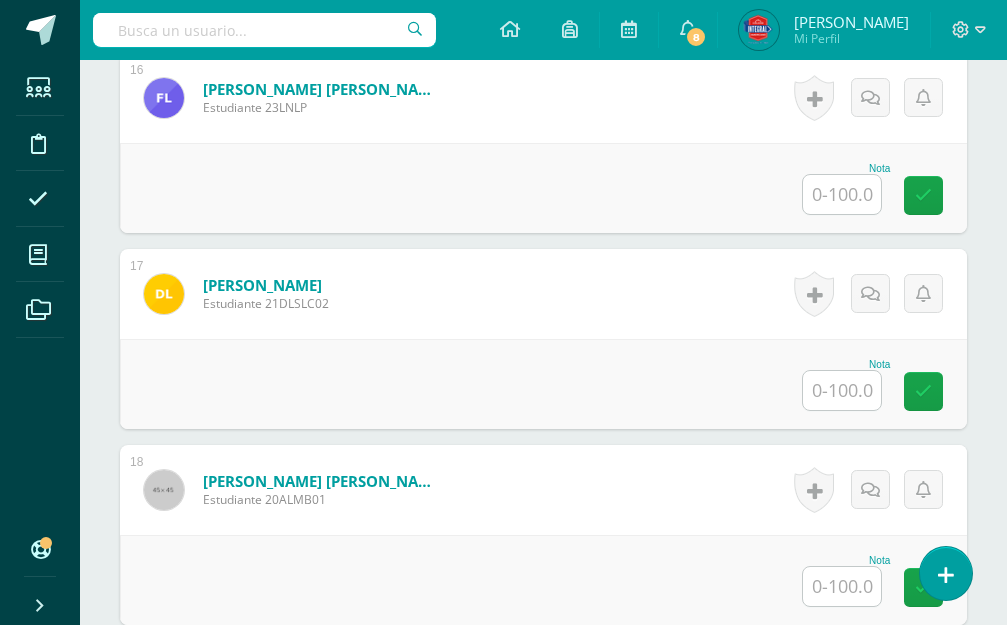 scroll, scrollTop: 3636, scrollLeft: 0, axis: vertical 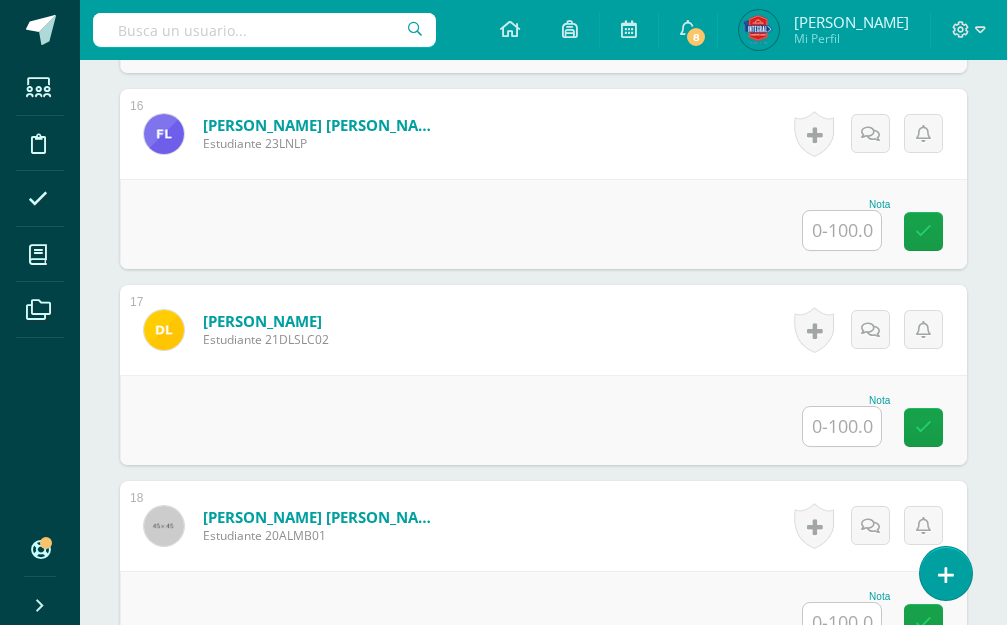 click at bounding box center (842, 230) 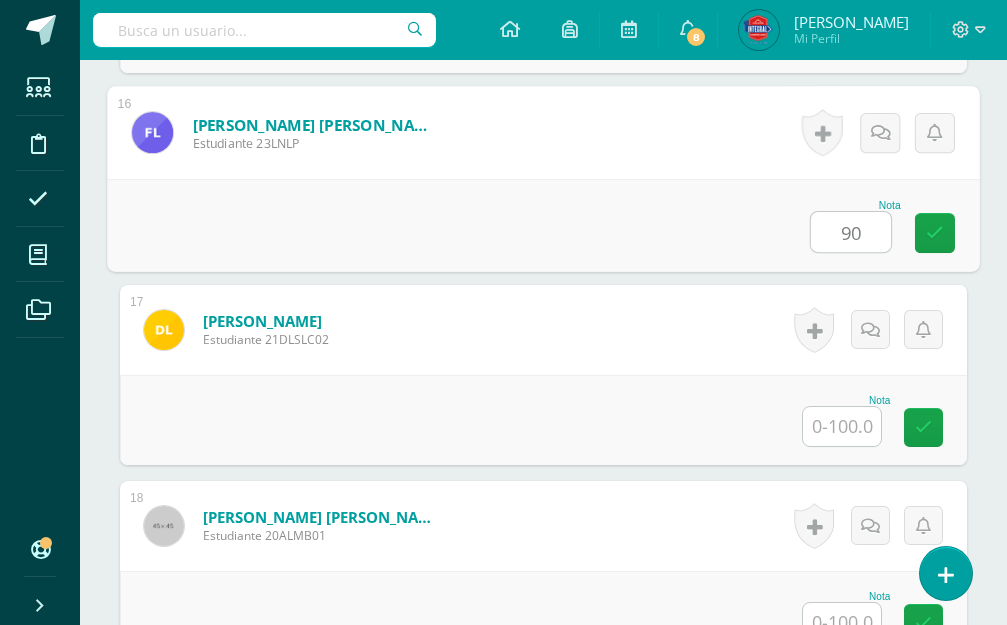 type on "9" 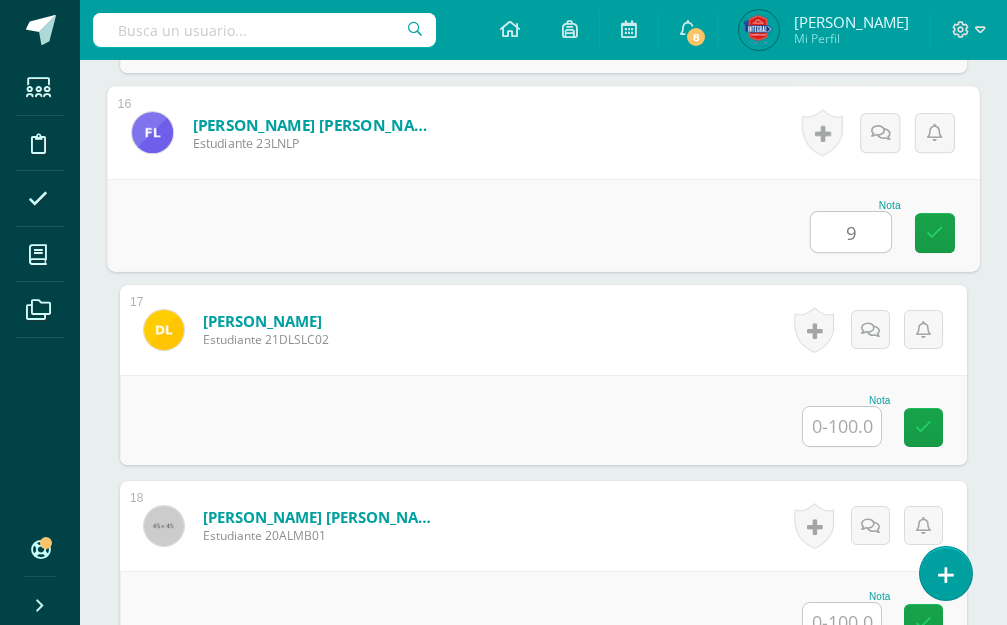 type 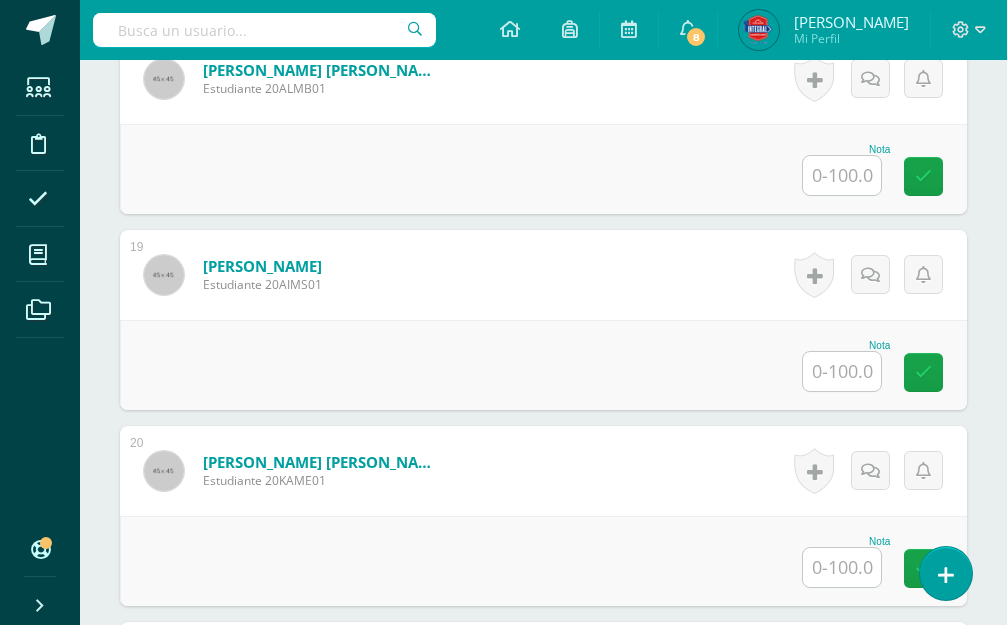 scroll, scrollTop: 4136, scrollLeft: 0, axis: vertical 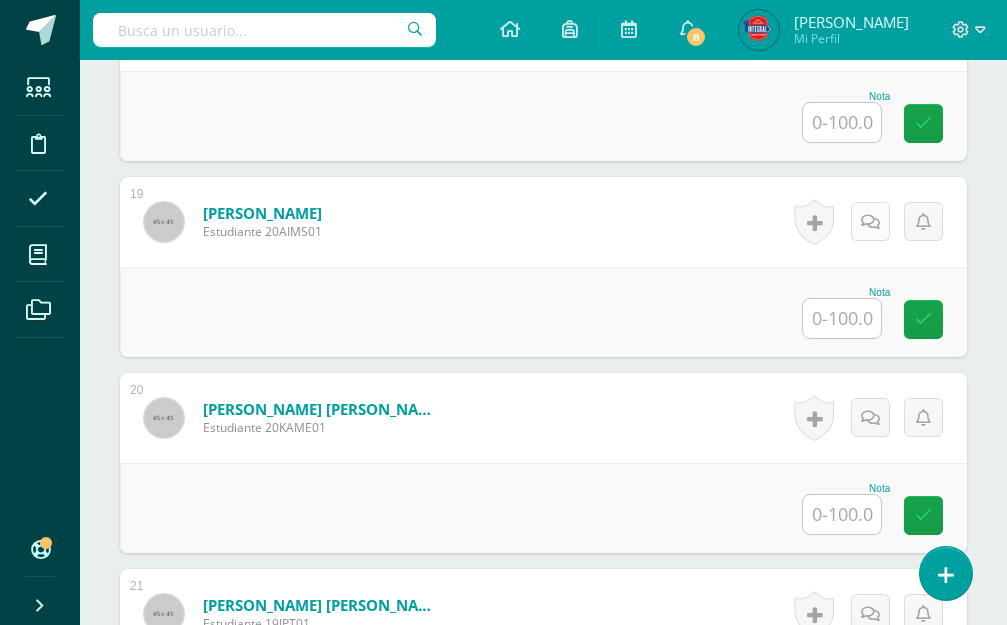 click at bounding box center (870, 221) 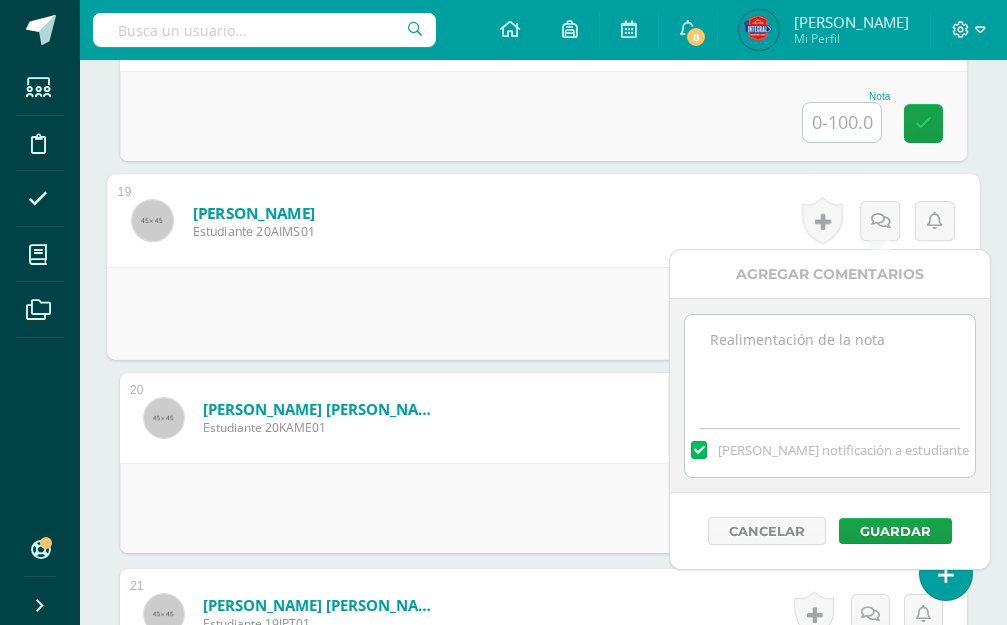 click at bounding box center (829, 365) 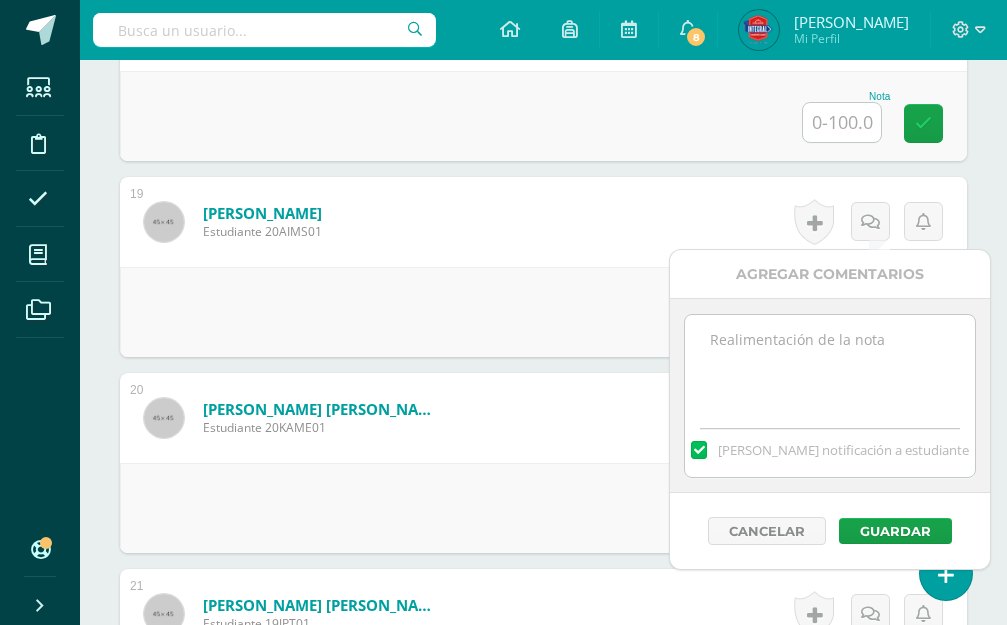 paste on "No se presento a clases. Puede entregar el día de  [DATE]." 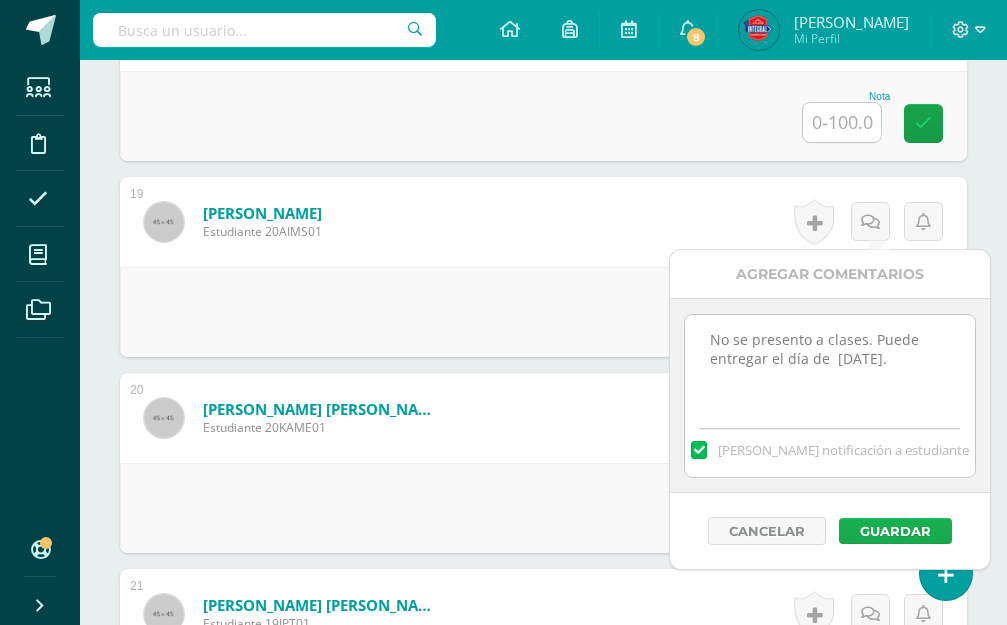 type on "No se presento a clases. Puede entregar el día de  [DATE]." 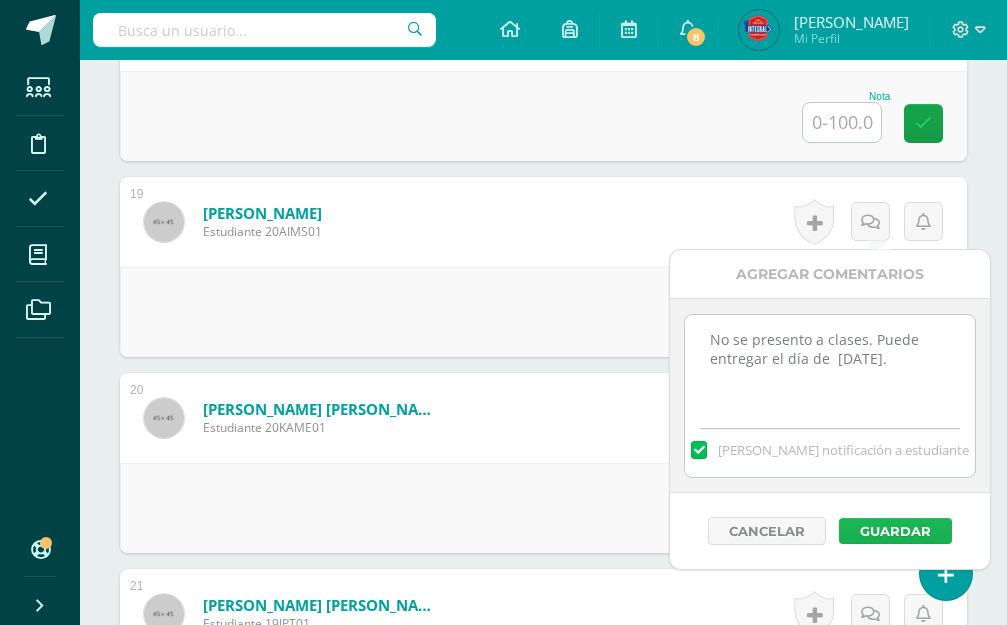 click on "Guardar" at bounding box center [895, 531] 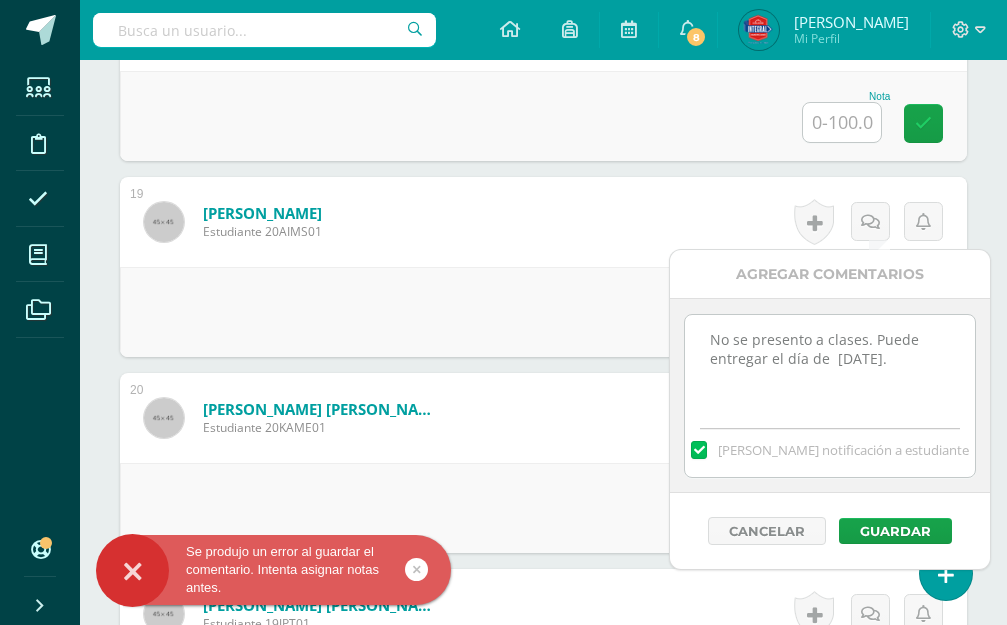 click on "No se presento a clases. Puede entregar el día de  mañana.
Mandar notificación a estudiante" at bounding box center [830, 395] 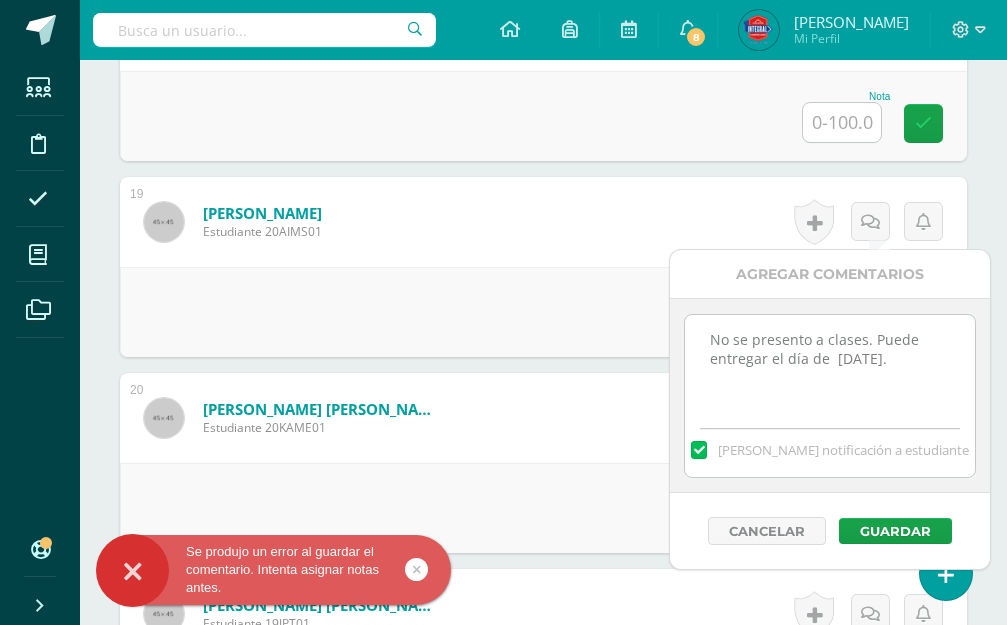click on "Nota" at bounding box center (543, 312) 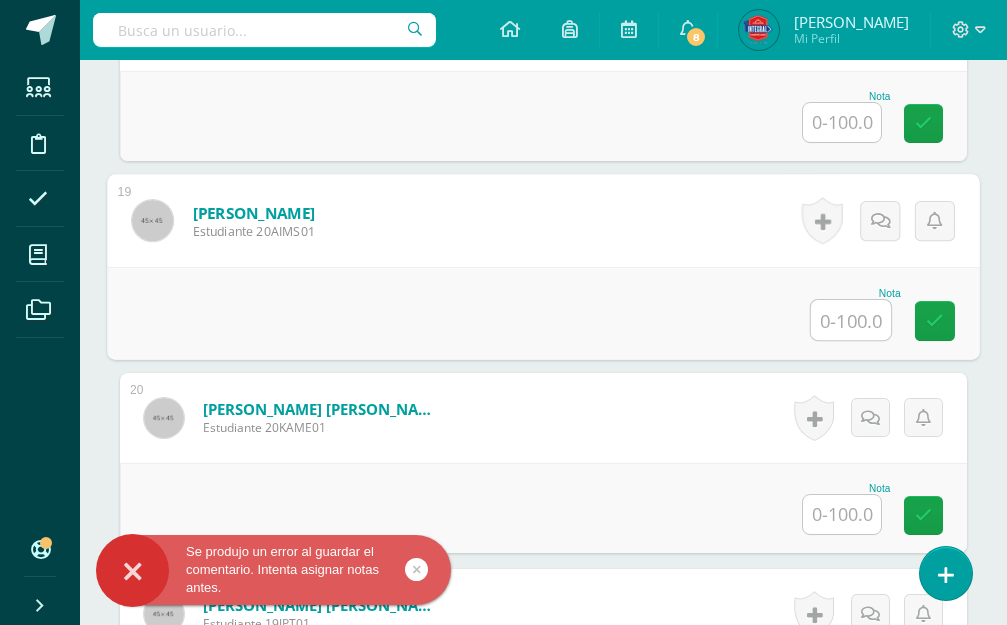 click at bounding box center [851, 320] 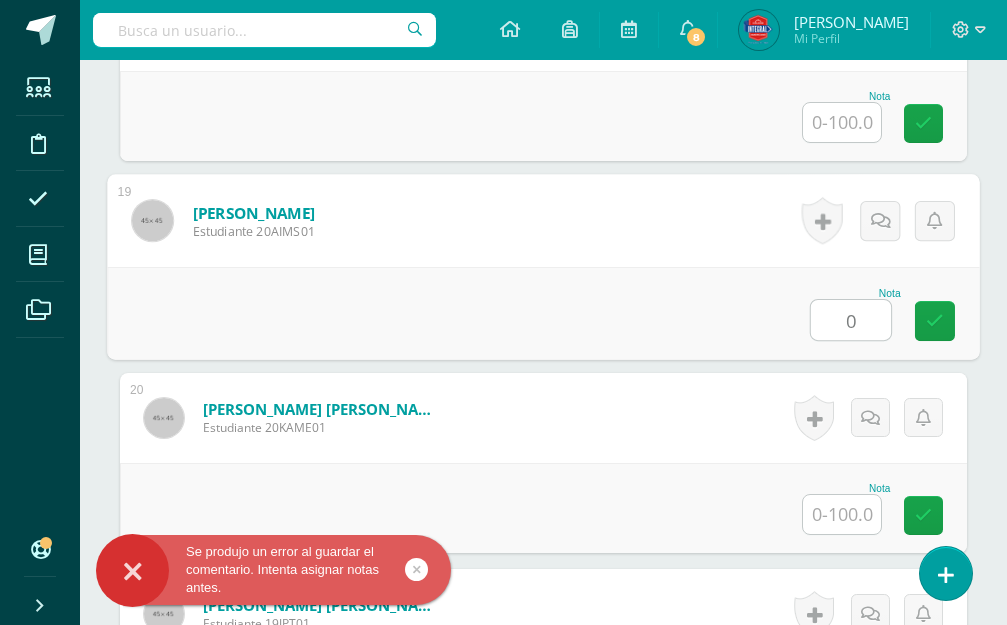 type on "0" 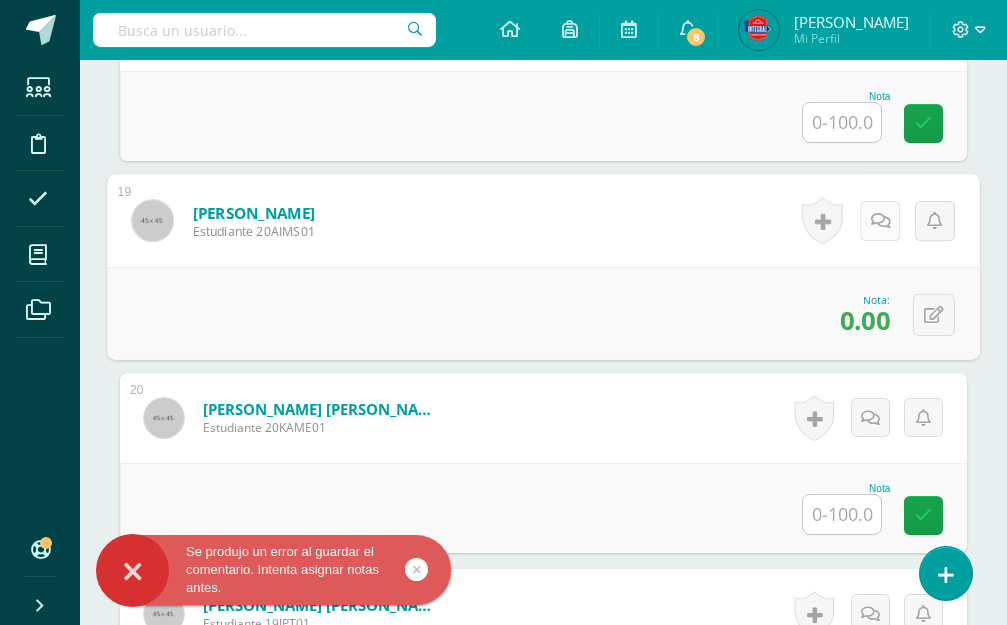 click at bounding box center [881, 220] 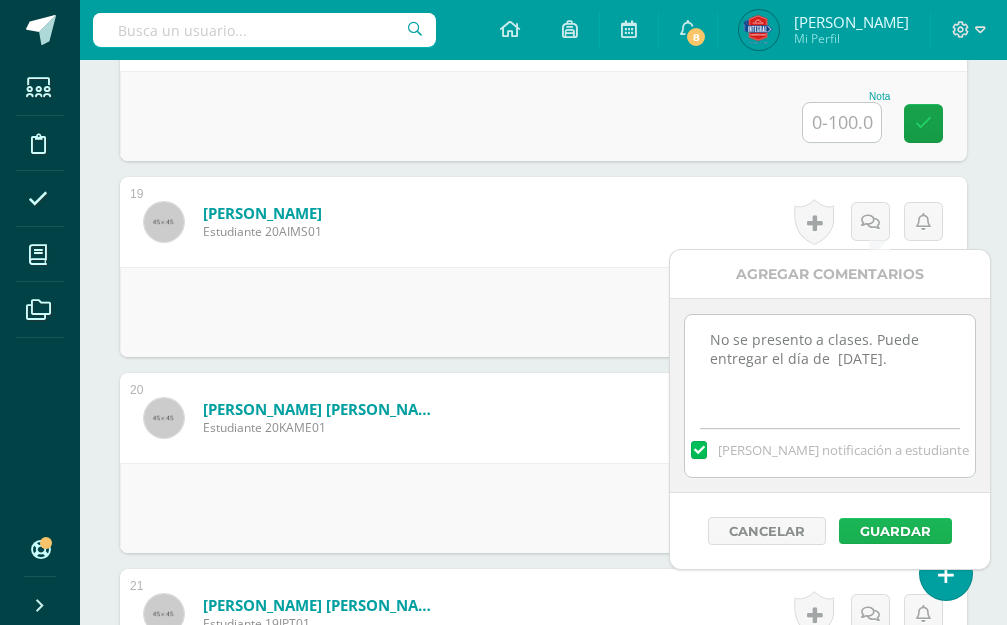 click on "Guardar" at bounding box center (895, 531) 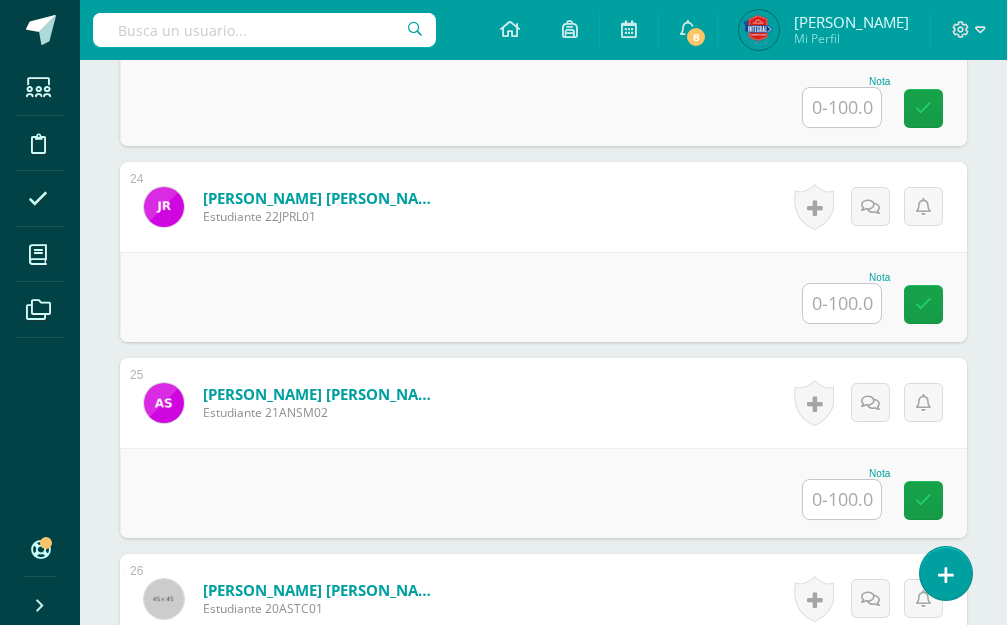 scroll, scrollTop: 5136, scrollLeft: 0, axis: vertical 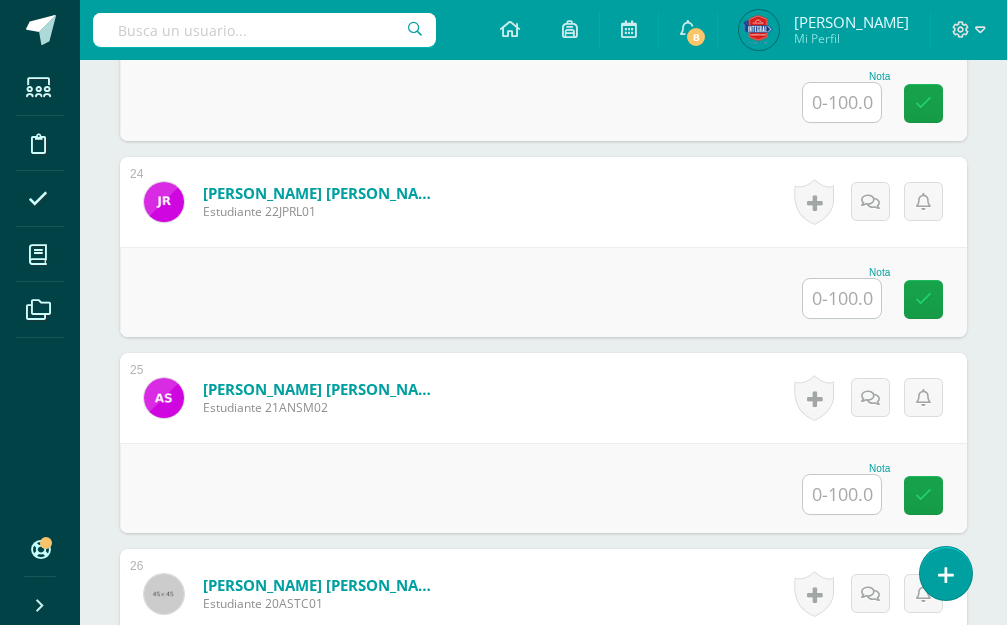 click at bounding box center (842, 298) 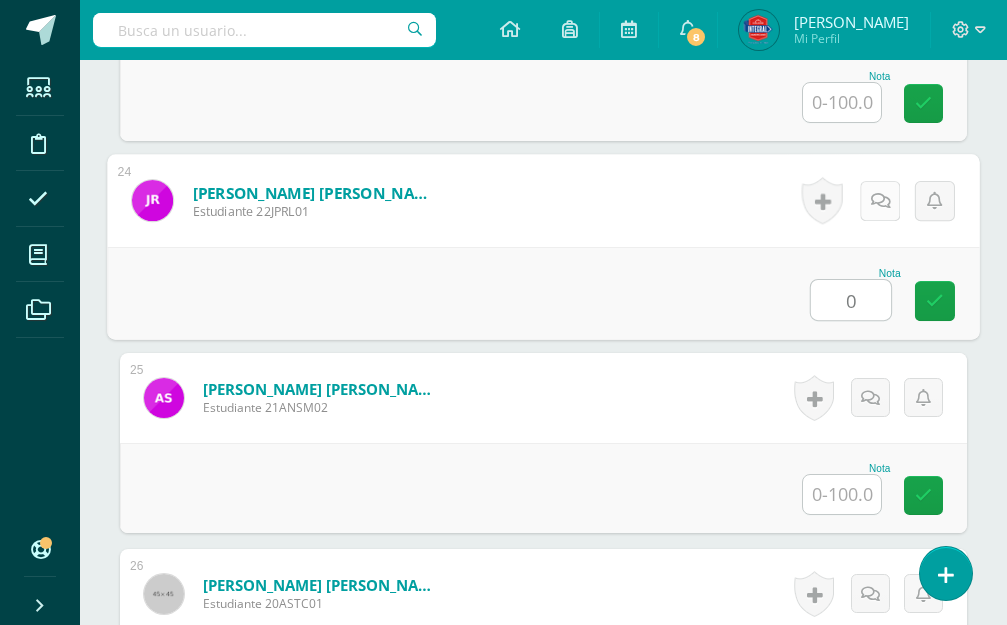 type on "0" 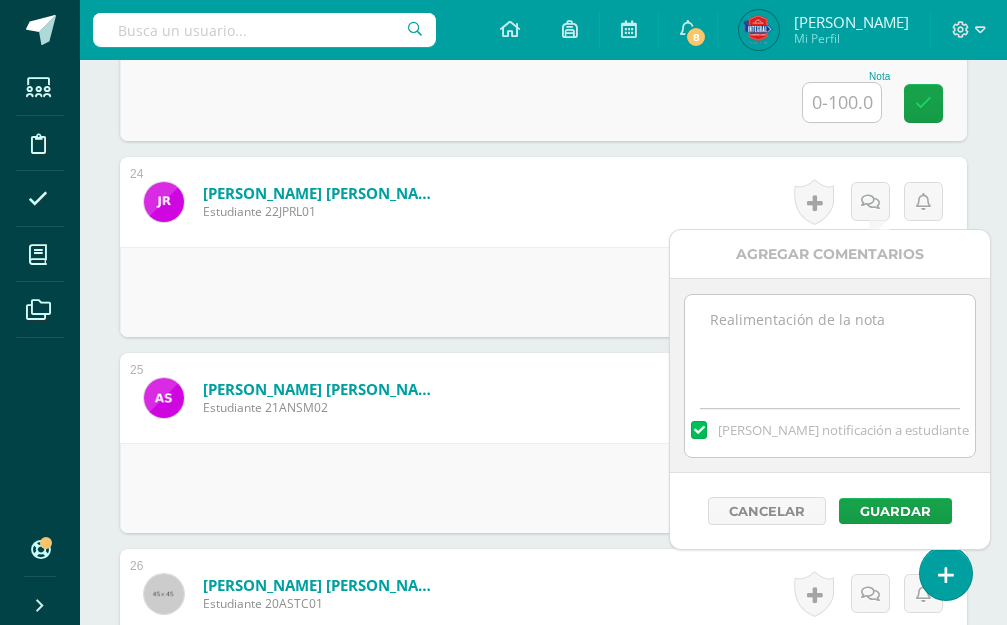 click at bounding box center (829, 345) 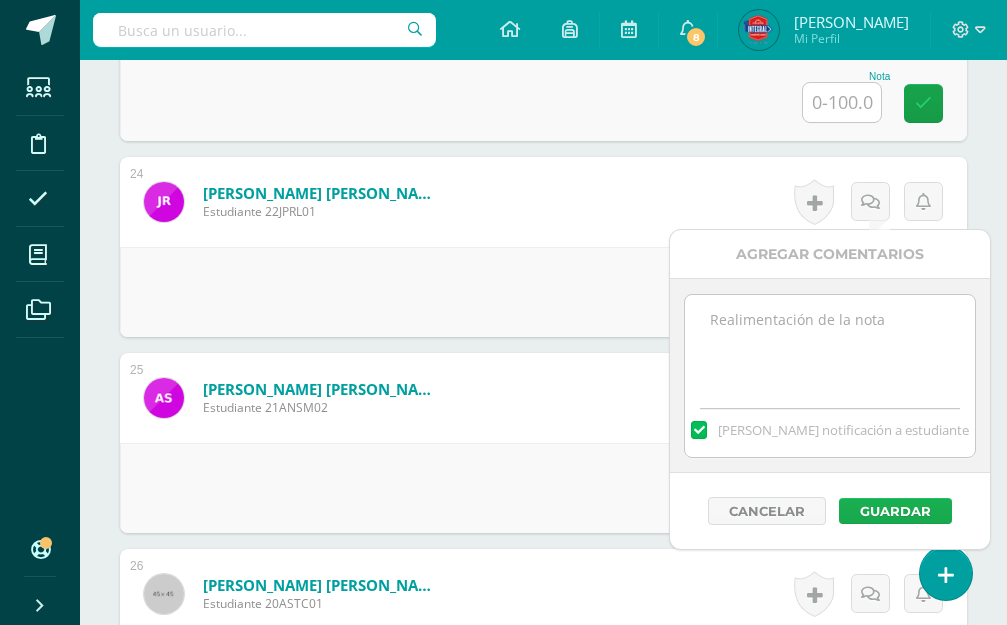 paste on "No se presento a clases. Puede entregar el día de  [DATE]." 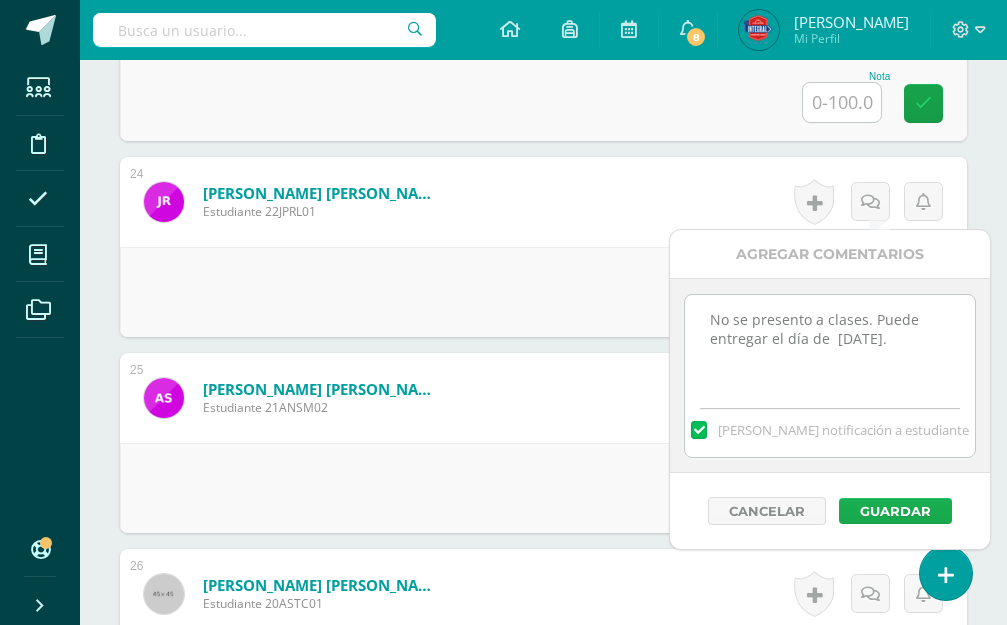 type on "No se presento a clases. Puede entregar el día de  [DATE]." 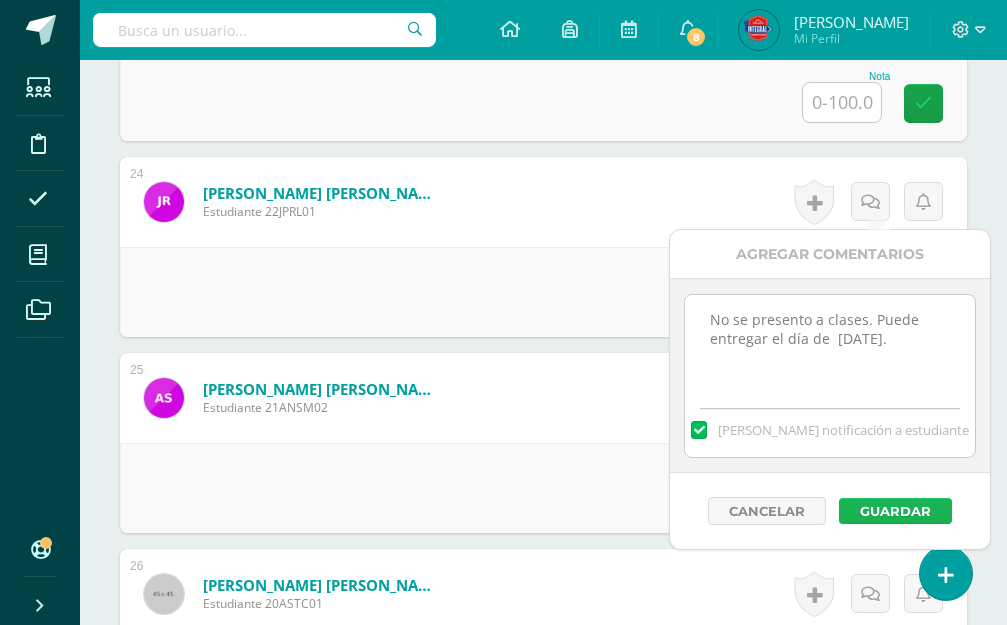 click on "Guardar" at bounding box center [895, 511] 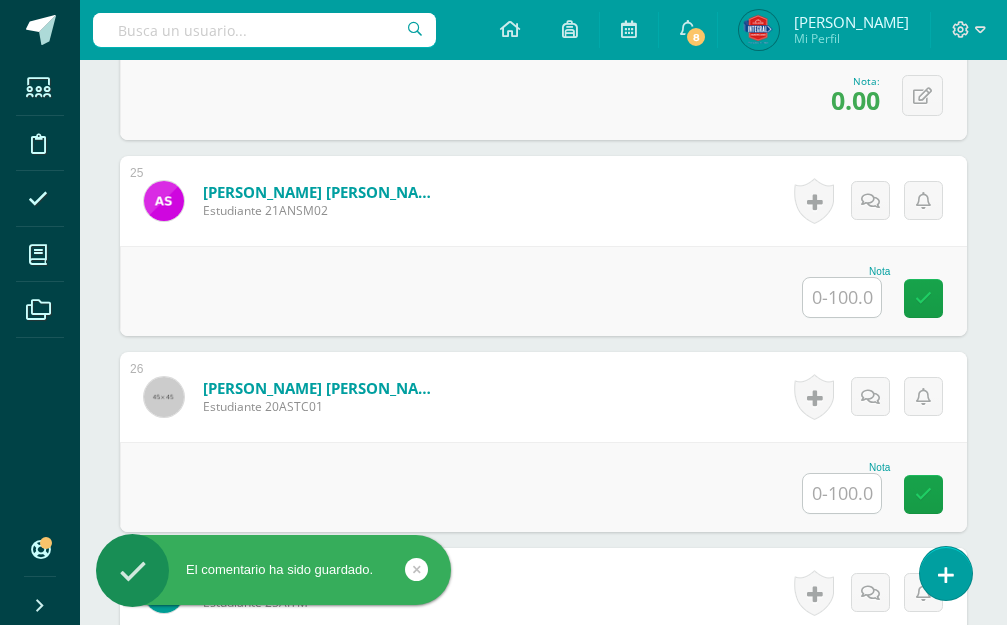scroll, scrollTop: 5336, scrollLeft: 0, axis: vertical 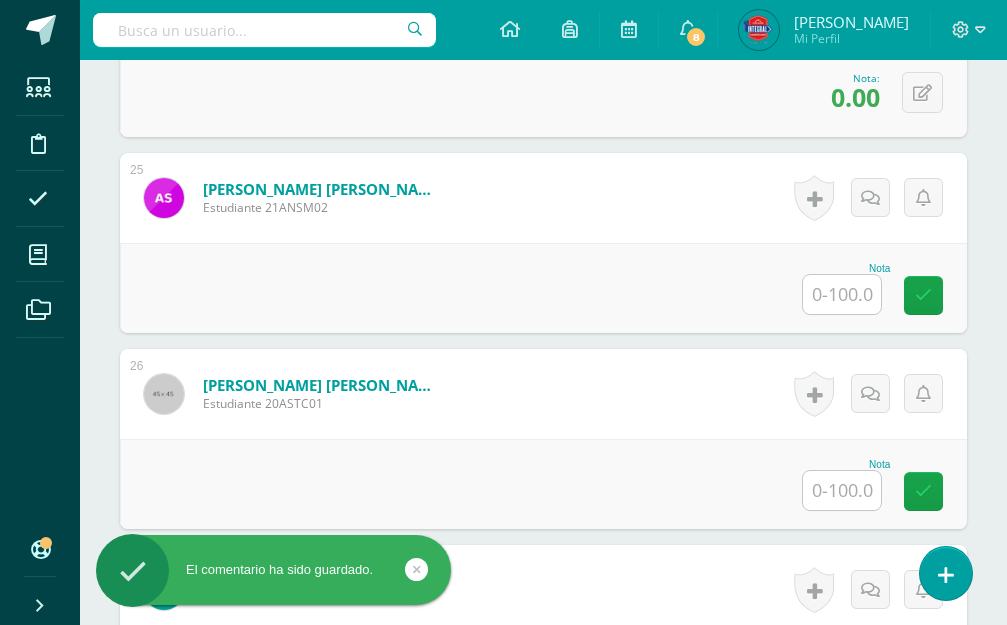 click at bounding box center [842, 294] 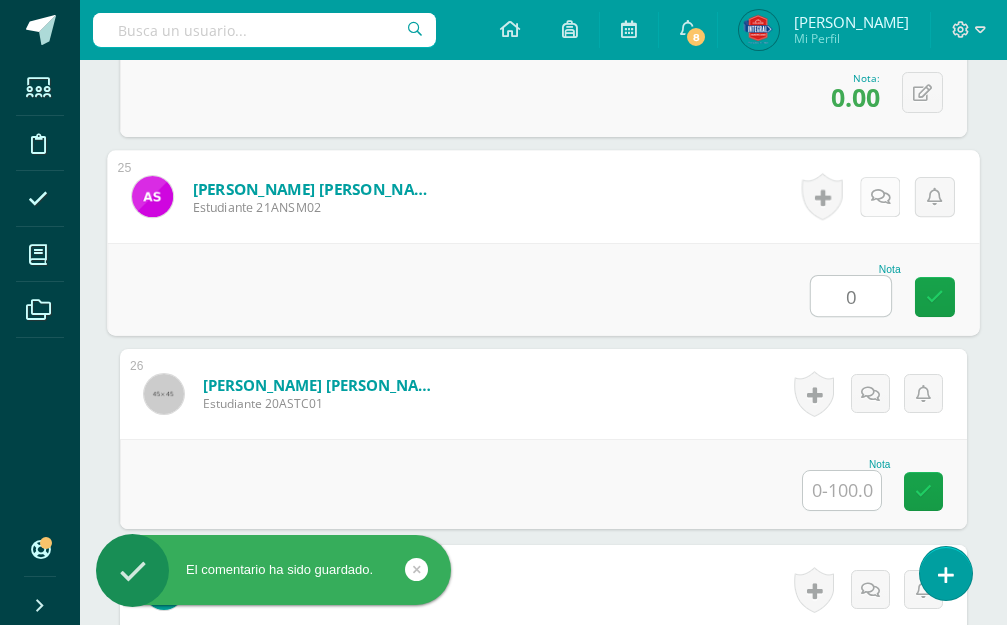type on "0" 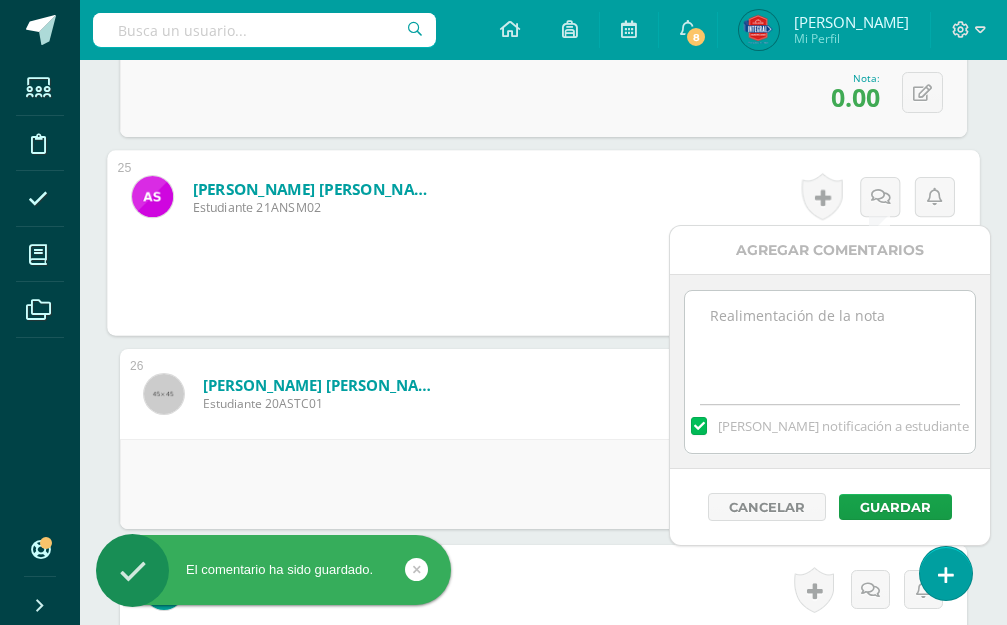 click at bounding box center (829, 341) 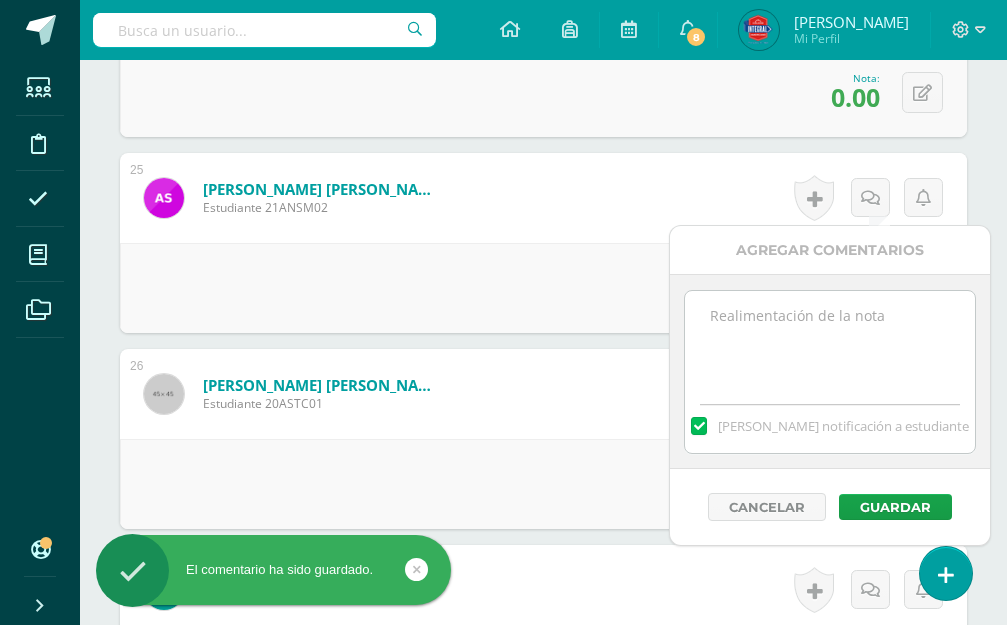 paste on "No se presento a clases. Puede entregar el día de  [DATE]." 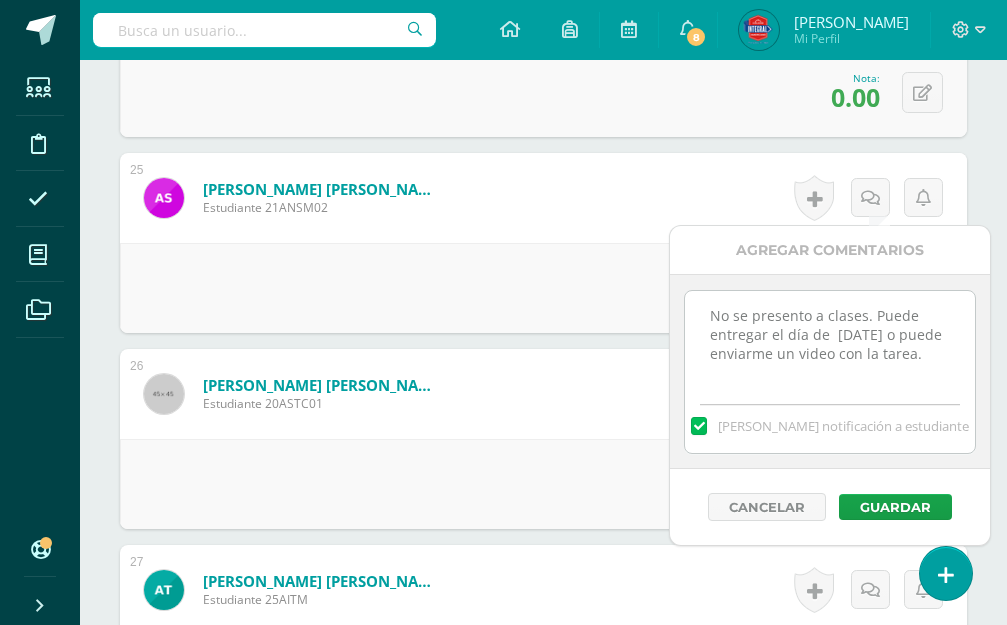 drag, startPoint x: 869, startPoint y: 363, endPoint x: 796, endPoint y: 392, distance: 78.54935 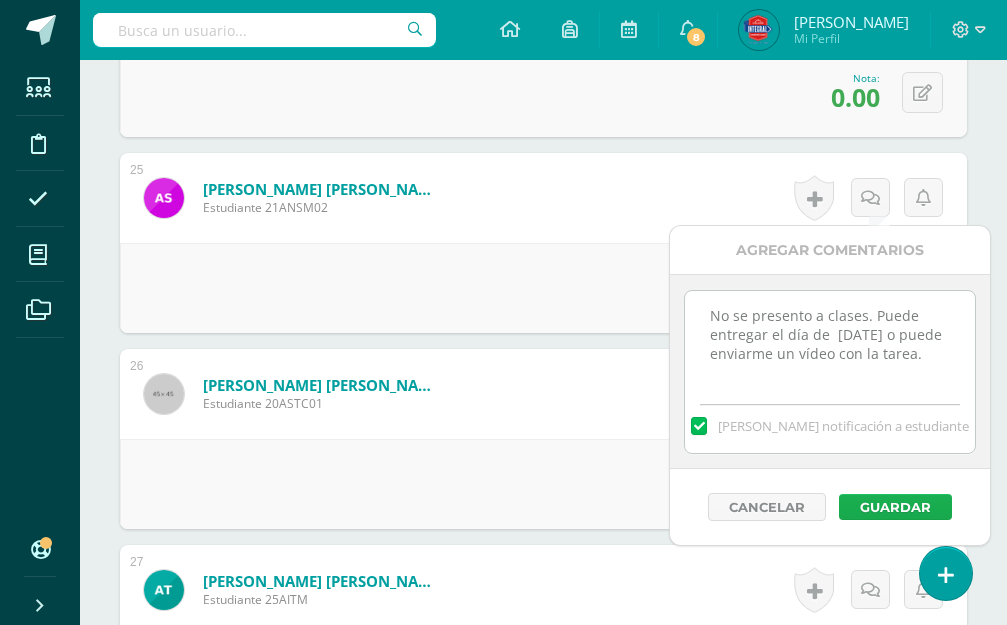 type on "No se presento a clases. Puede entregar el día de  [DATE] o puede enviarme un vídeo con la tarea." 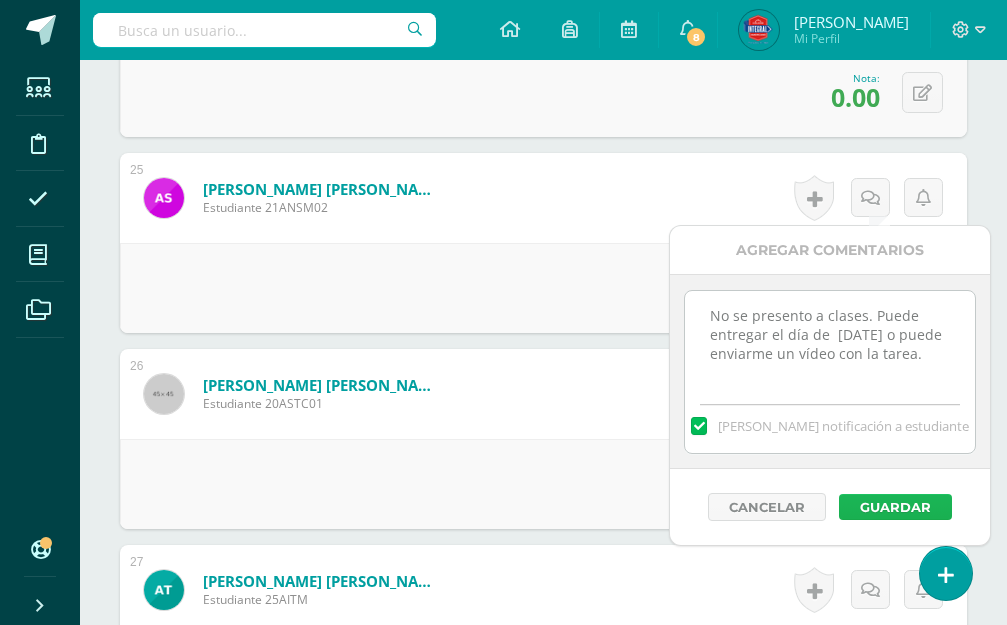 click on "Guardar" at bounding box center (895, 507) 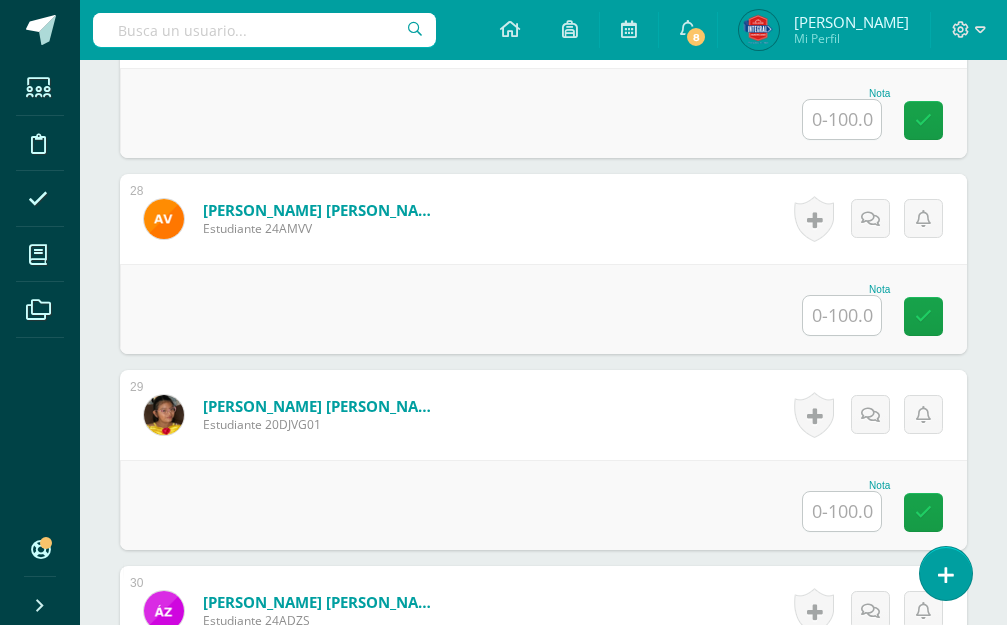 scroll, scrollTop: 5936, scrollLeft: 0, axis: vertical 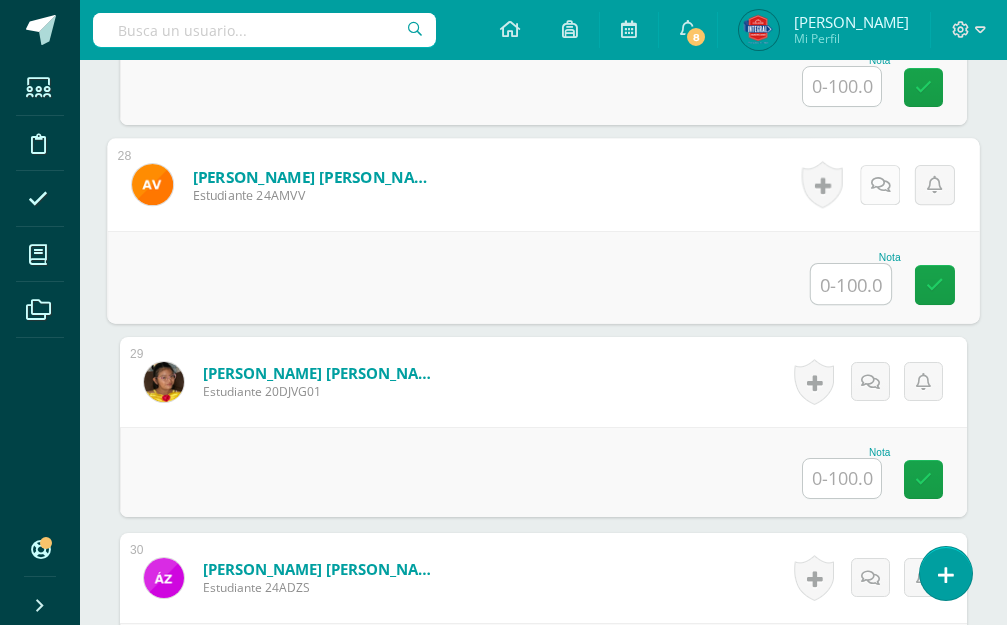 click at bounding box center [881, 184] 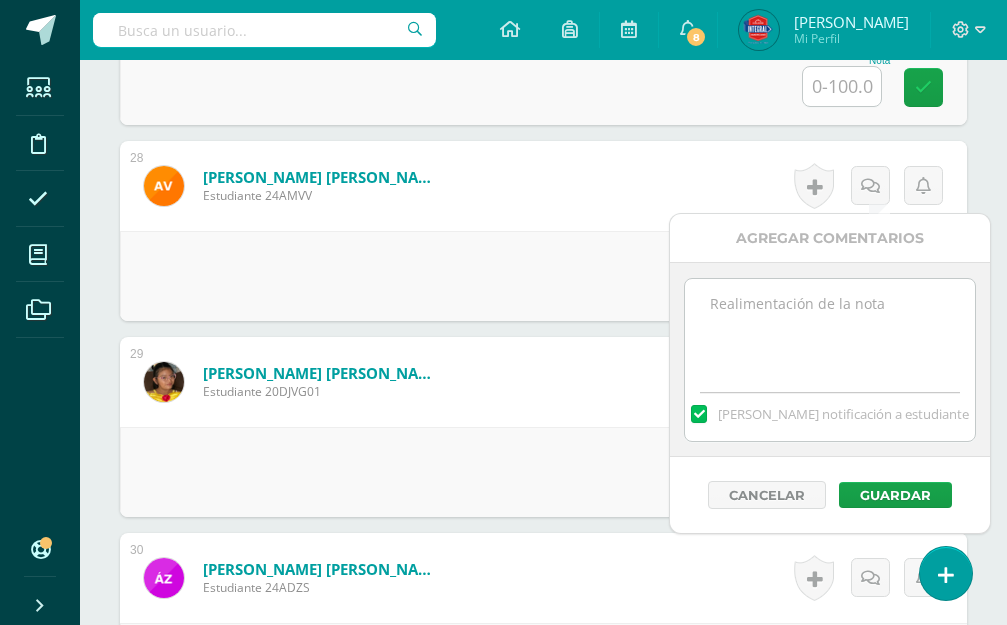 click at bounding box center [829, 329] 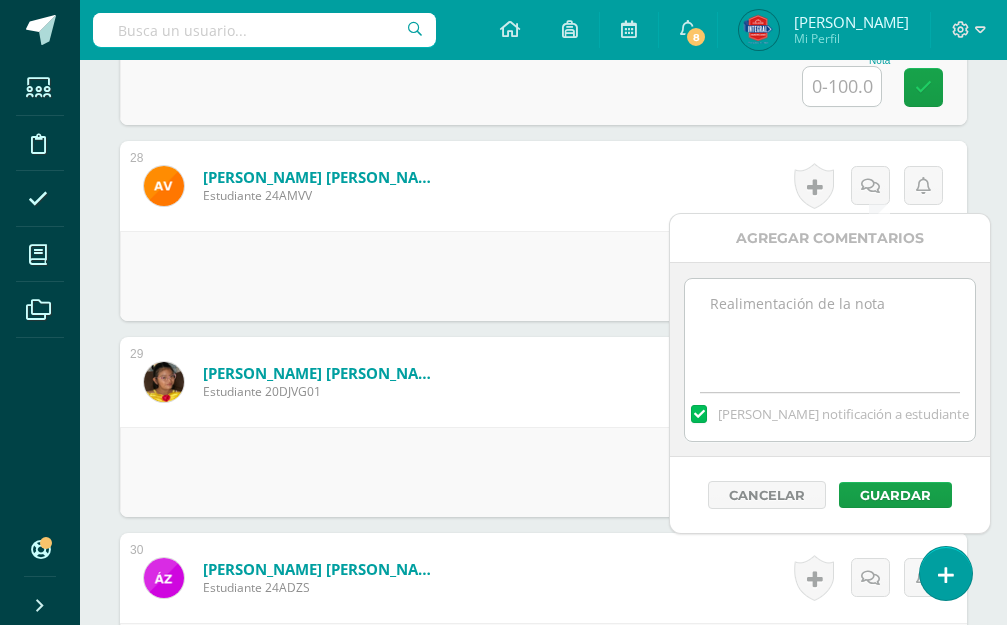 type on "v" 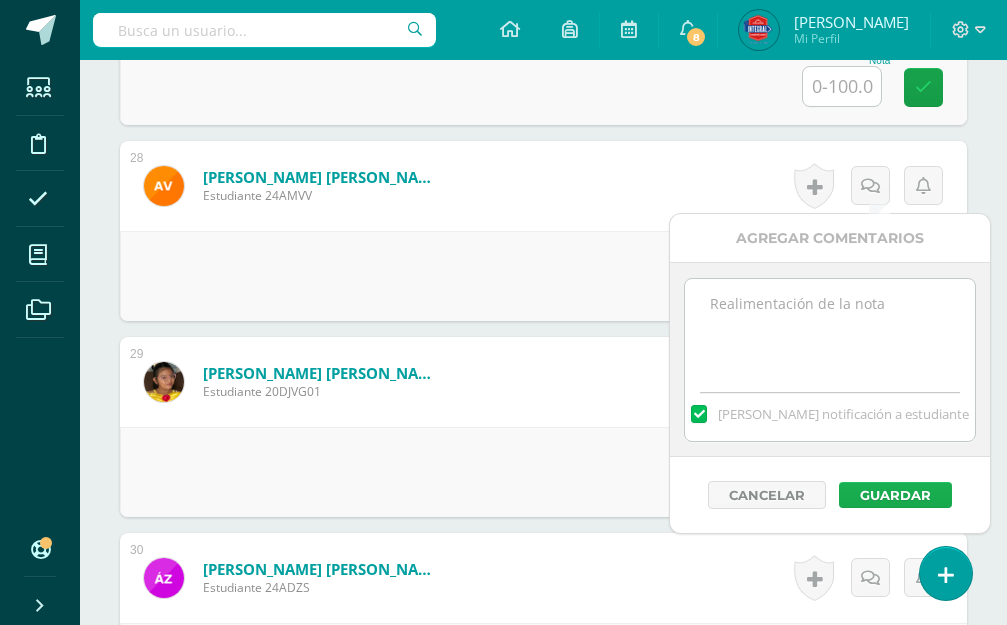 paste on "No se presento a clases. Puede entregar el día de  [DATE]." 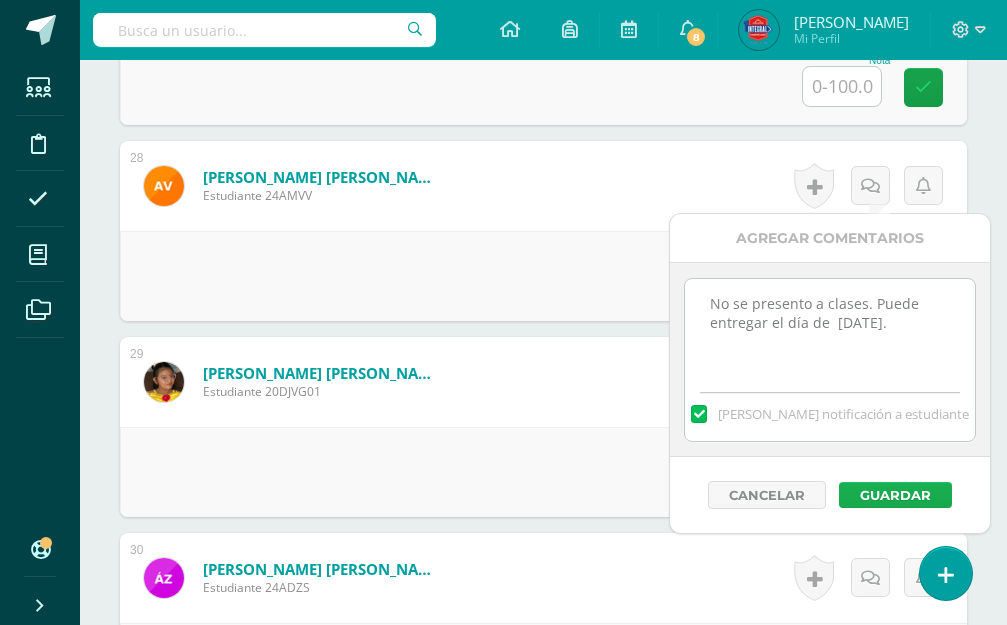 type on "No se presento a clases. Puede entregar el día de  [DATE]." 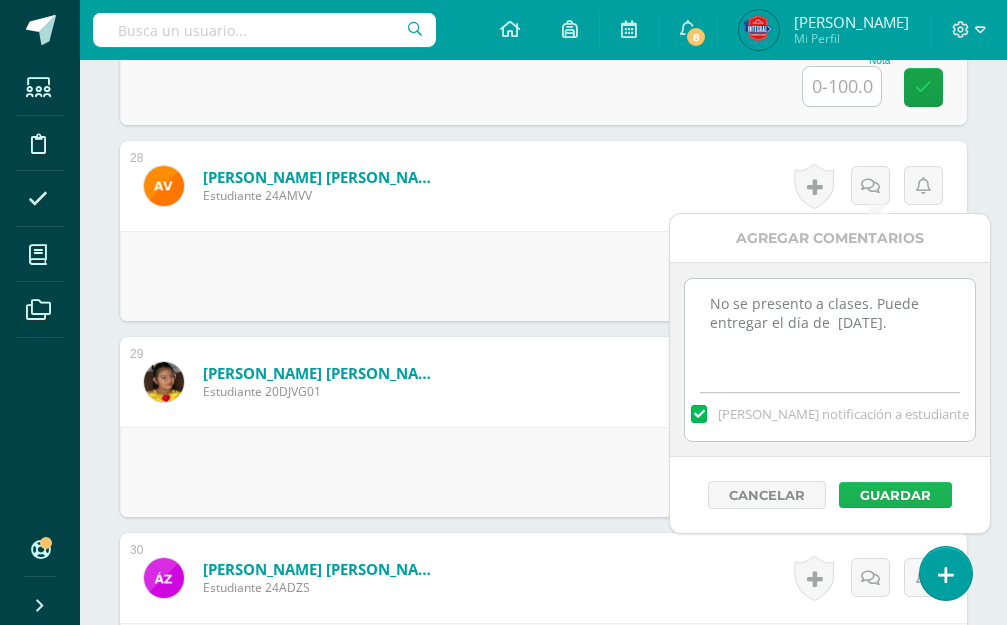 click on "Guardar" at bounding box center [895, 495] 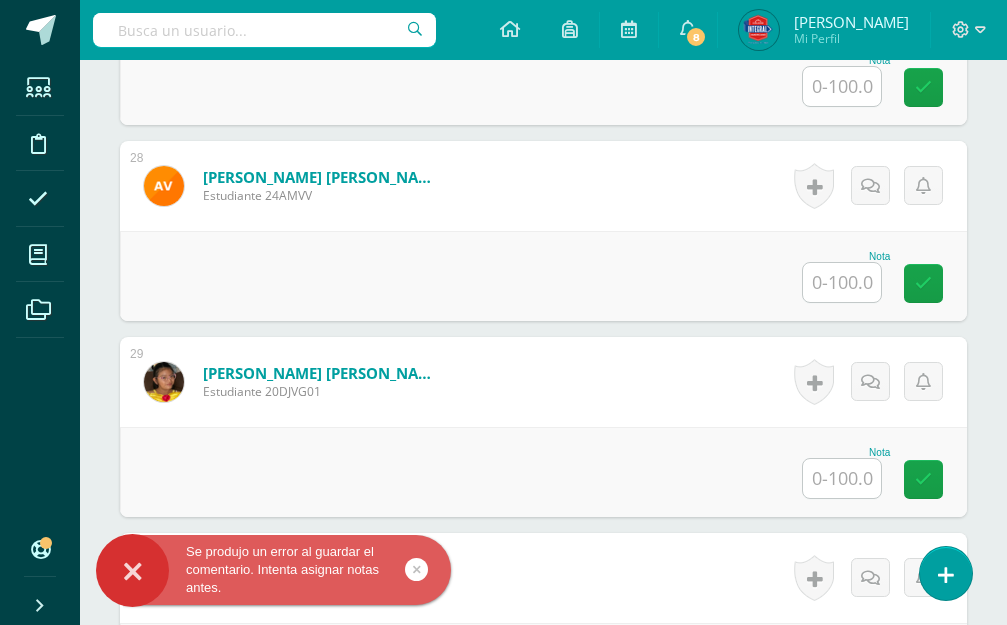click on "Nota" at bounding box center [543, 276] 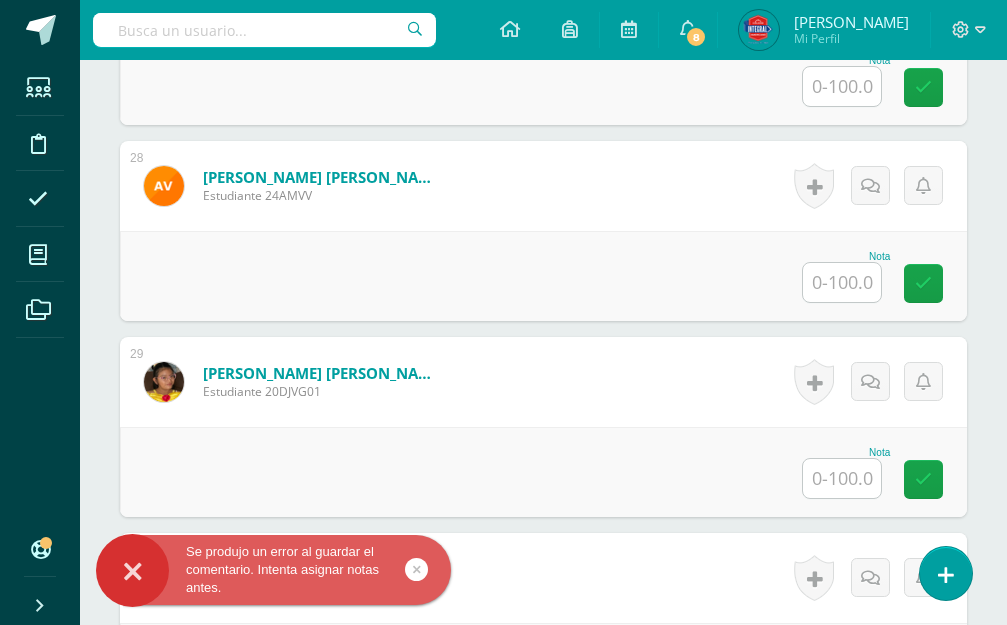 click on "Nota" at bounding box center [543, 276] 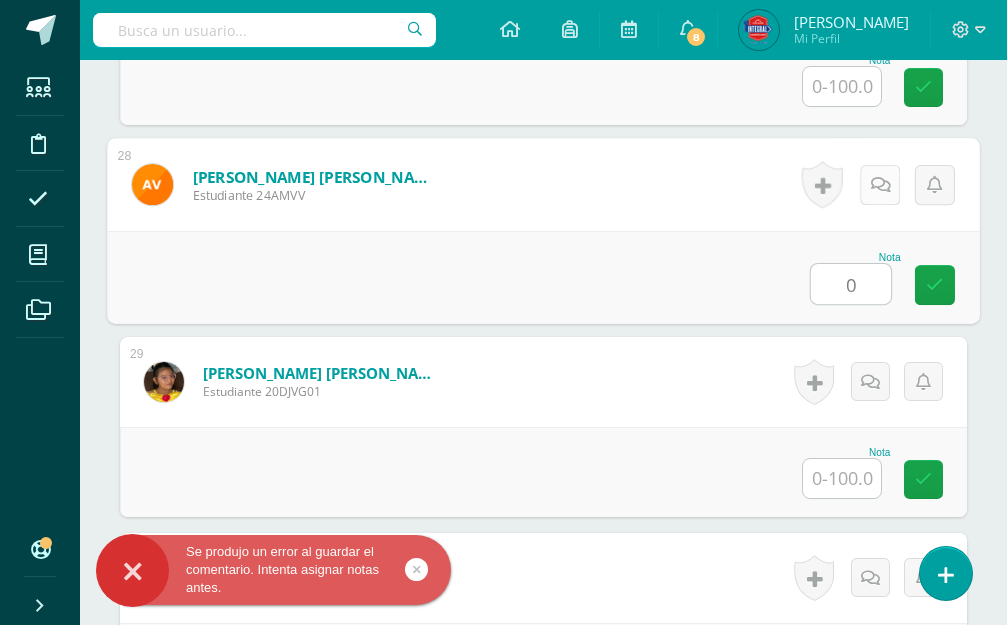 type on "0" 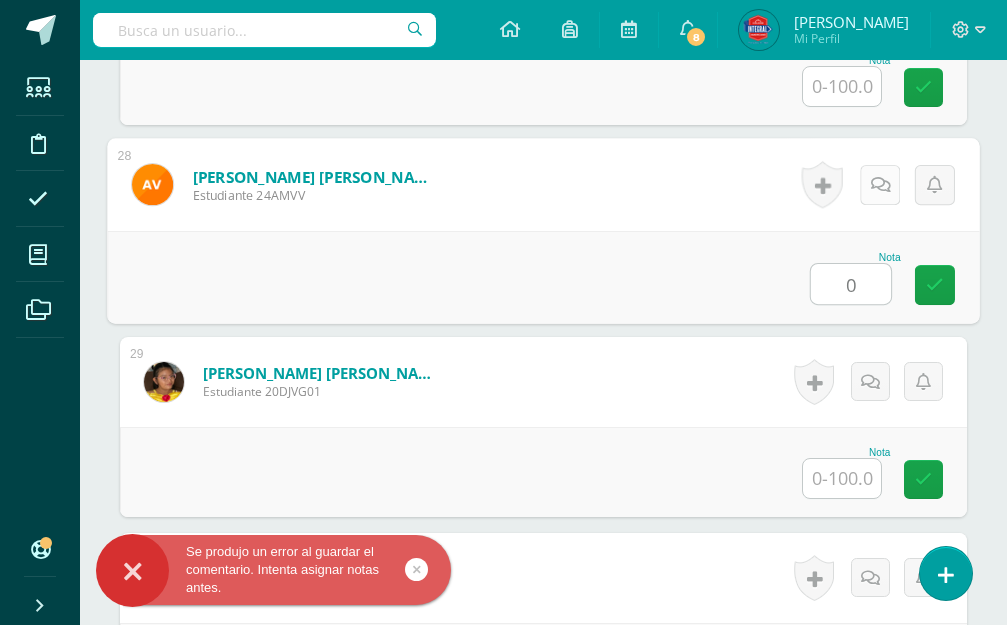 click at bounding box center (880, 185) 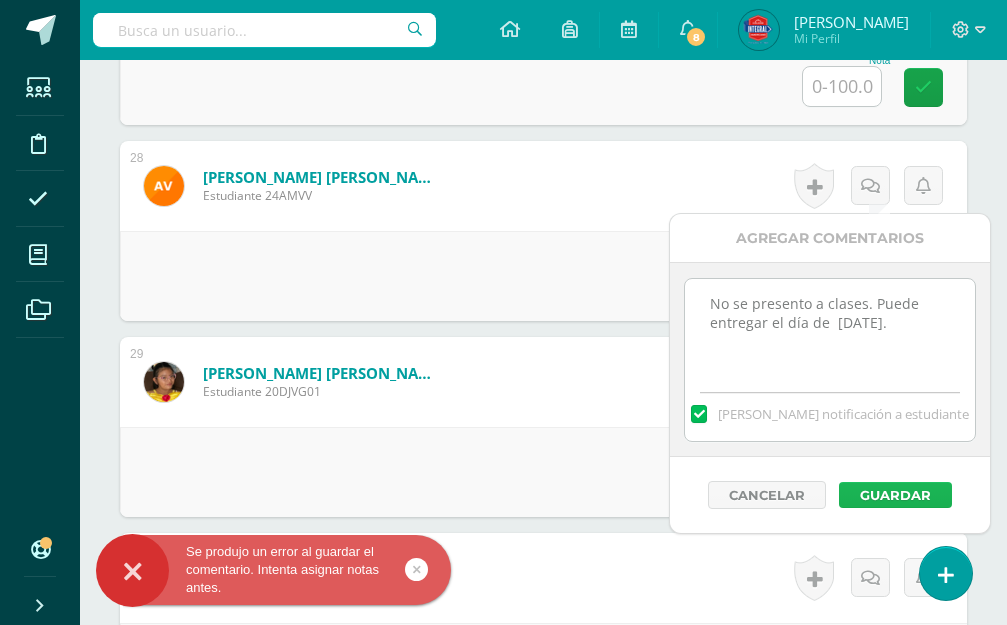 click on "Guardar" at bounding box center (895, 495) 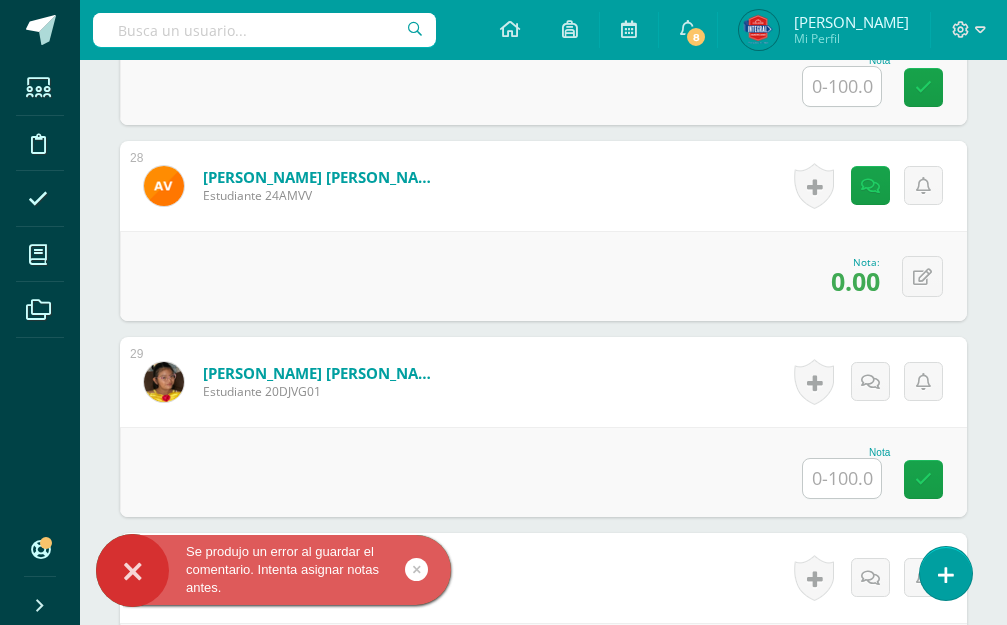 click on "0
Logros
Logros obtenidos
Aún no hay logros agregados
Nota:
0.00" at bounding box center (543, 276) 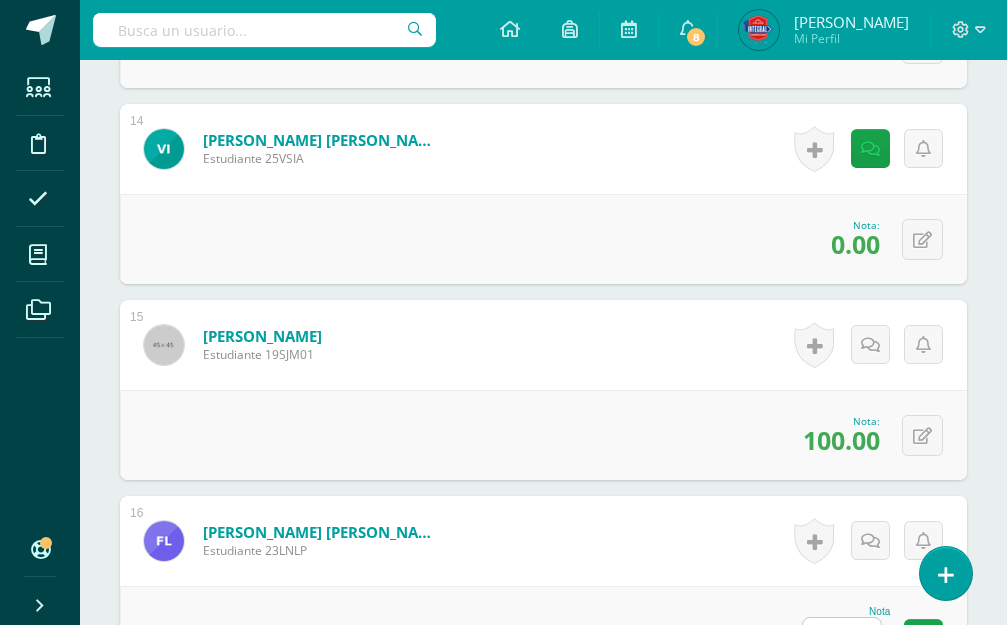 scroll, scrollTop: 3536, scrollLeft: 0, axis: vertical 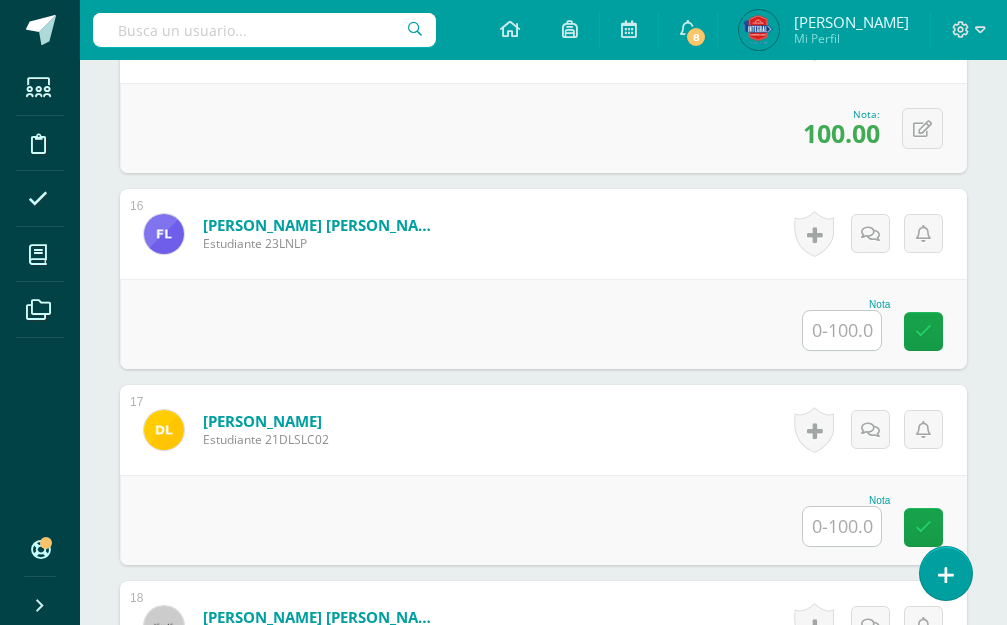 click at bounding box center [842, 330] 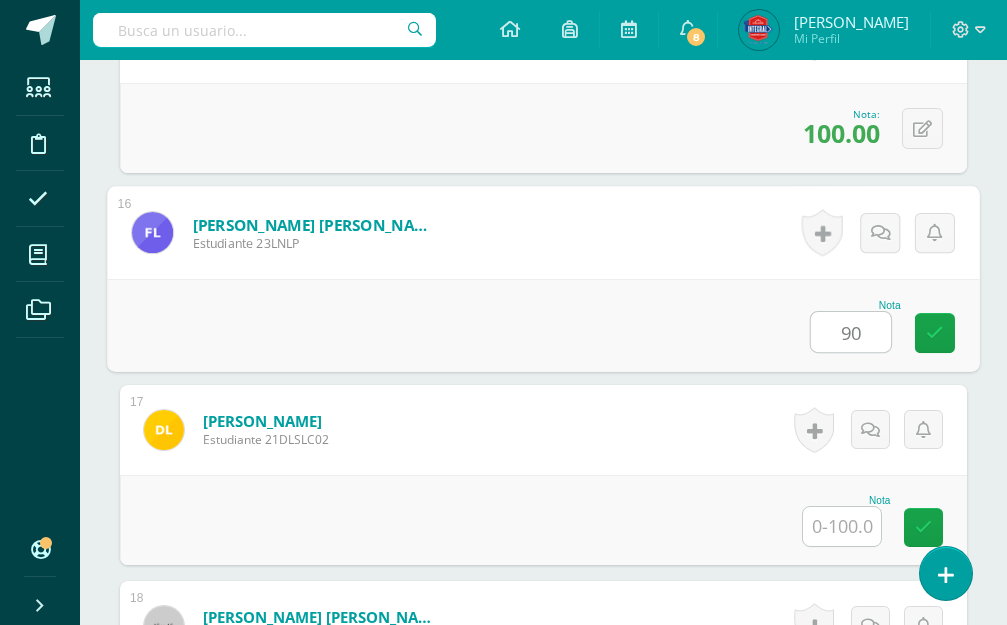 type on "90" 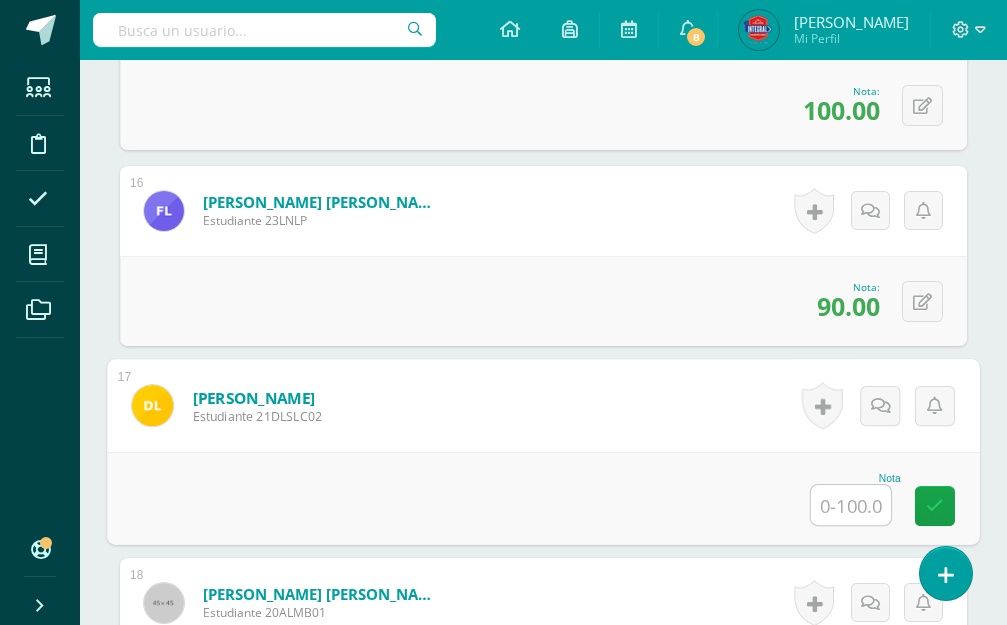 scroll, scrollTop: 3636, scrollLeft: 0, axis: vertical 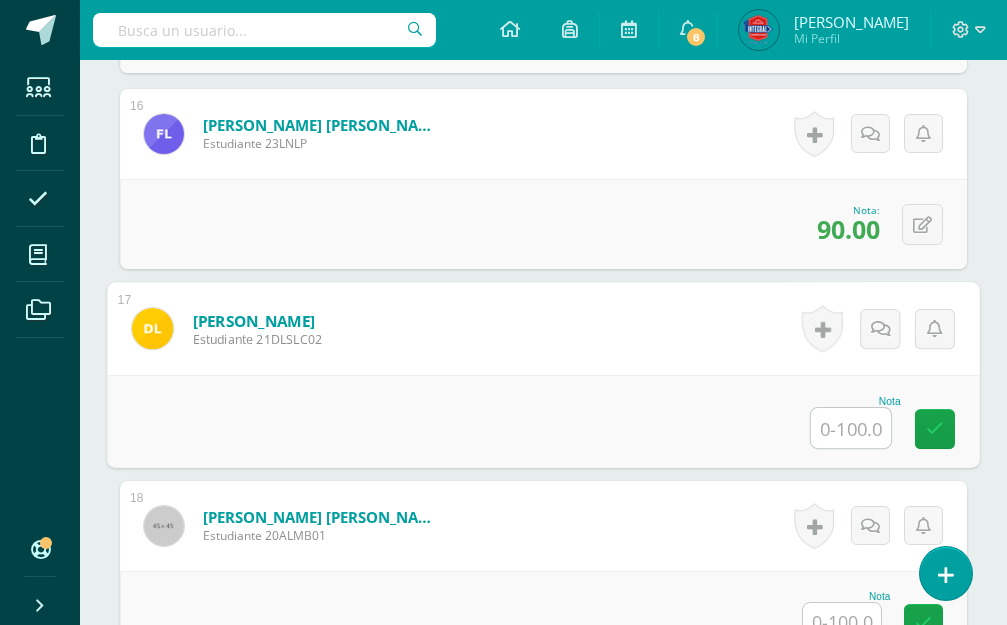 click at bounding box center (851, 428) 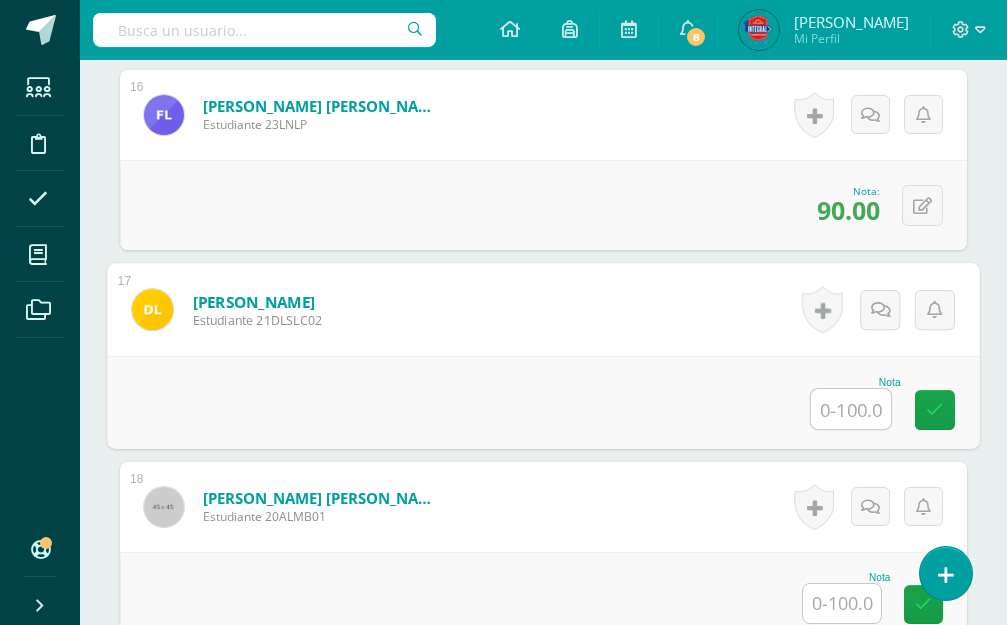 scroll, scrollTop: 3636, scrollLeft: 0, axis: vertical 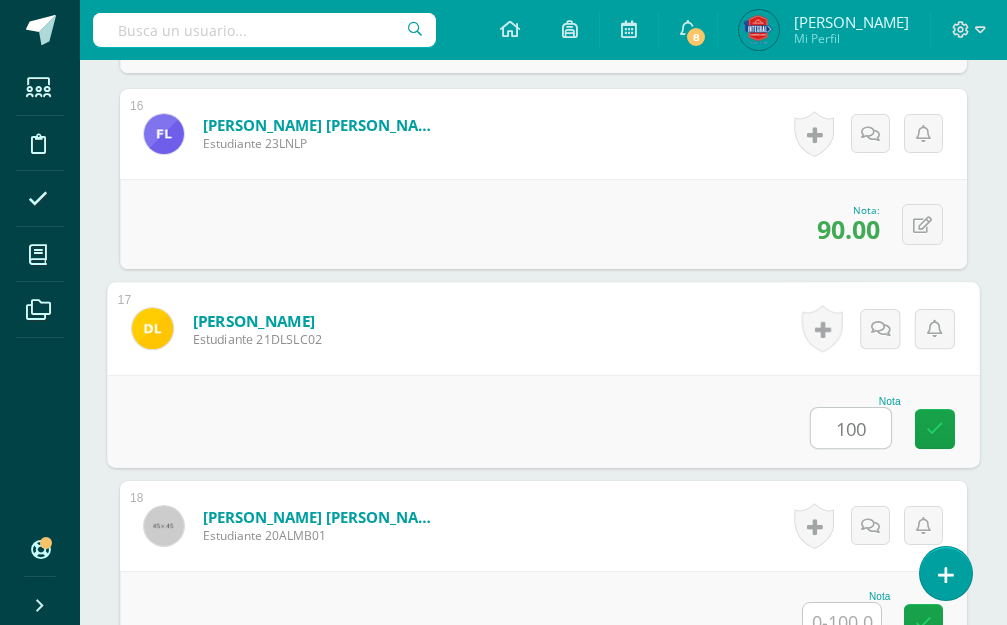 type on "100" 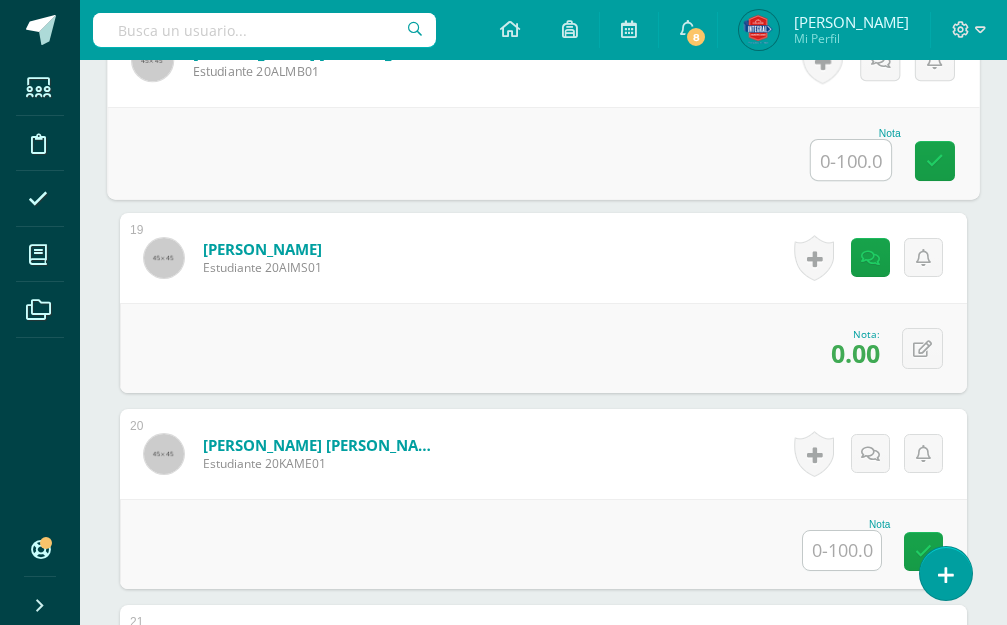 scroll, scrollTop: 4052, scrollLeft: 0, axis: vertical 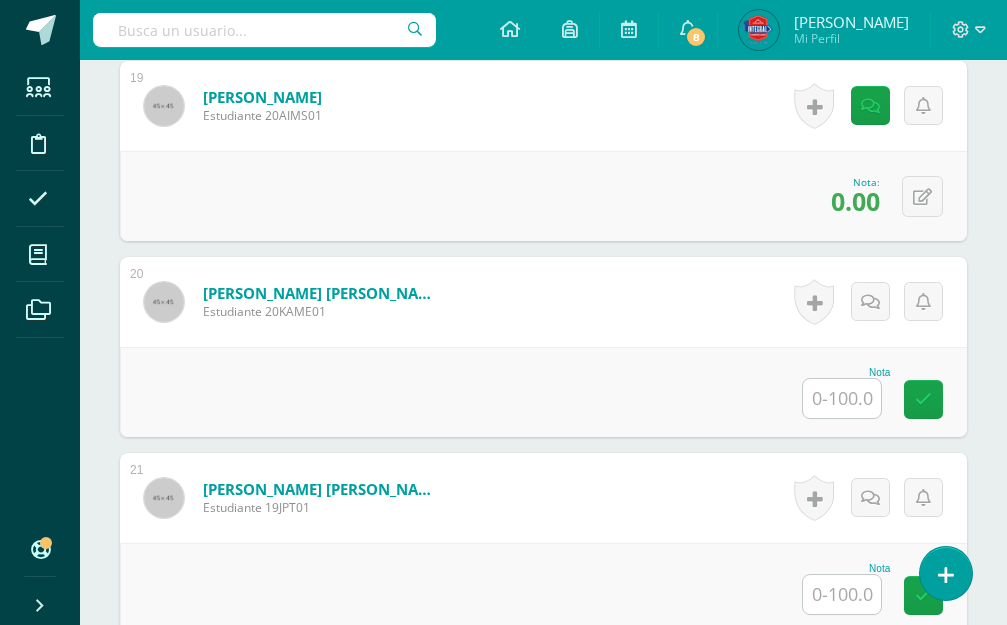 click at bounding box center (842, 398) 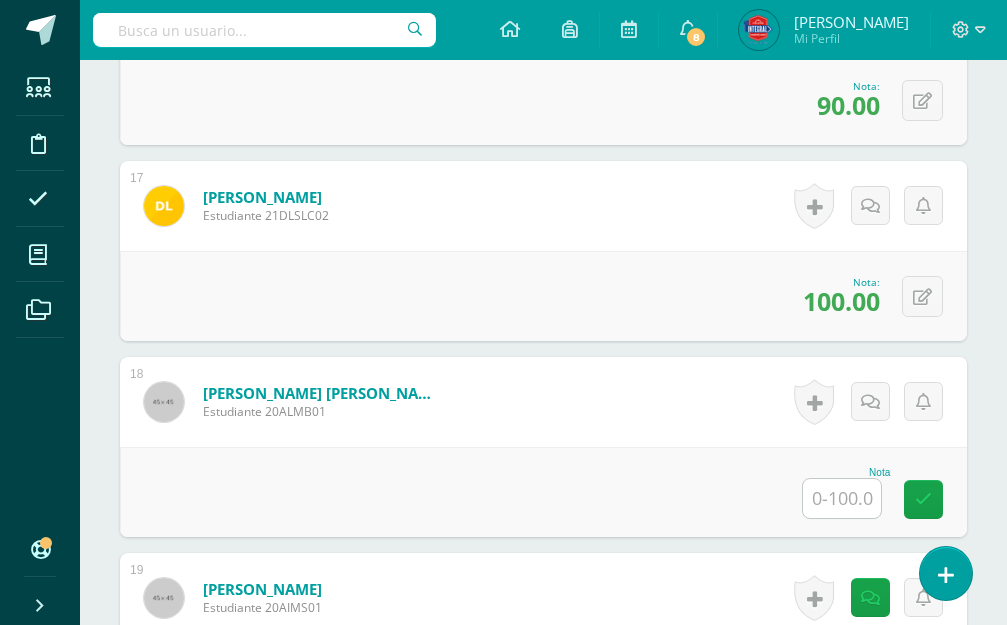 scroll, scrollTop: 3752, scrollLeft: 0, axis: vertical 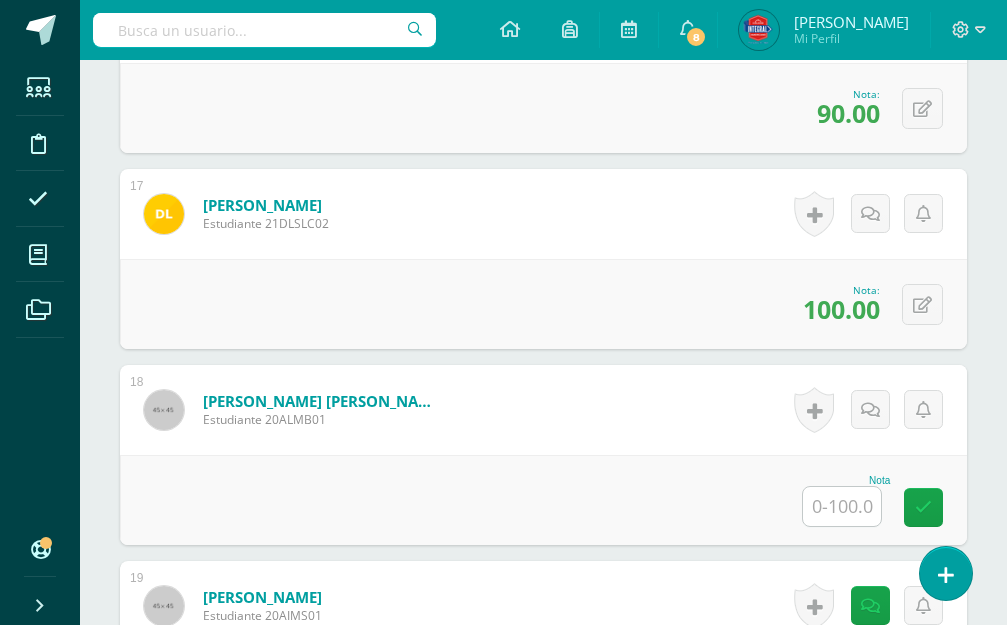 click at bounding box center [842, 506] 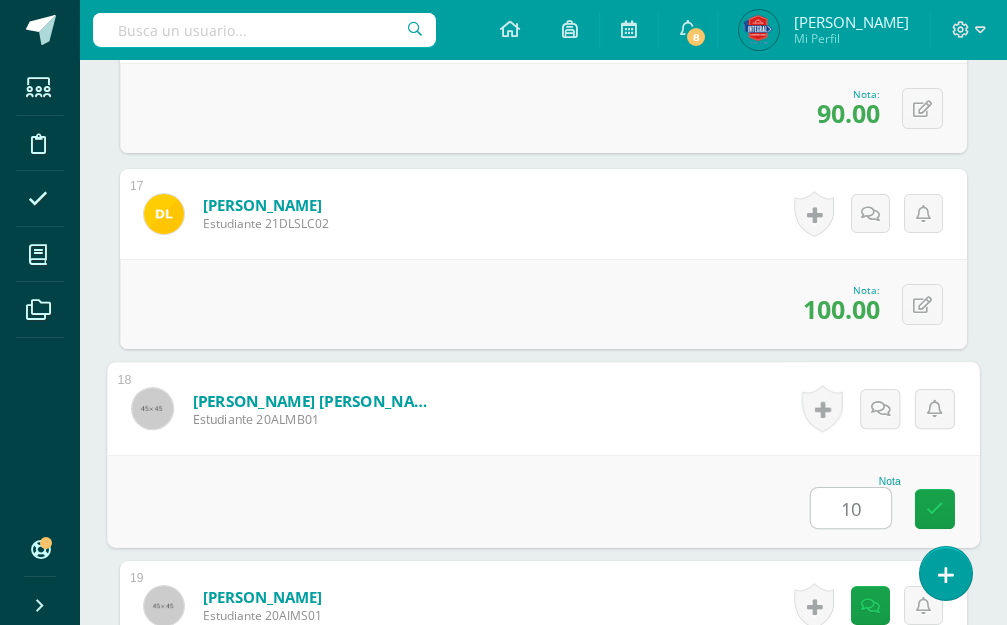 type on "100" 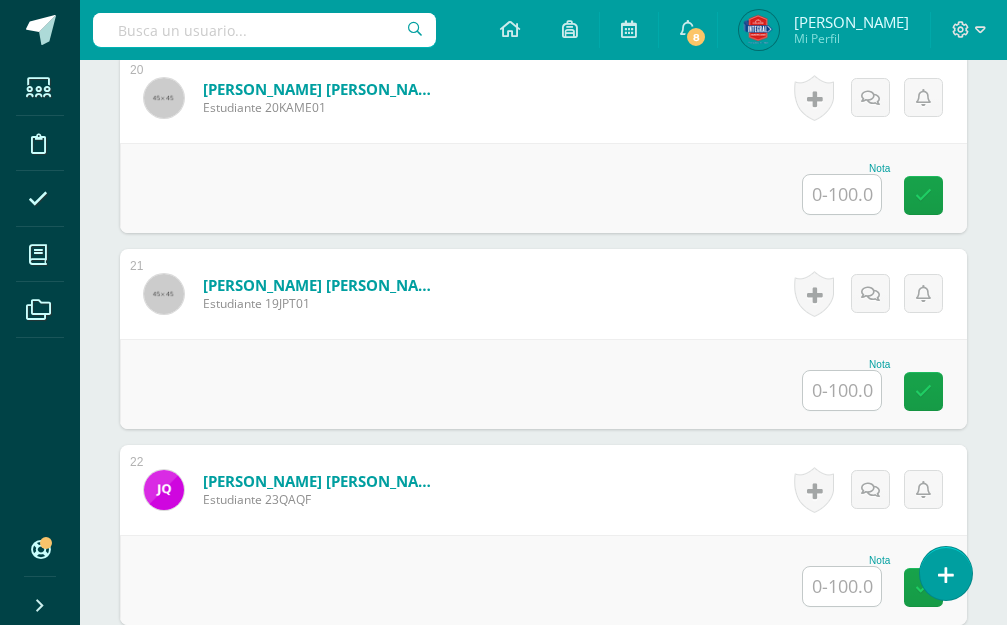 scroll, scrollTop: 4453, scrollLeft: 0, axis: vertical 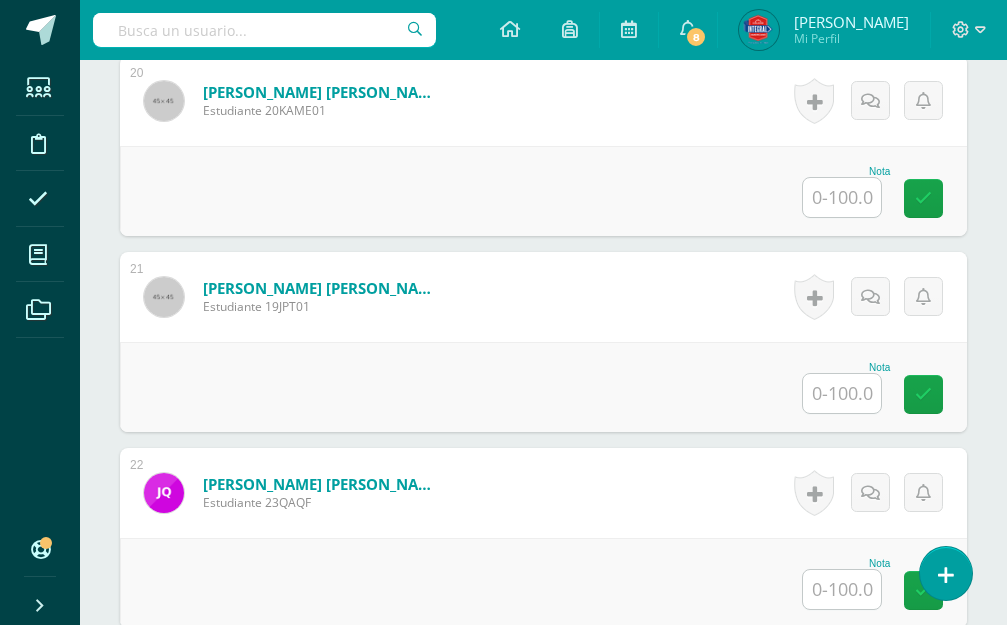 click at bounding box center (842, 197) 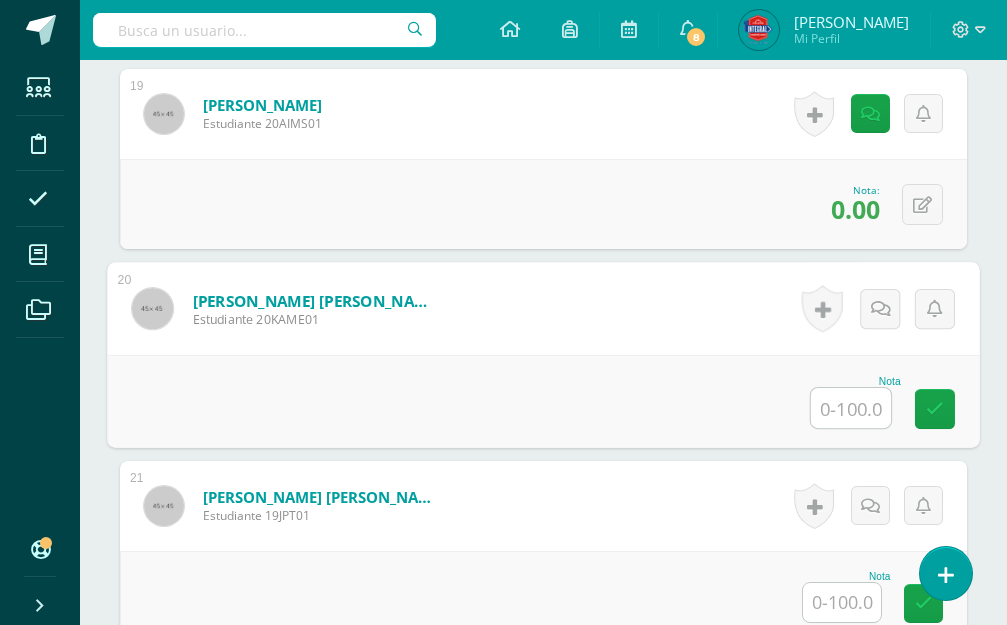 scroll, scrollTop: 4253, scrollLeft: 0, axis: vertical 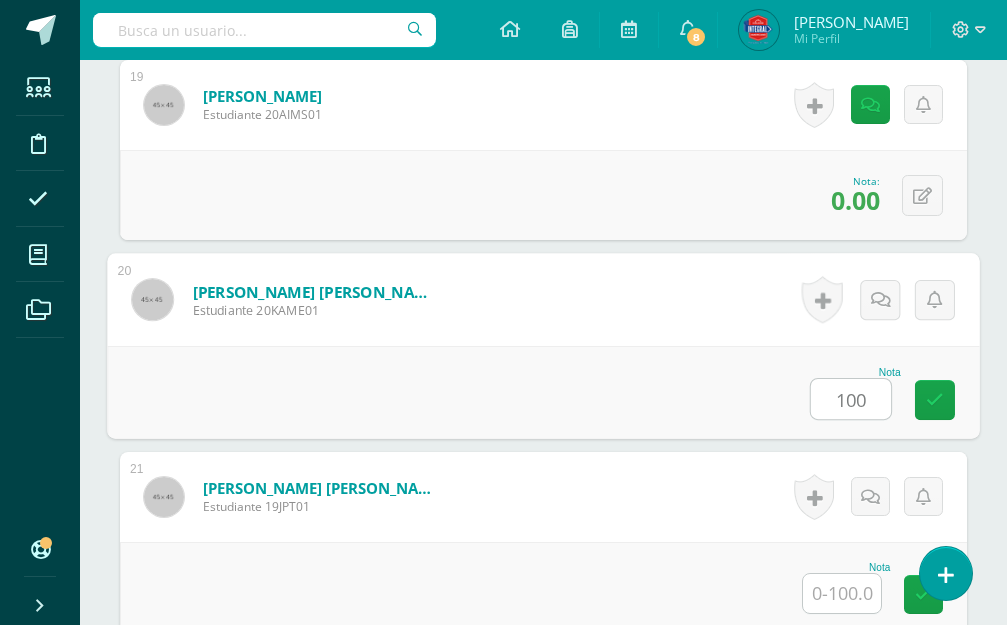 type on "100" 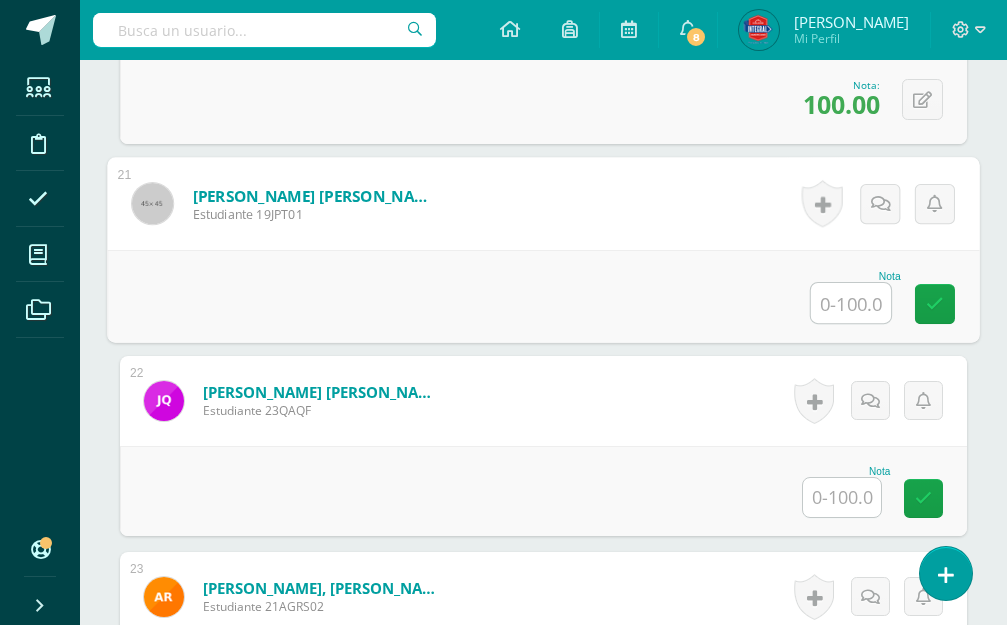 scroll, scrollTop: 4553, scrollLeft: 0, axis: vertical 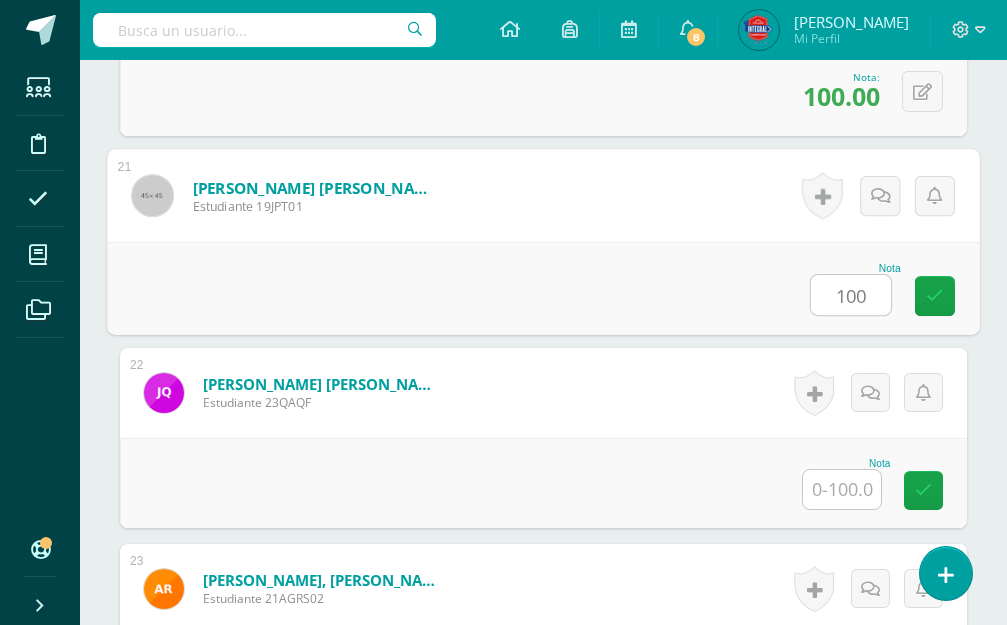 type on "100" 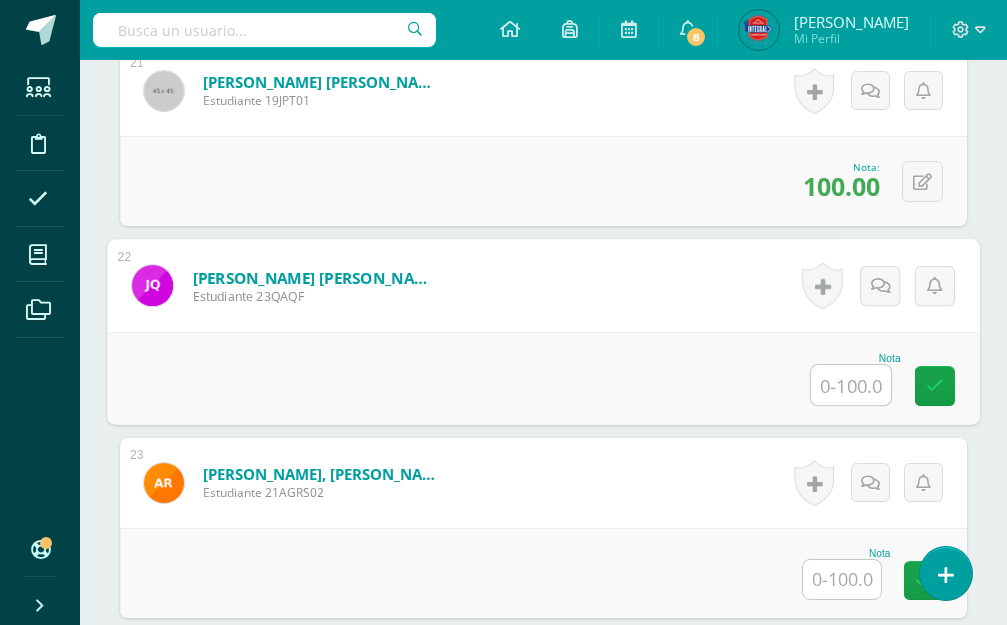 scroll, scrollTop: 4653, scrollLeft: 0, axis: vertical 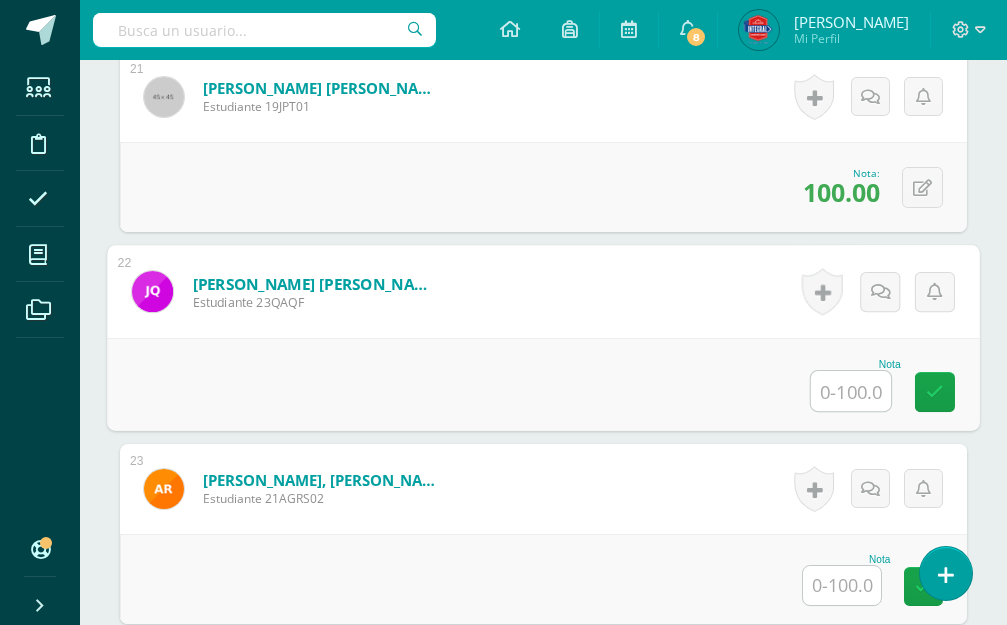 click at bounding box center [851, 391] 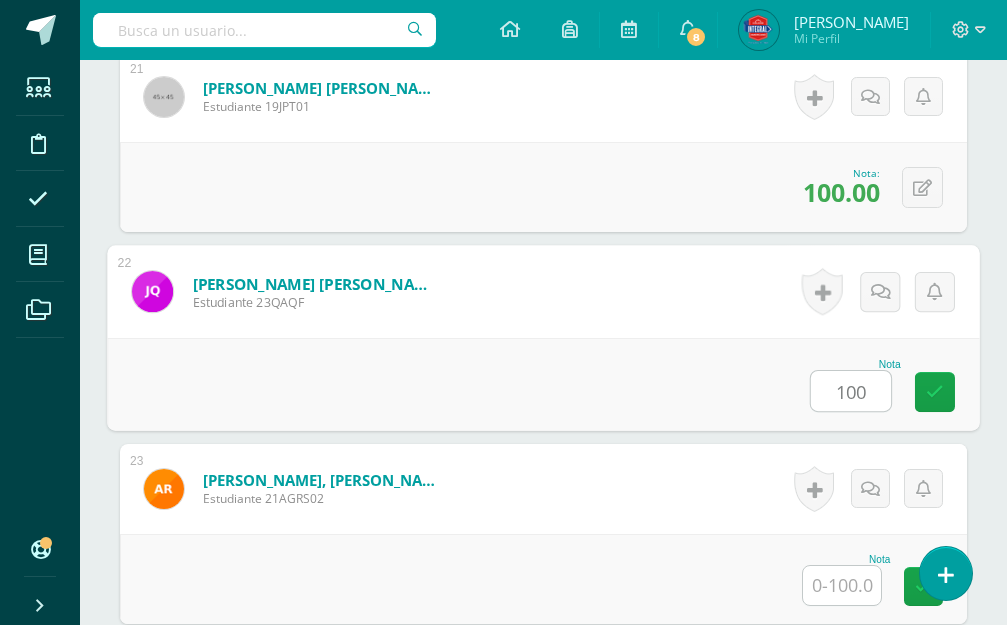 type on "100" 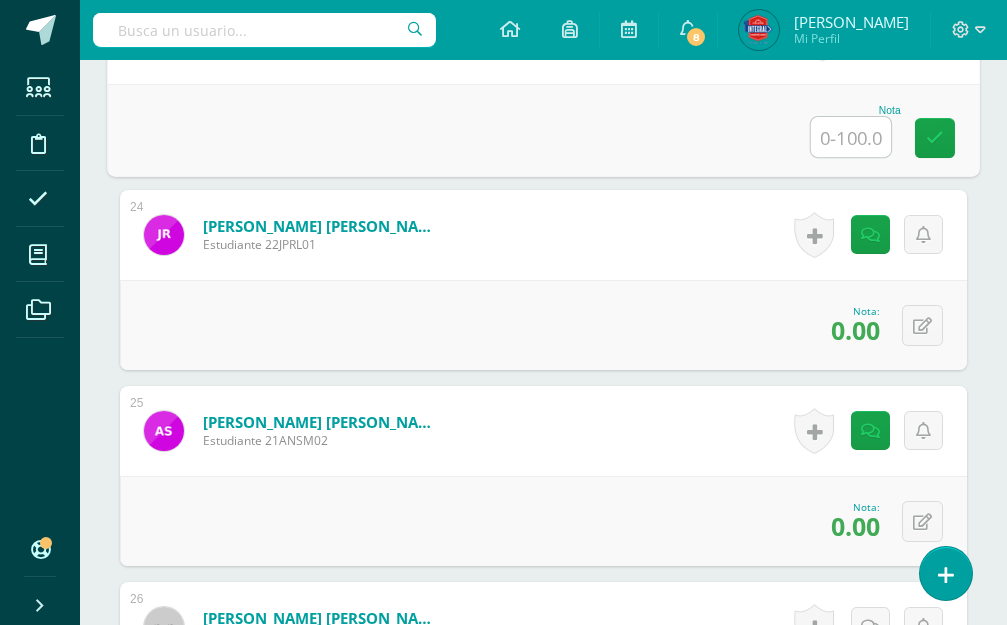 scroll, scrollTop: 5053, scrollLeft: 0, axis: vertical 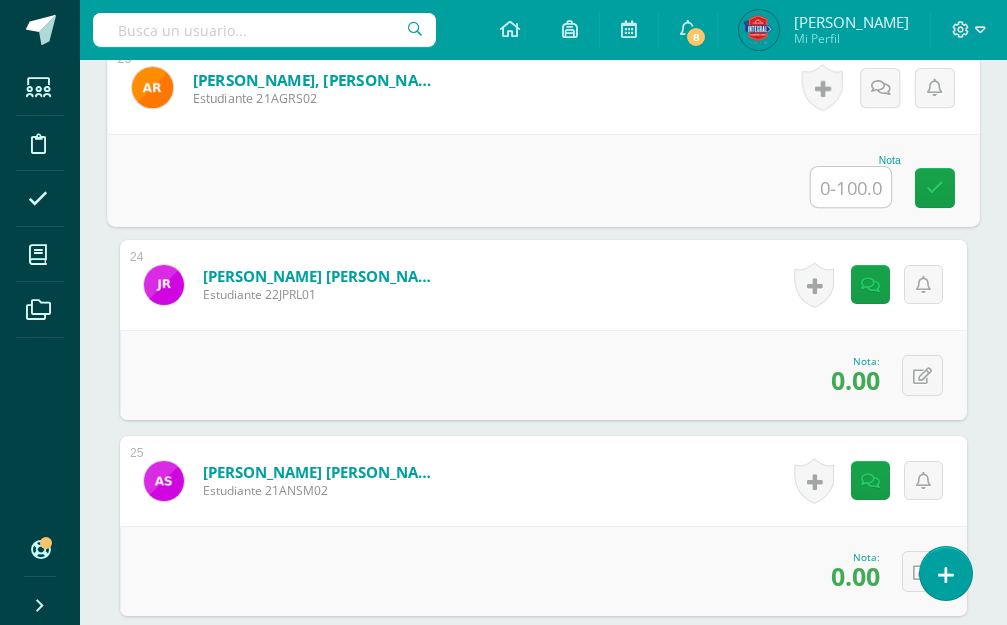 click at bounding box center (851, 187) 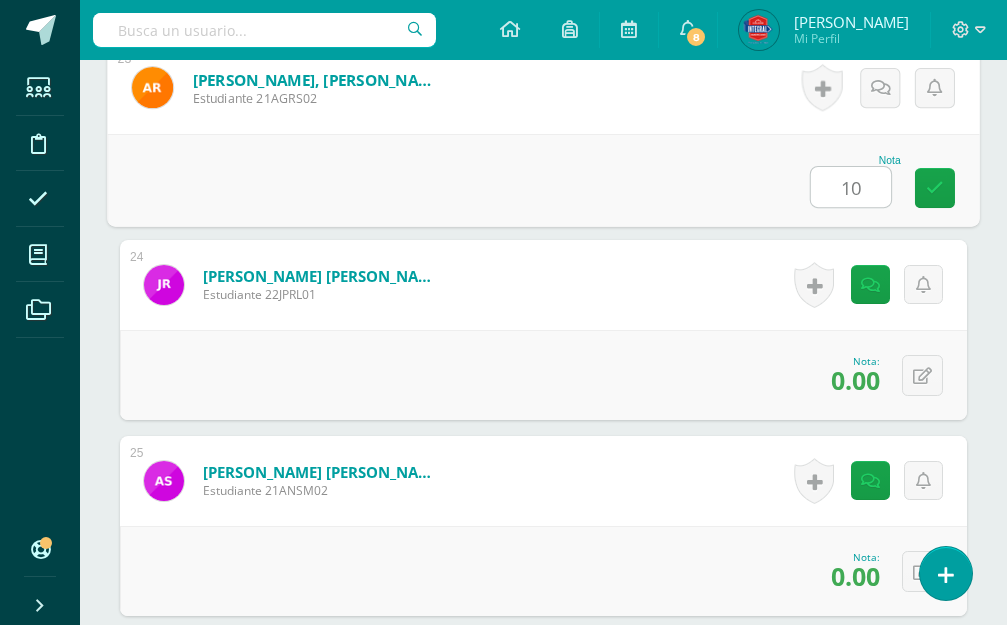 type on "100" 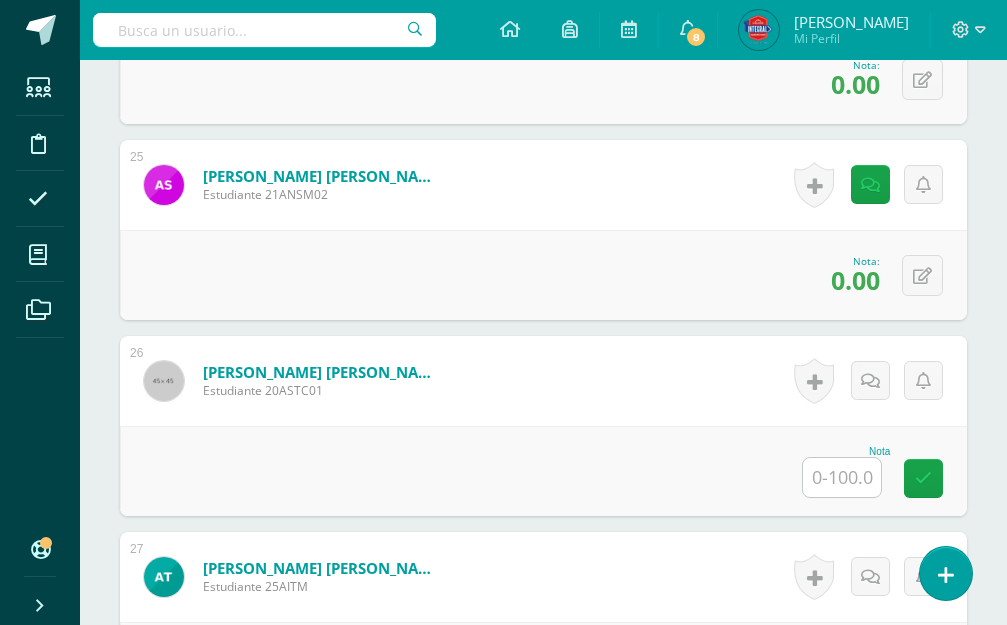 scroll, scrollTop: 5353, scrollLeft: 0, axis: vertical 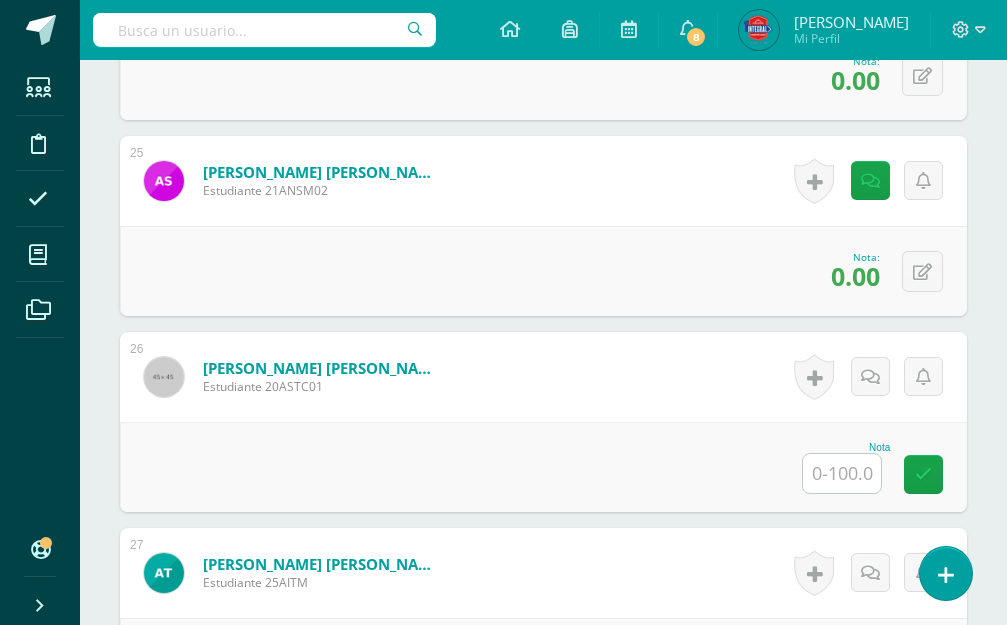click at bounding box center (842, 473) 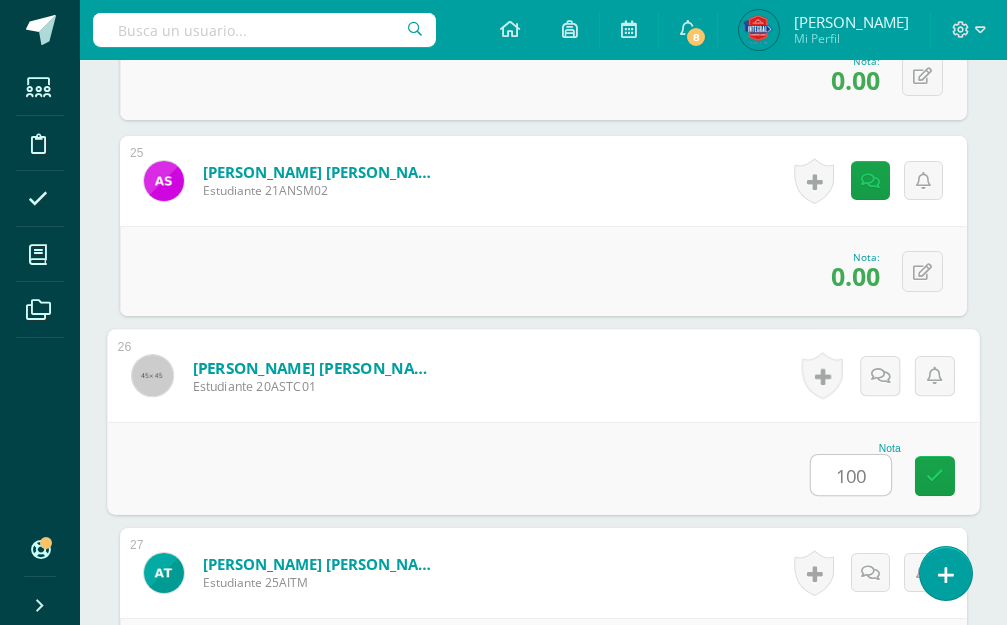 type on "100" 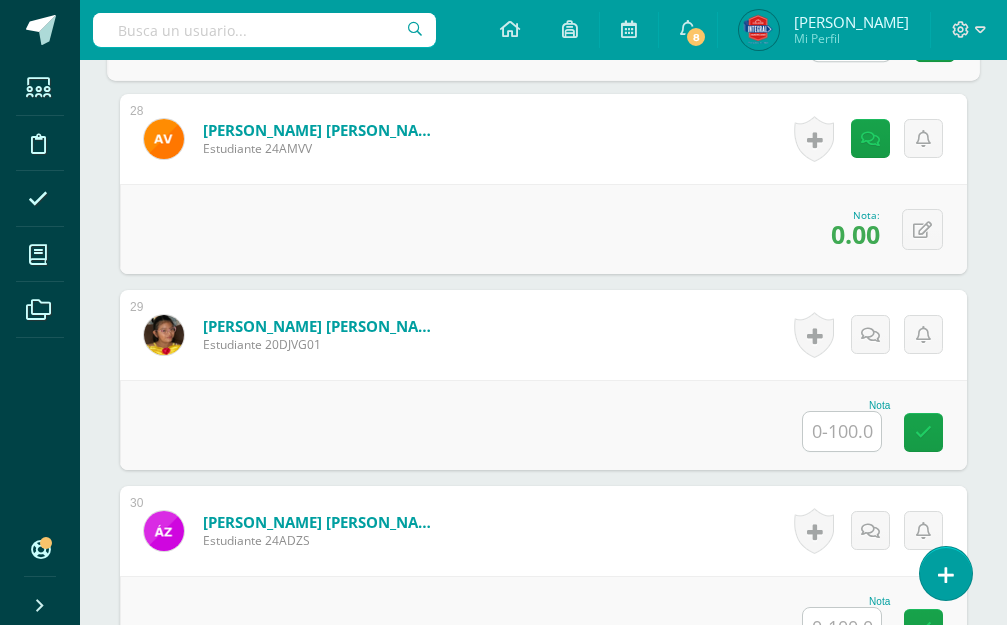 scroll, scrollTop: 6009, scrollLeft: 0, axis: vertical 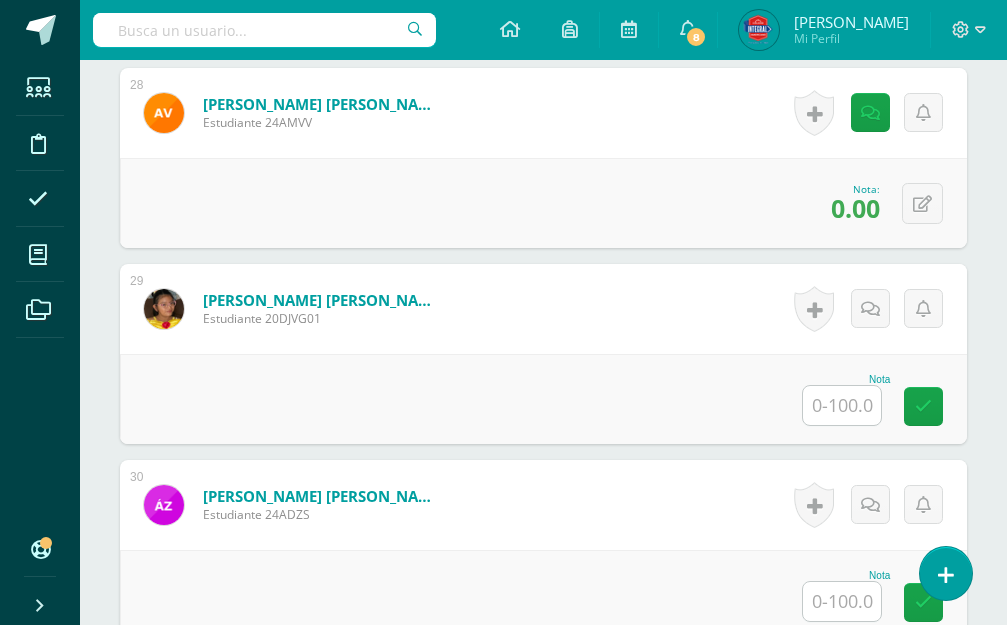 click on "1
Alvarez Ramirez, Marcela Sarahí
Estudiante  19MSA01
Nota
100.00
0
Logros" at bounding box center [543, -2292] 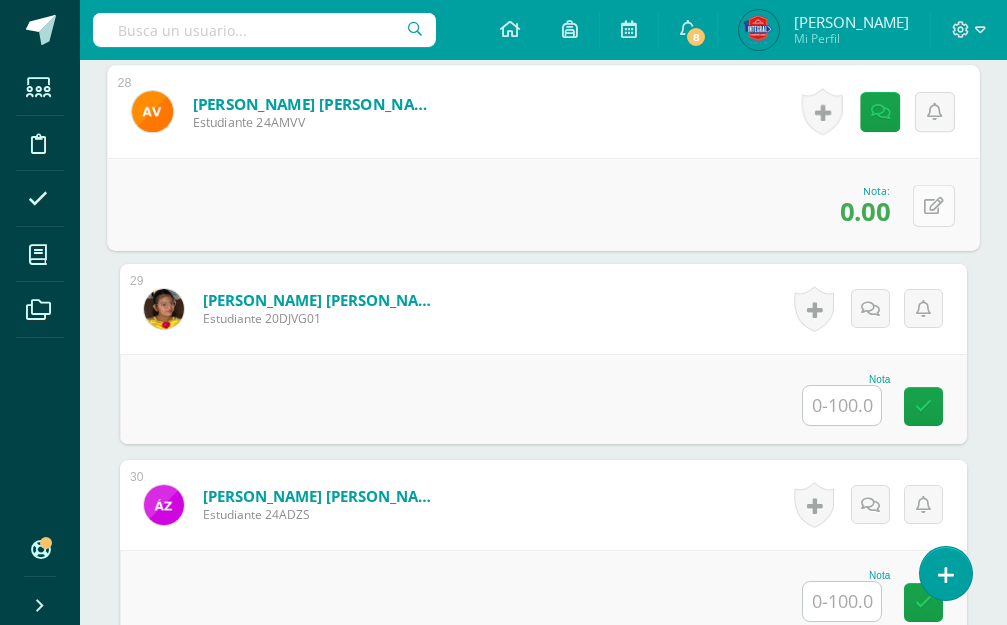 click at bounding box center [934, 205] 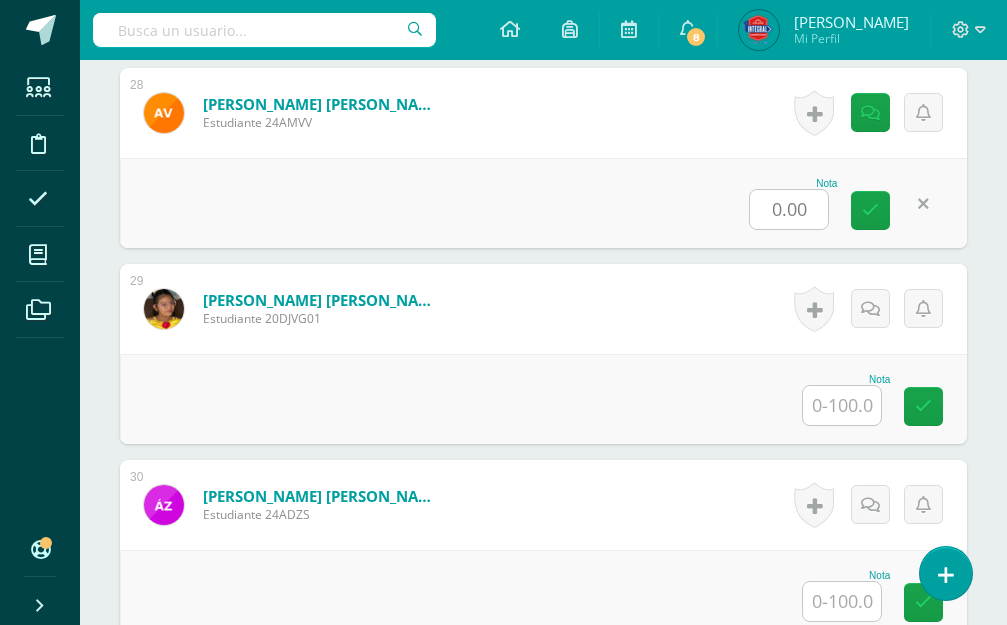 click on "Historial de actividad
No hay historial para esta actividad
Agregar Comentarios
Mandar notificación a estudiante
Cancelar
Guardar" at bounding box center (867, 309) 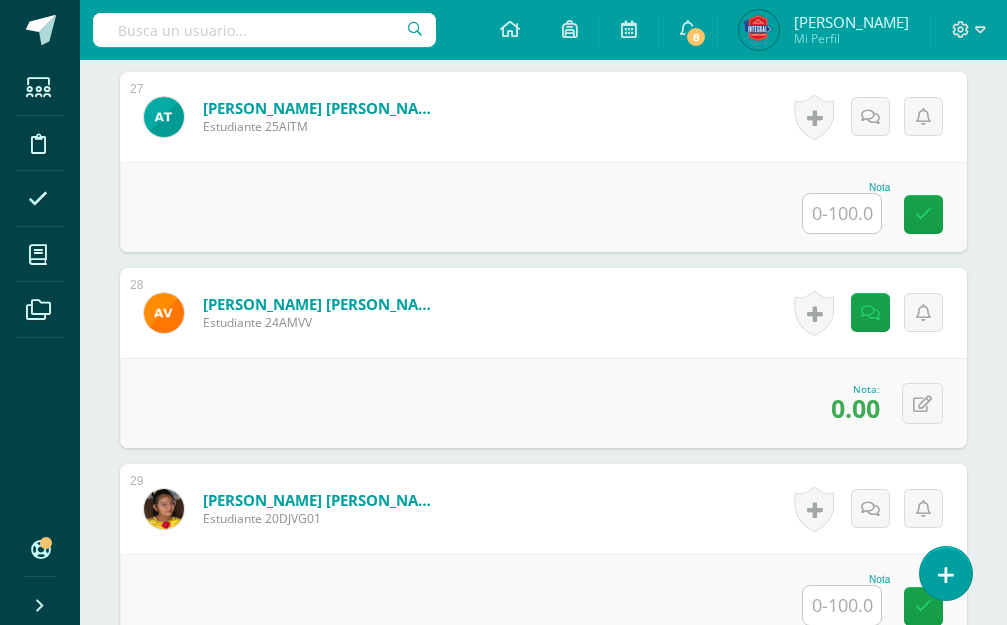click at bounding box center (842, 213) 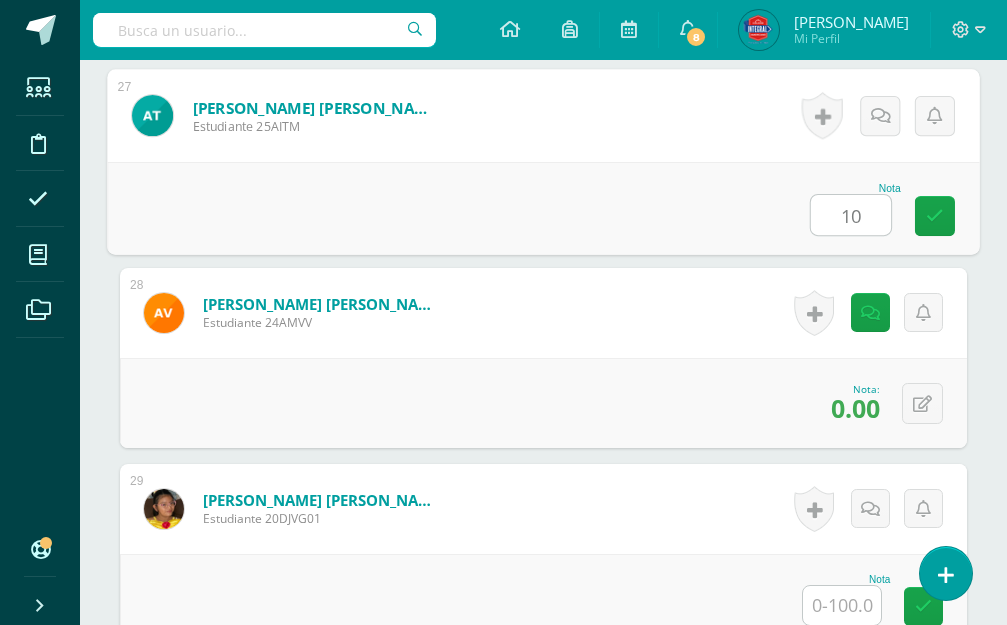 type on "100" 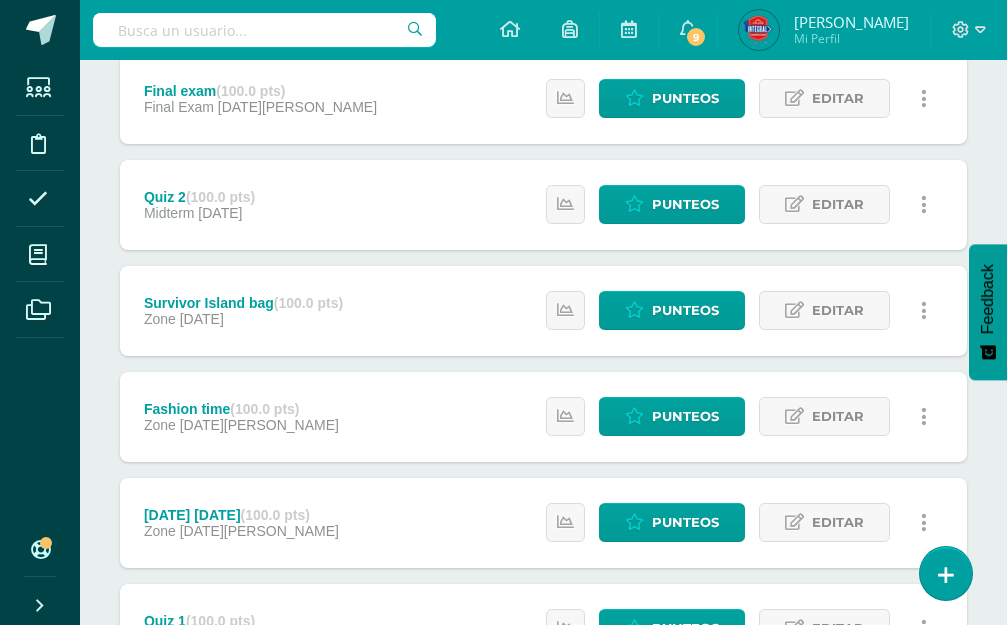 scroll, scrollTop: 300, scrollLeft: 0, axis: vertical 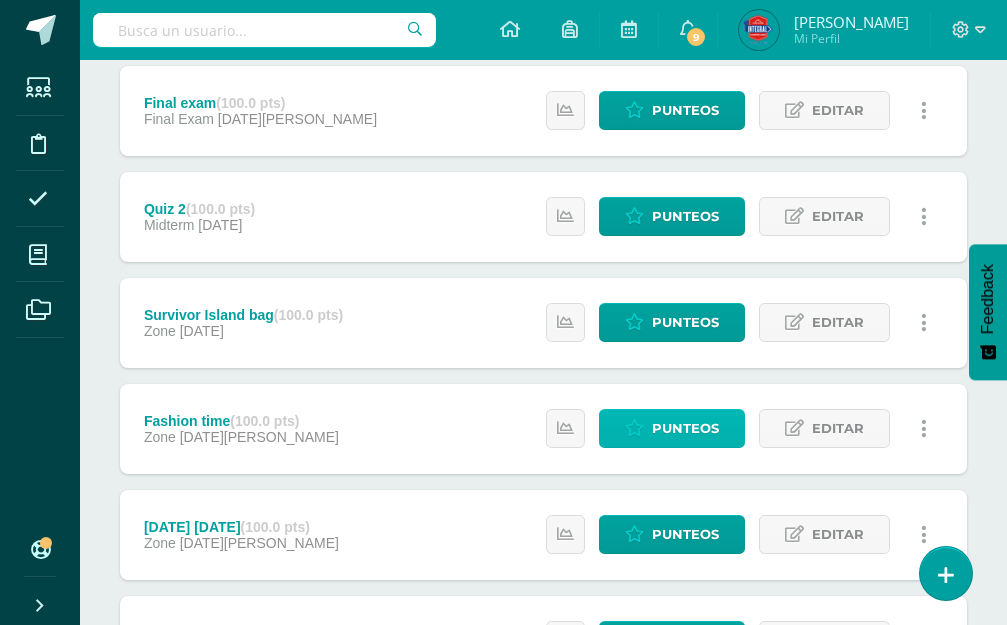 click on "Punteos" at bounding box center (685, 428) 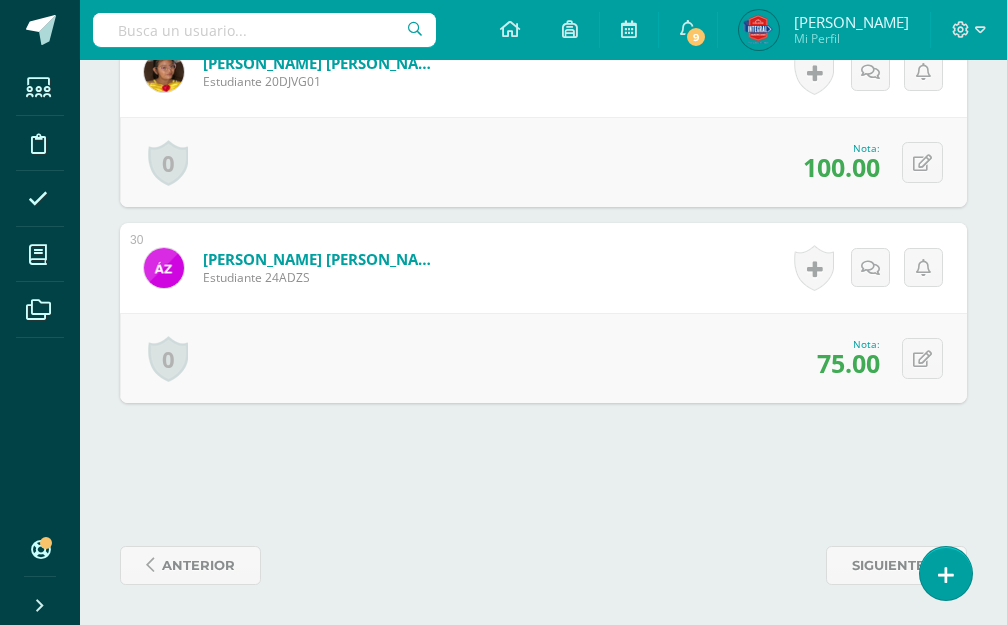 scroll, scrollTop: 6247, scrollLeft: 0, axis: vertical 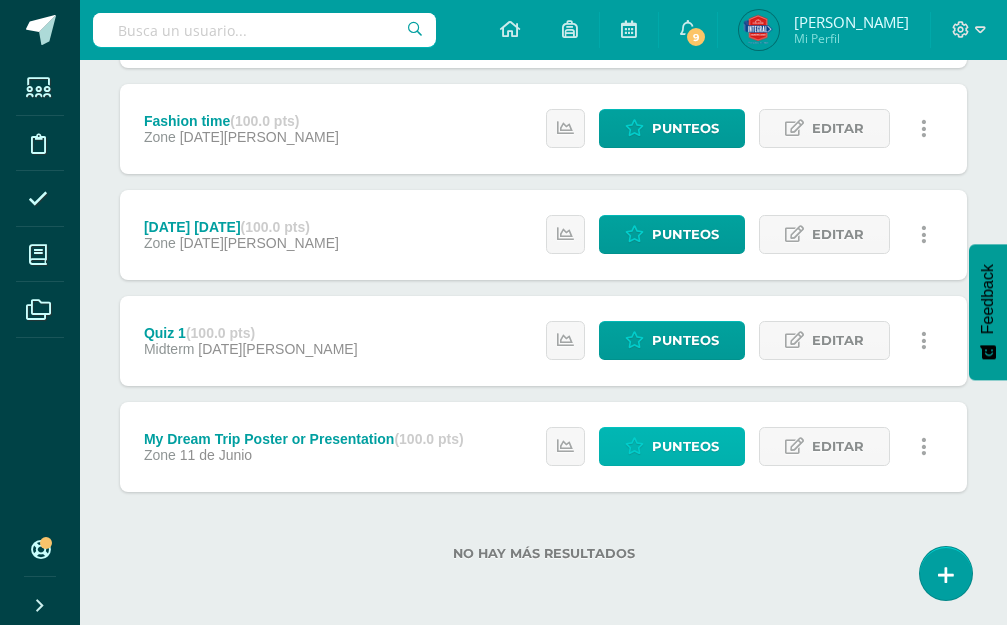 click on "Punteos" at bounding box center (685, 446) 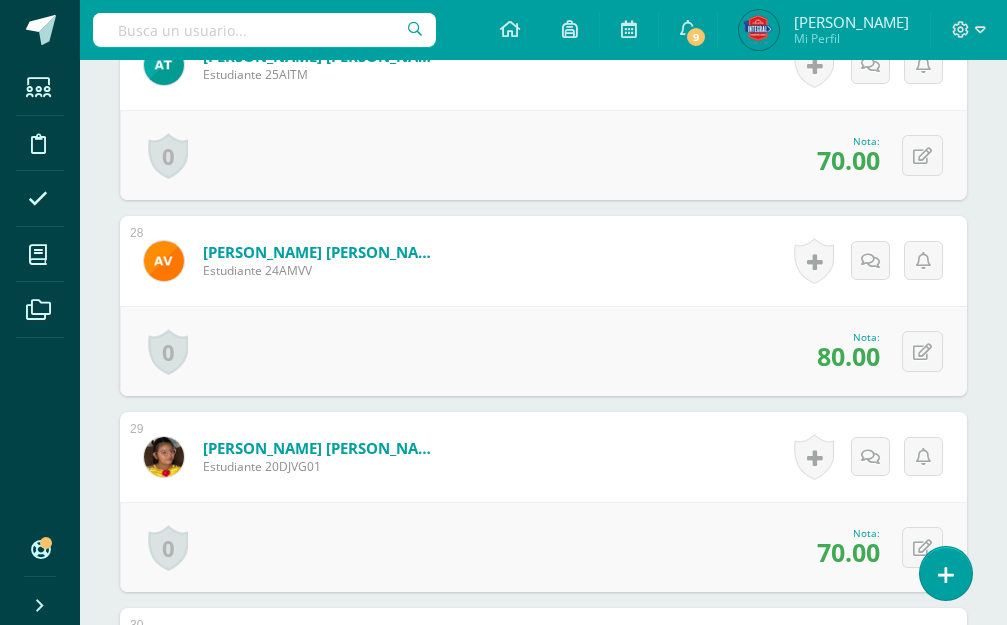 scroll, scrollTop: 5753, scrollLeft: 0, axis: vertical 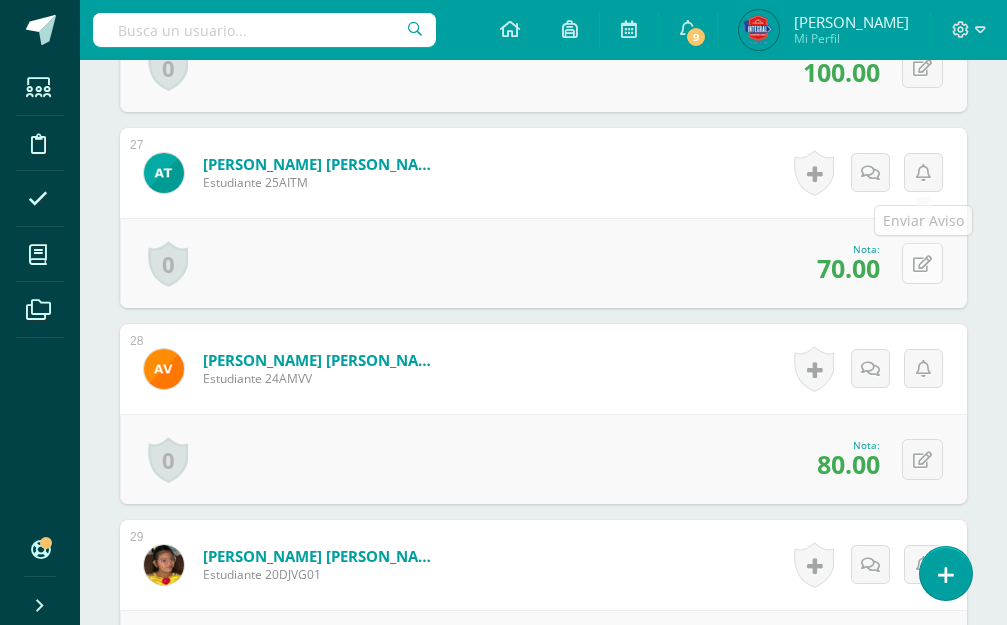 click at bounding box center (922, 263) 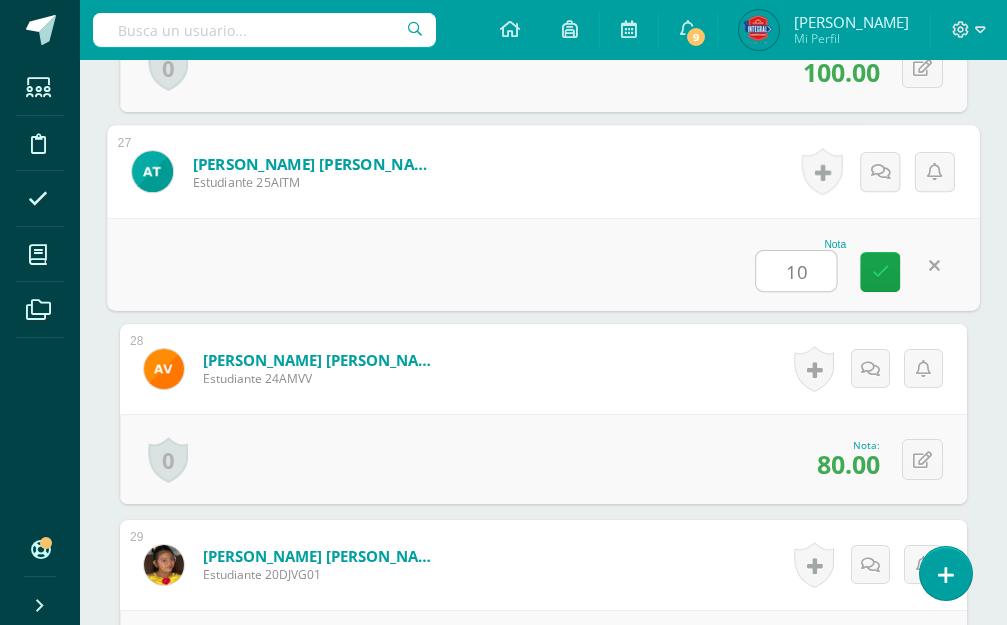 type on "100" 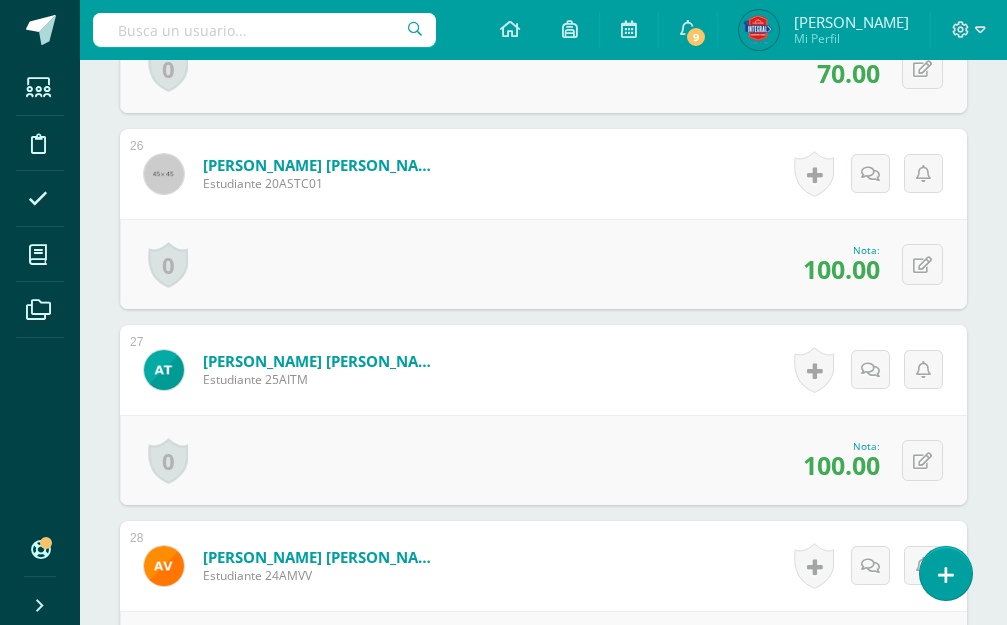 scroll, scrollTop: 5553, scrollLeft: 0, axis: vertical 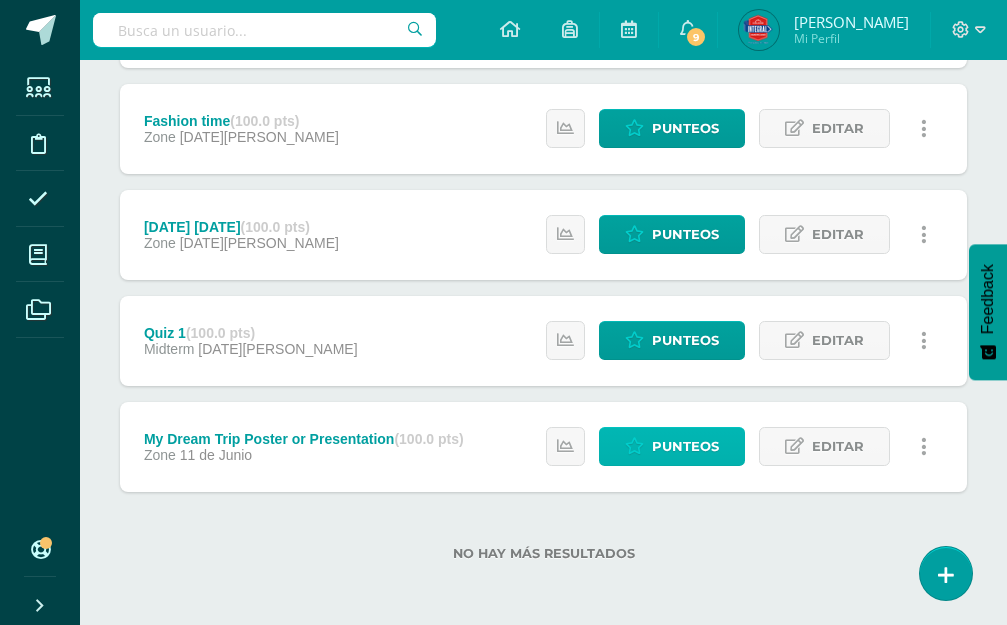 click on "Punteos" at bounding box center (672, 446) 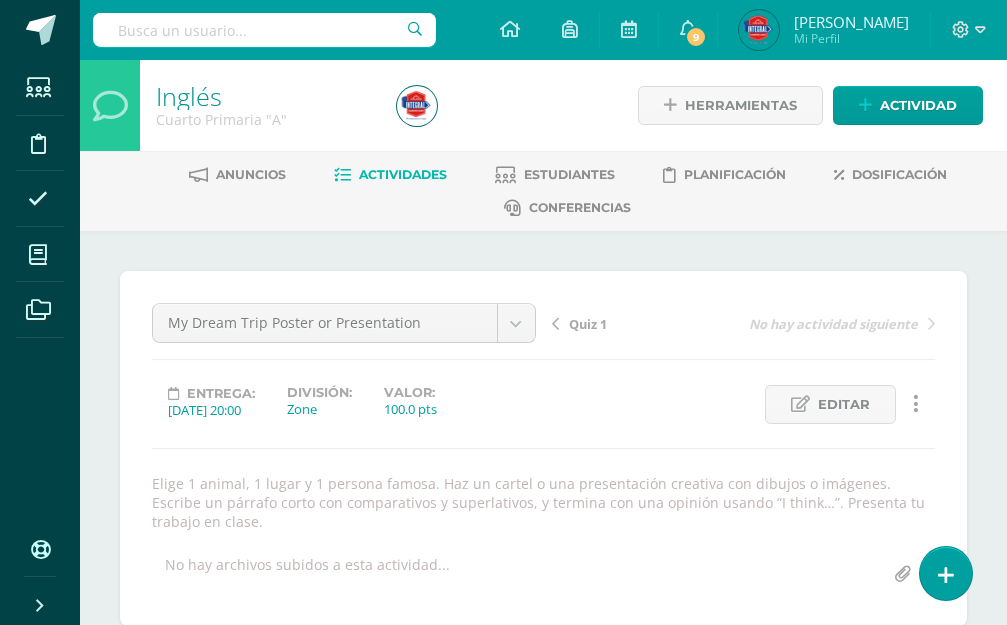 scroll, scrollTop: 375, scrollLeft: 0, axis: vertical 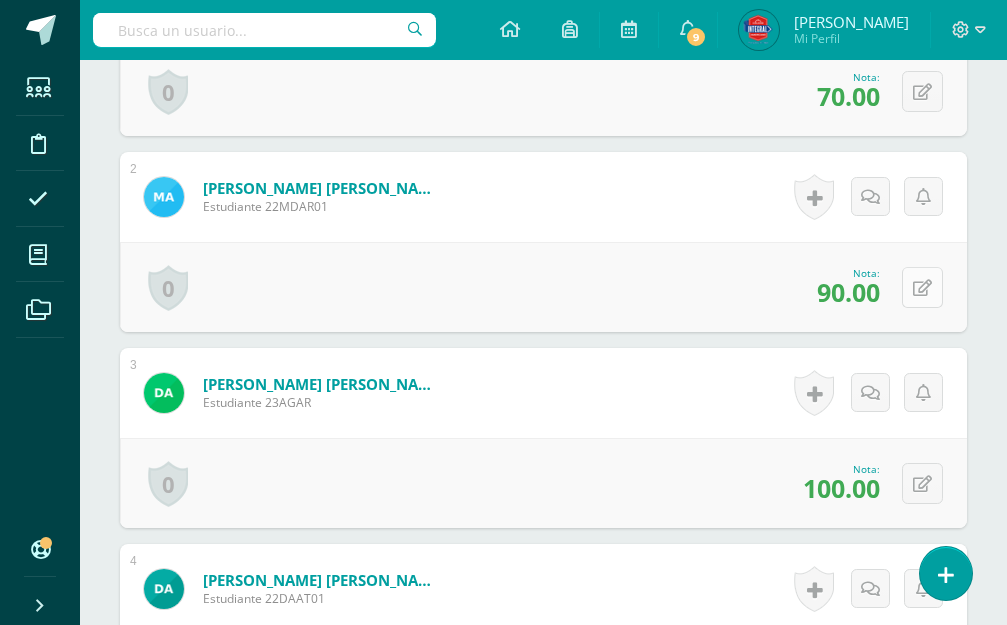 click on "0
Logros
Logros obtenidos
Aún no hay logros agregados
Nota:
90.00" at bounding box center [543, 287] 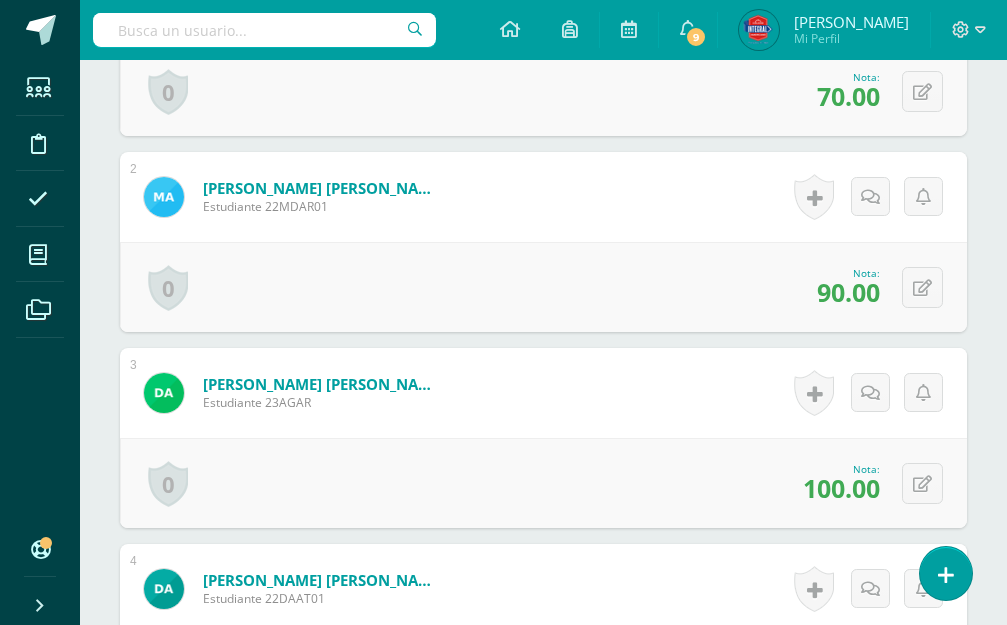 click on "0
Logros
Logros obtenidos
Aún no hay logros agregados
Nota:
90.00" at bounding box center (543, 287) 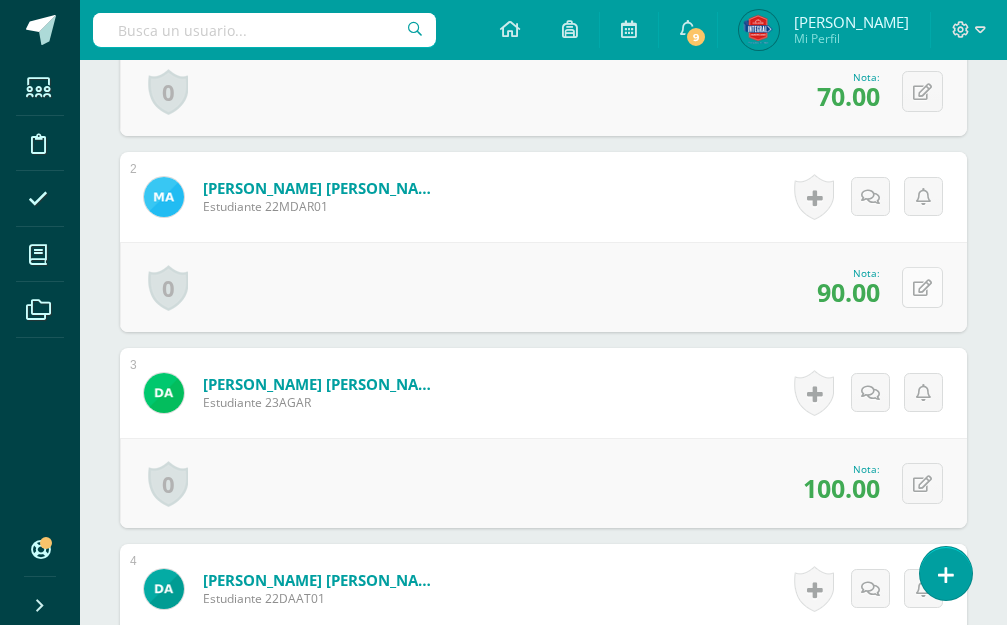 click at bounding box center [922, 287] 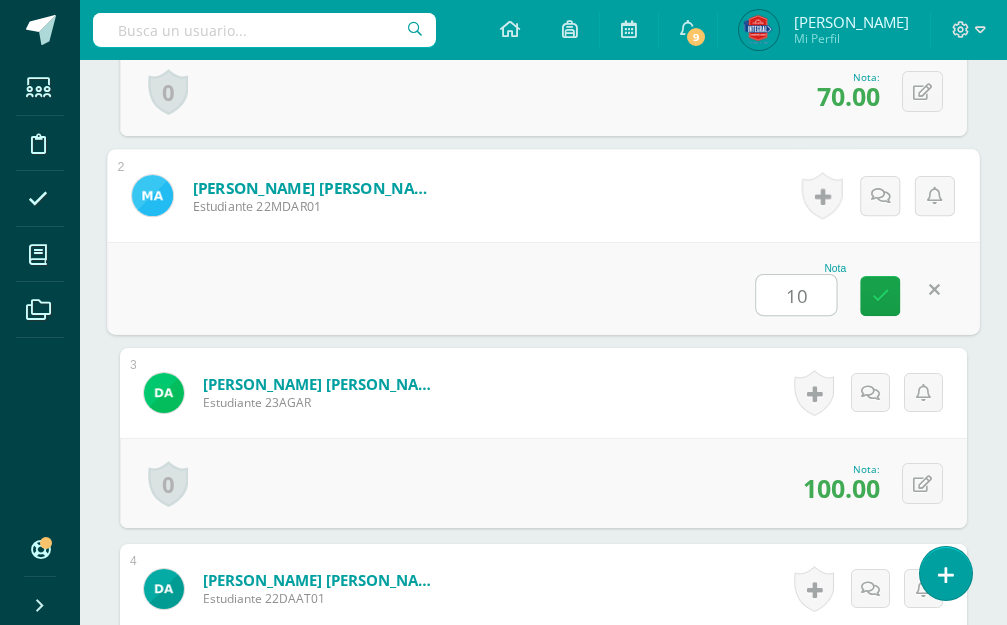 type on "100" 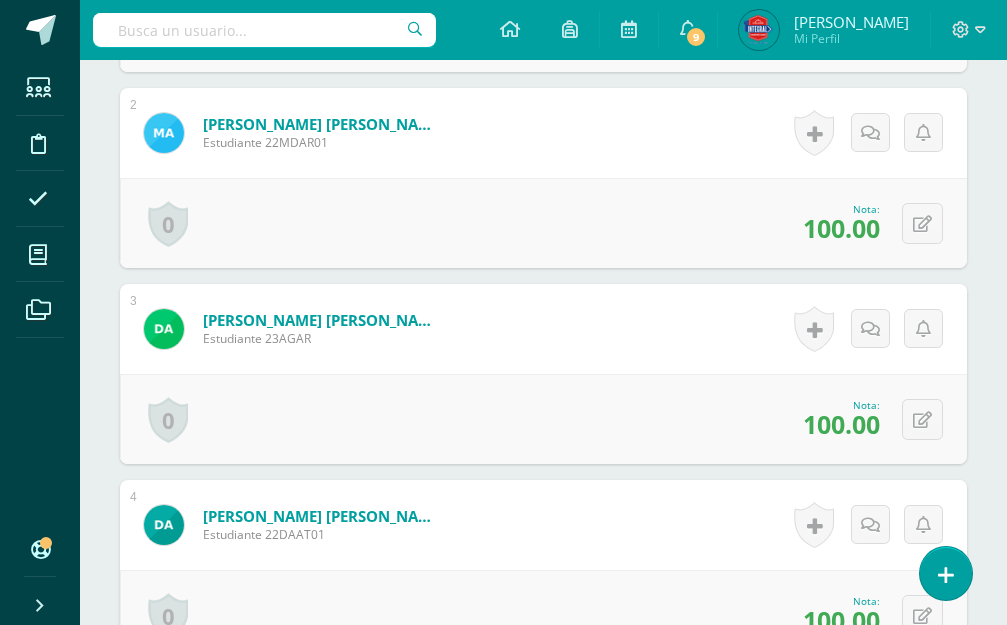 scroll, scrollTop: 929, scrollLeft: 0, axis: vertical 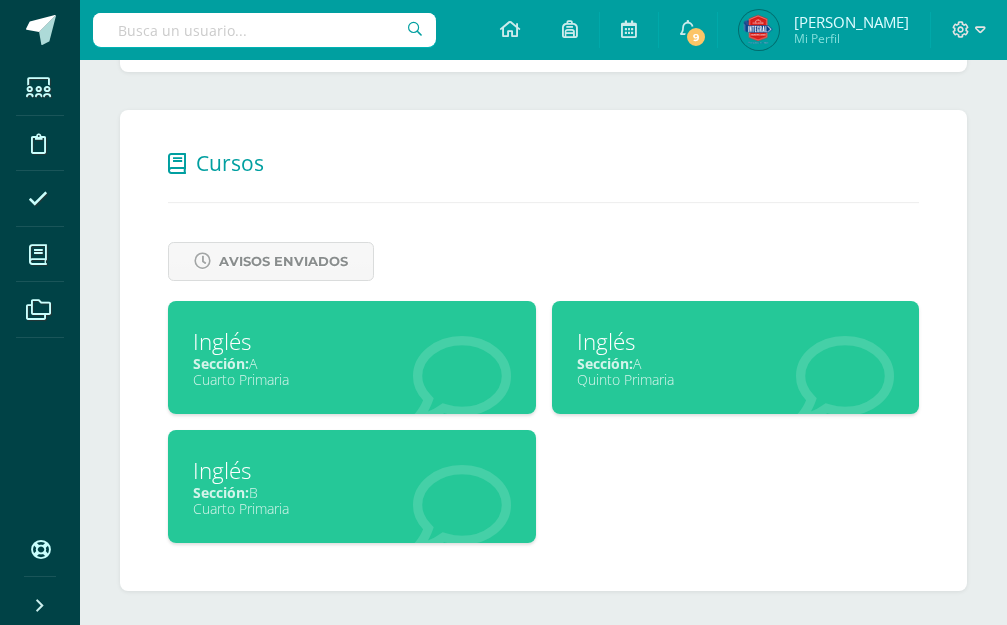 click on "Inglés
Sección:  A Cuarto Primaria" at bounding box center (352, 357) 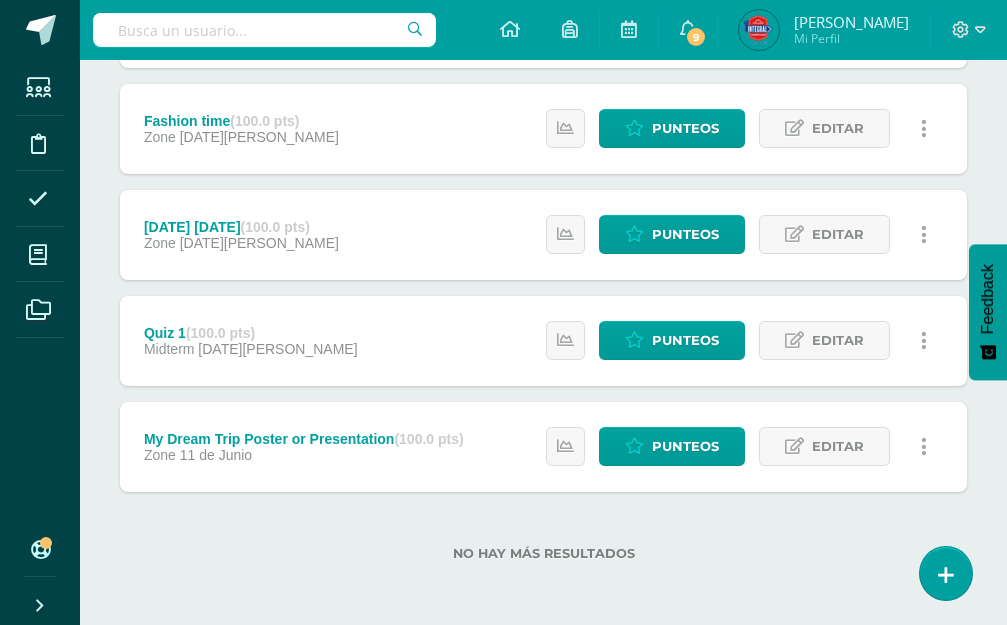 scroll, scrollTop: 200, scrollLeft: 0, axis: vertical 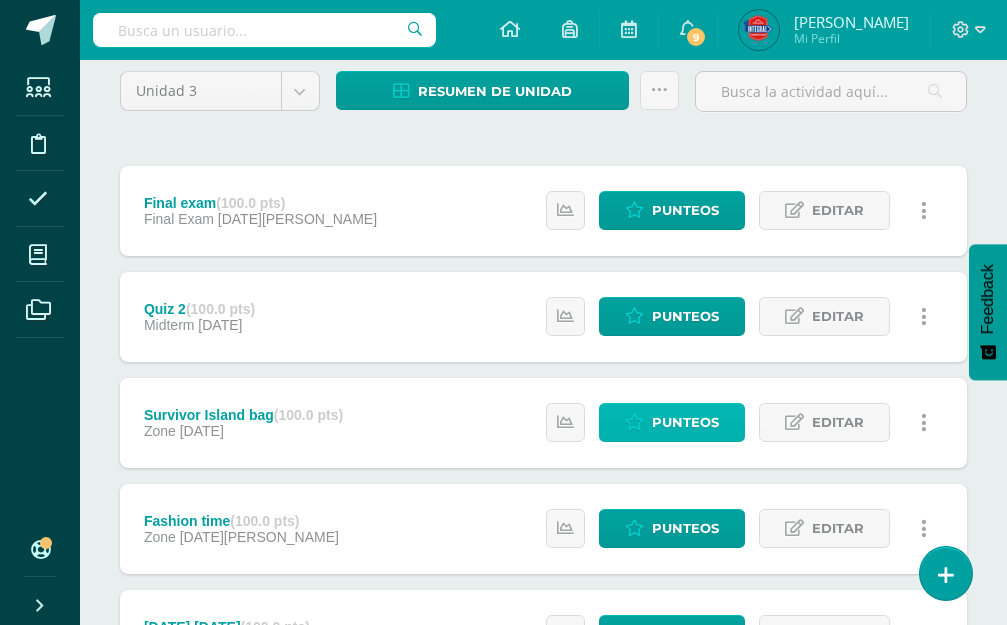 click on "Punteos" at bounding box center [685, 422] 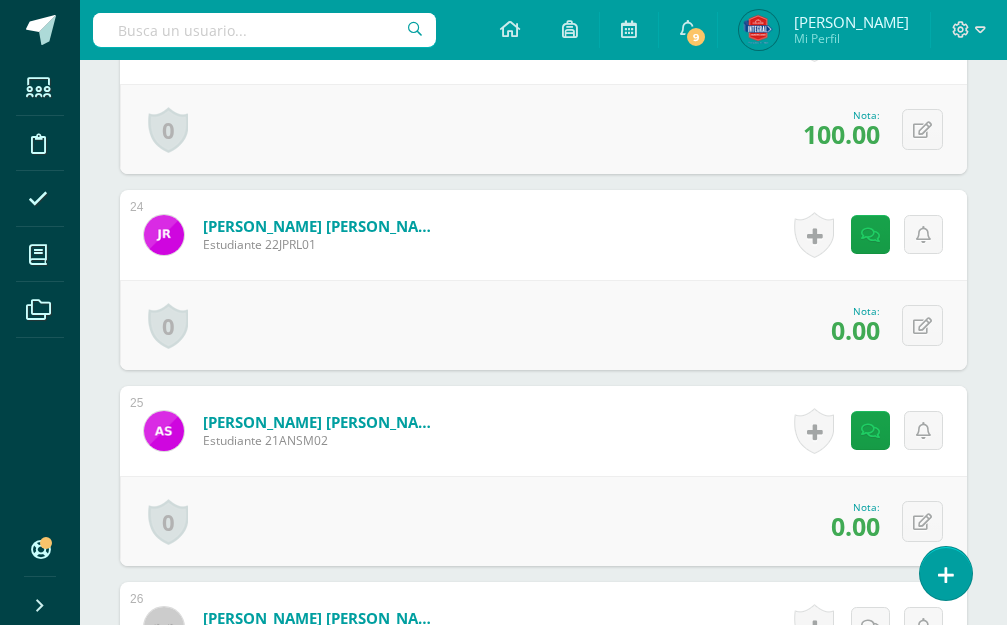 scroll, scrollTop: 5327, scrollLeft: 0, axis: vertical 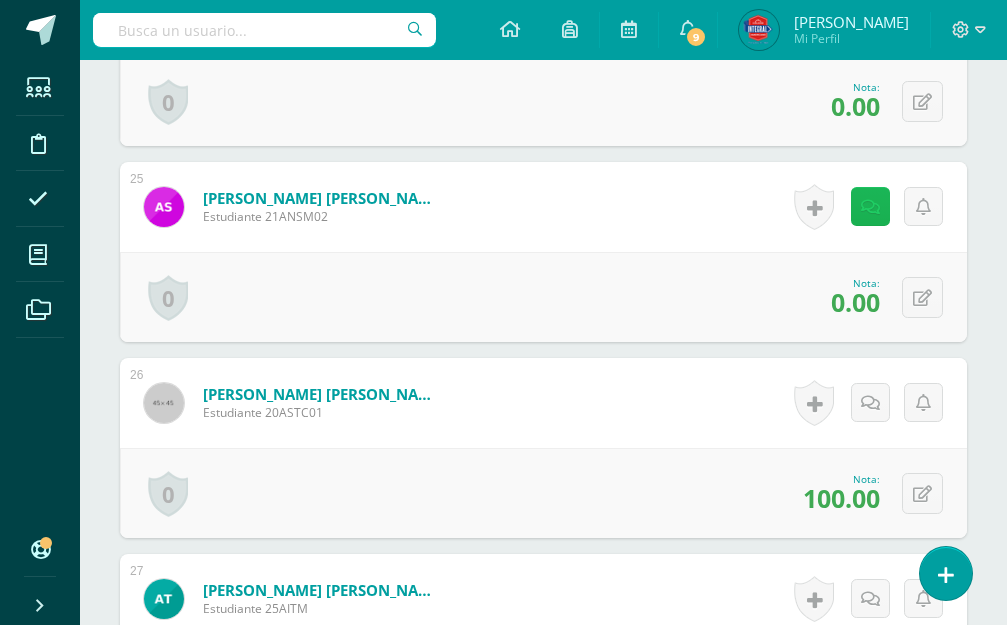 click at bounding box center (870, 206) 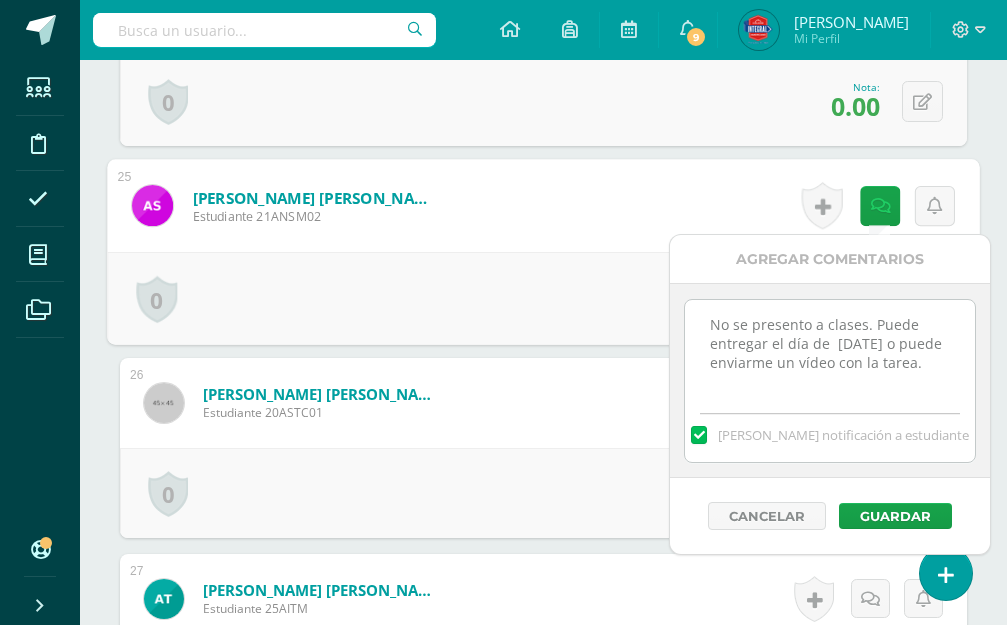 click on "0
[GEOGRAPHIC_DATA]
Logros obtenidos
Aún no hay logros agregados
Nota:
0.00" at bounding box center (543, 298) 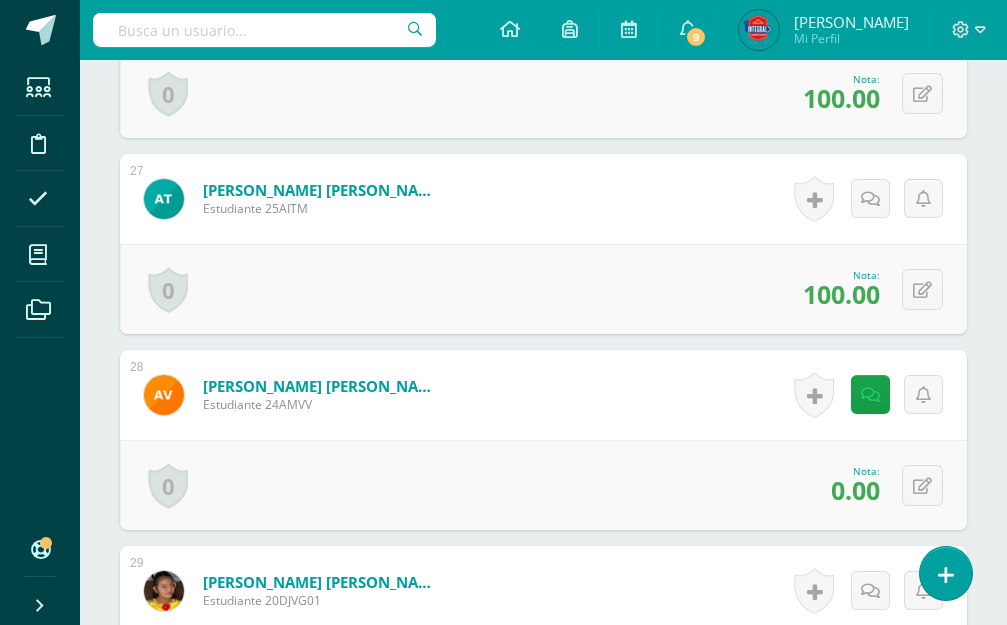 scroll, scrollTop: 6227, scrollLeft: 0, axis: vertical 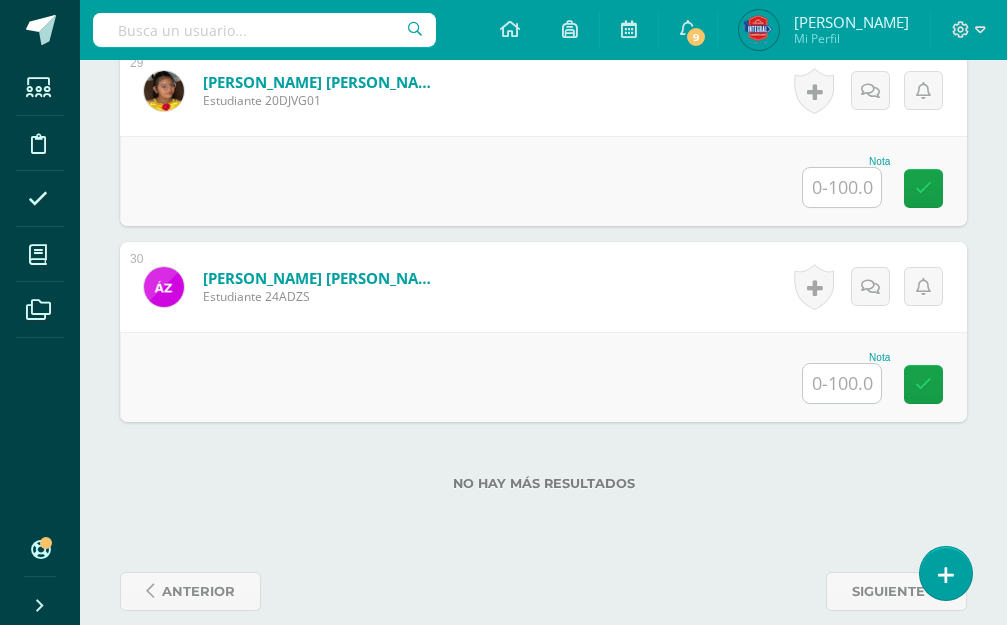 click at bounding box center (842, 383) 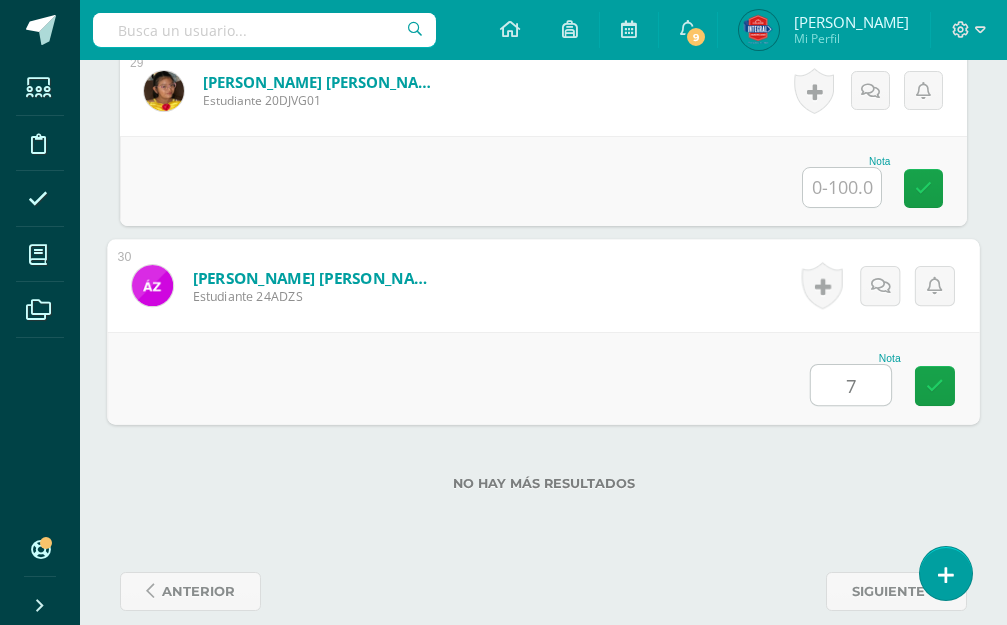 type on "70" 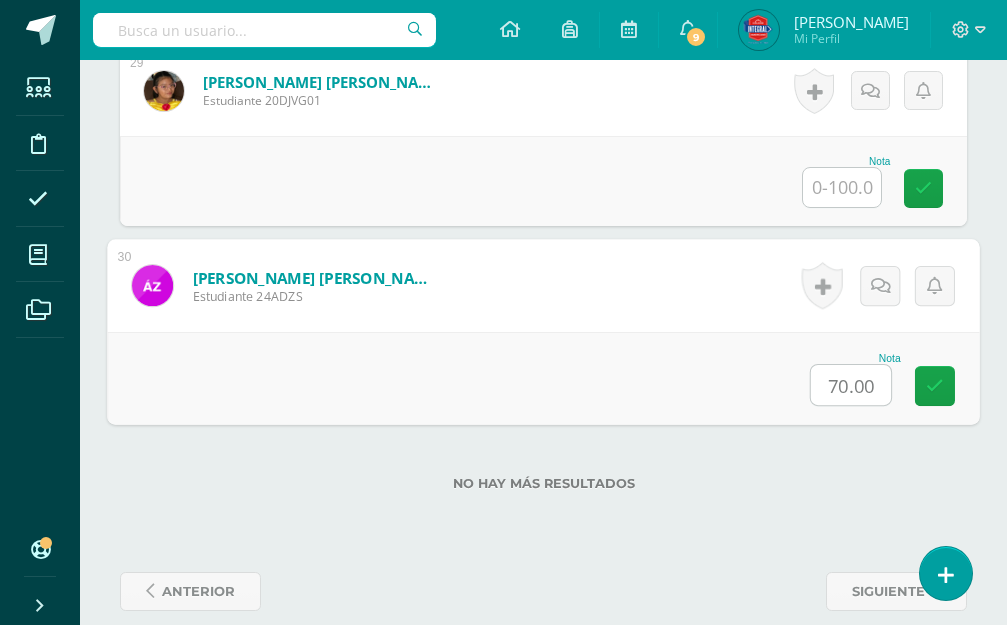 click on "Nota" at bounding box center [846, 161] 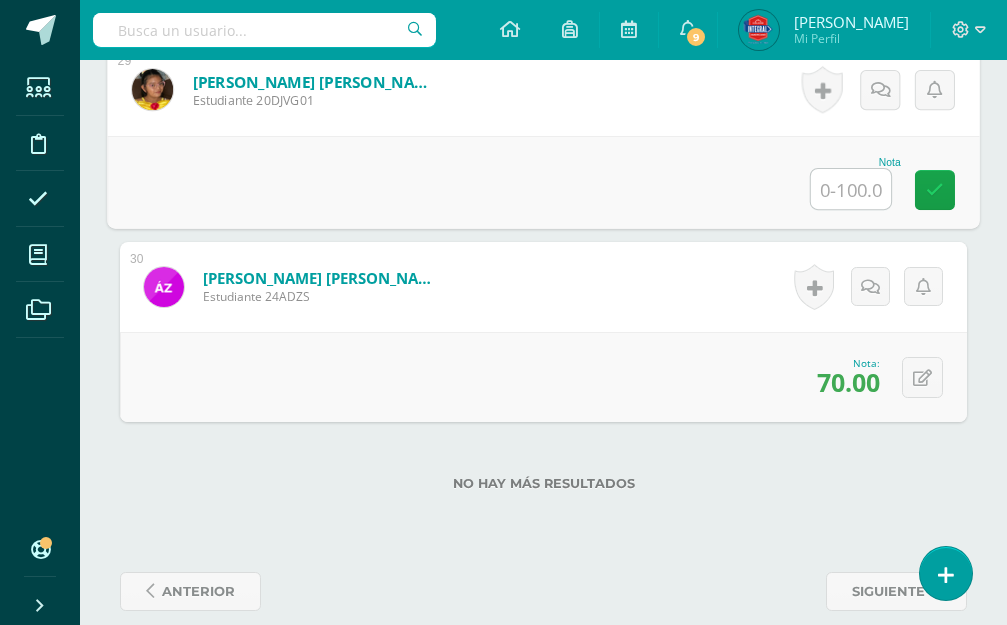 click at bounding box center [851, 189] 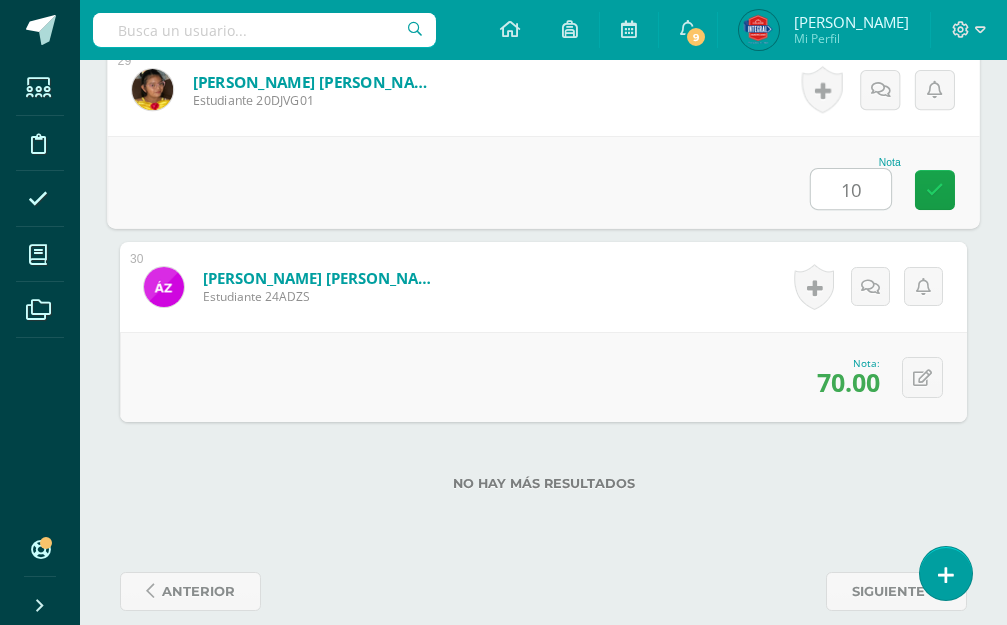 type on "100" 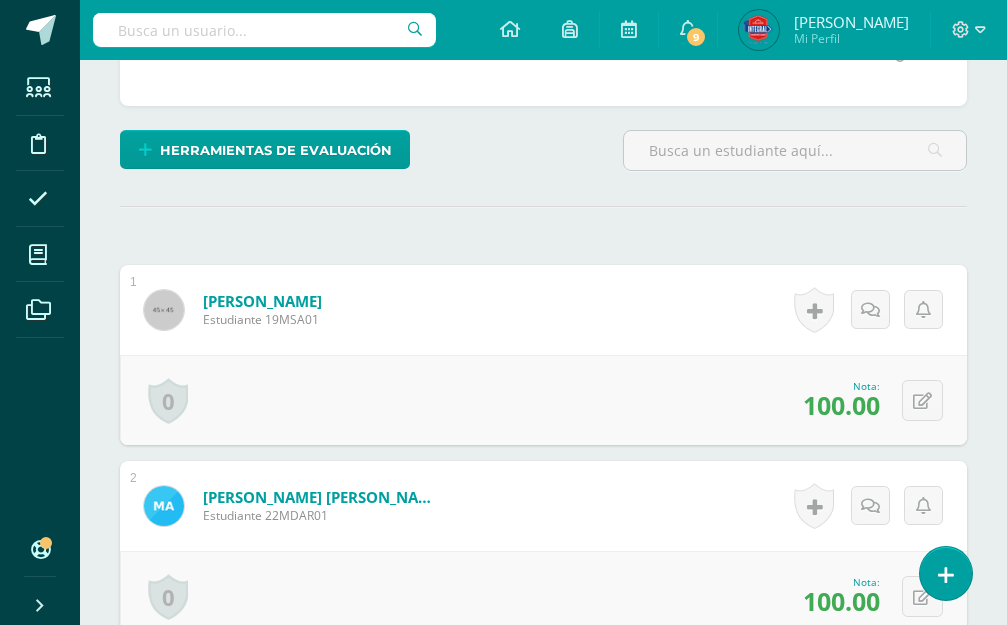 scroll, scrollTop: 27, scrollLeft: 0, axis: vertical 